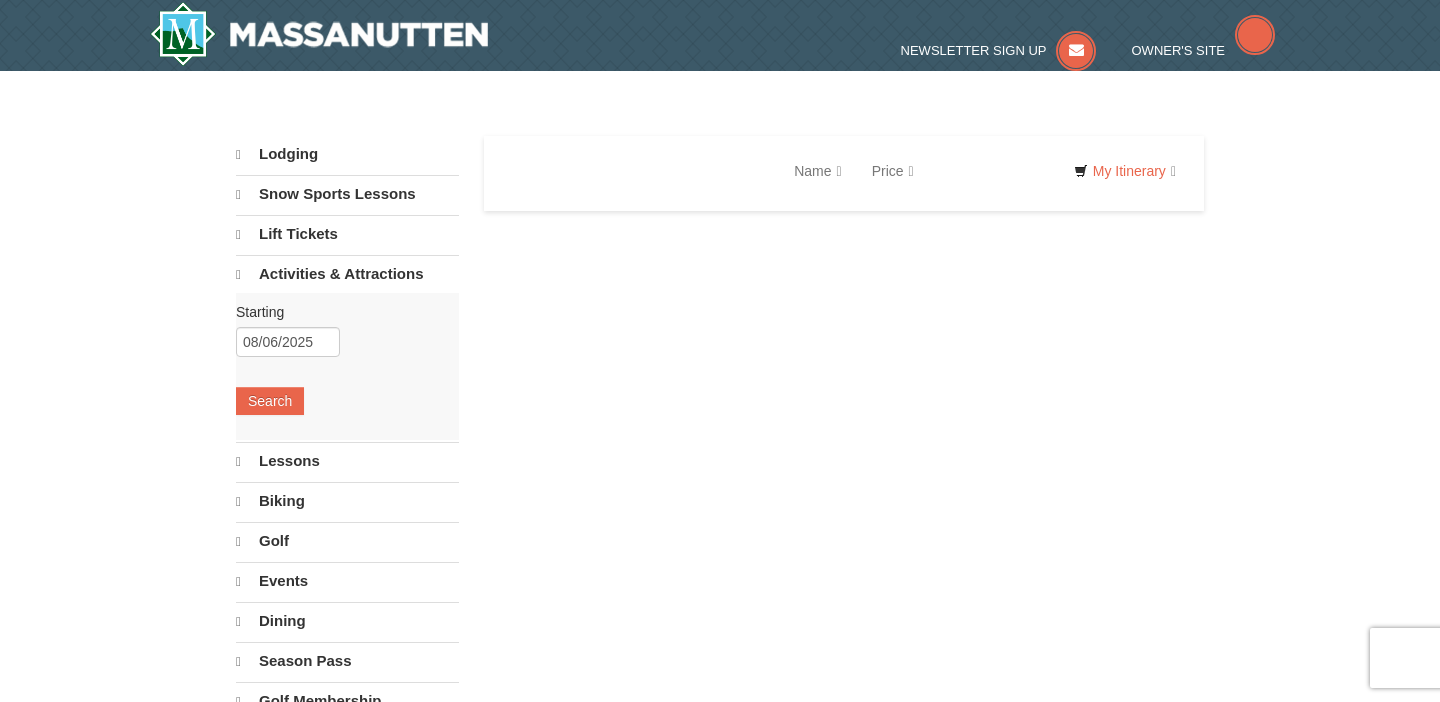 scroll, scrollTop: 0, scrollLeft: 0, axis: both 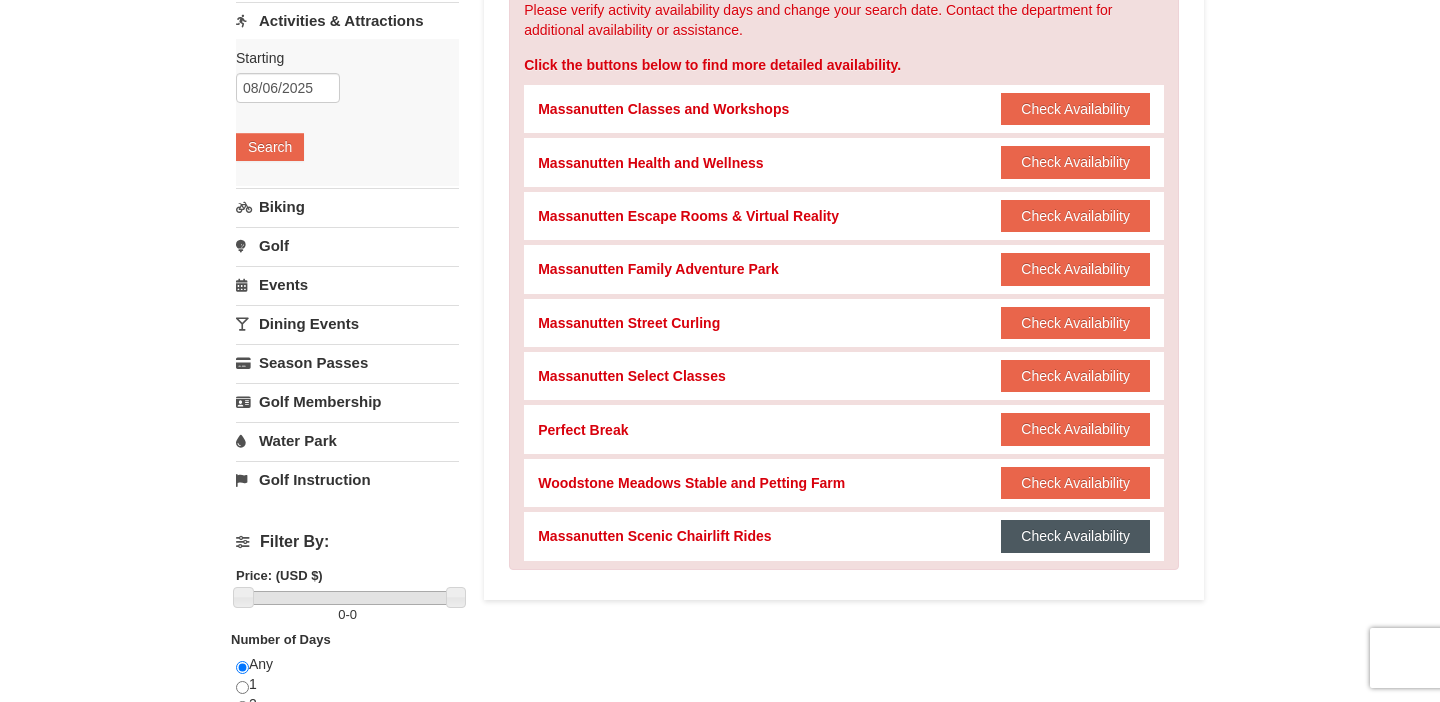 click on "Check Availability" at bounding box center (1075, 536) 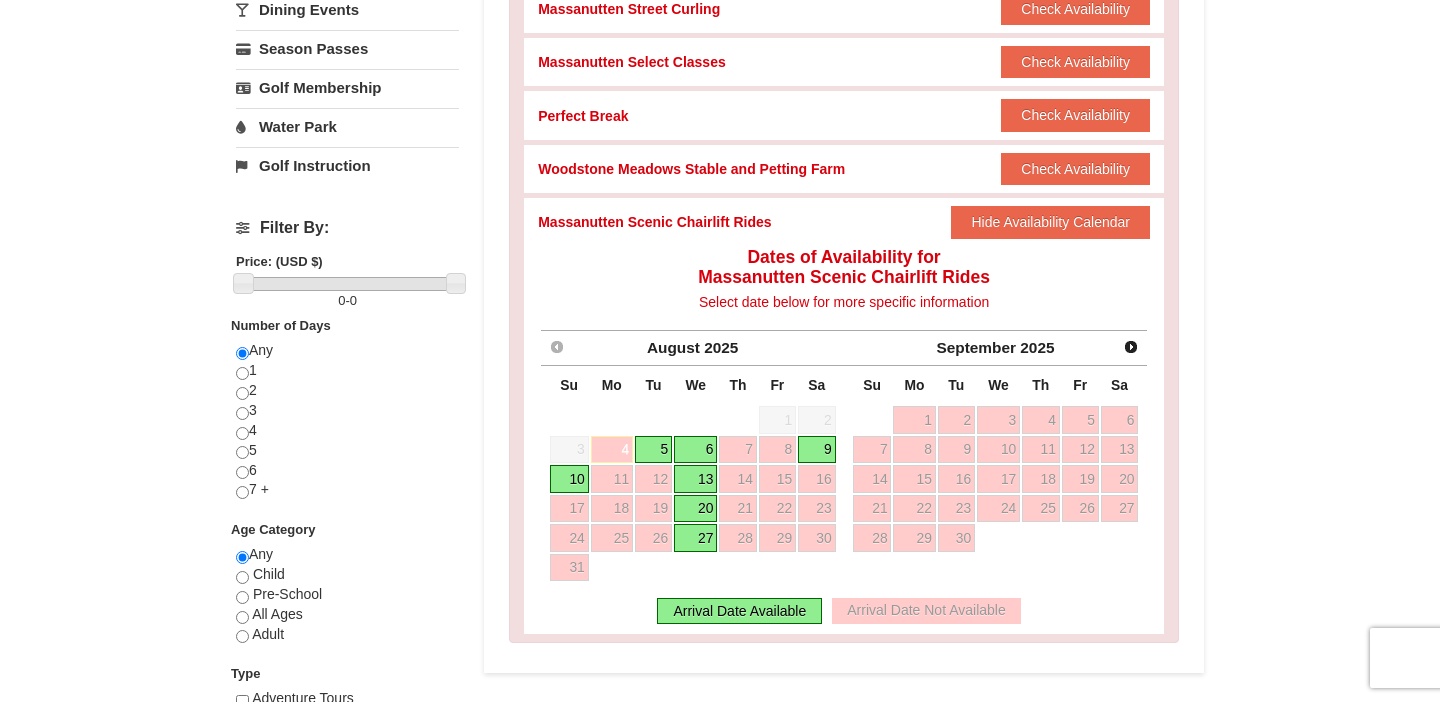 scroll, scrollTop: 572, scrollLeft: 0, axis: vertical 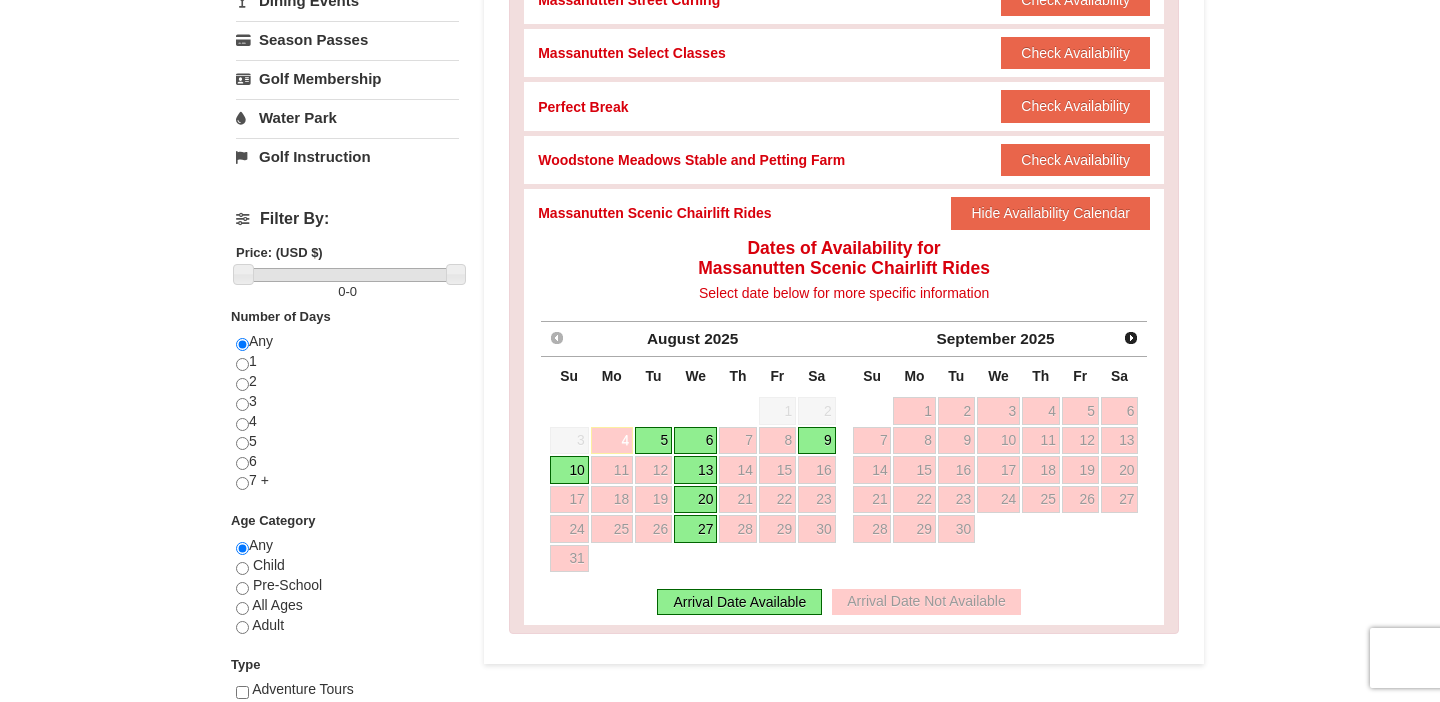 click on "6" at bounding box center (695, 441) 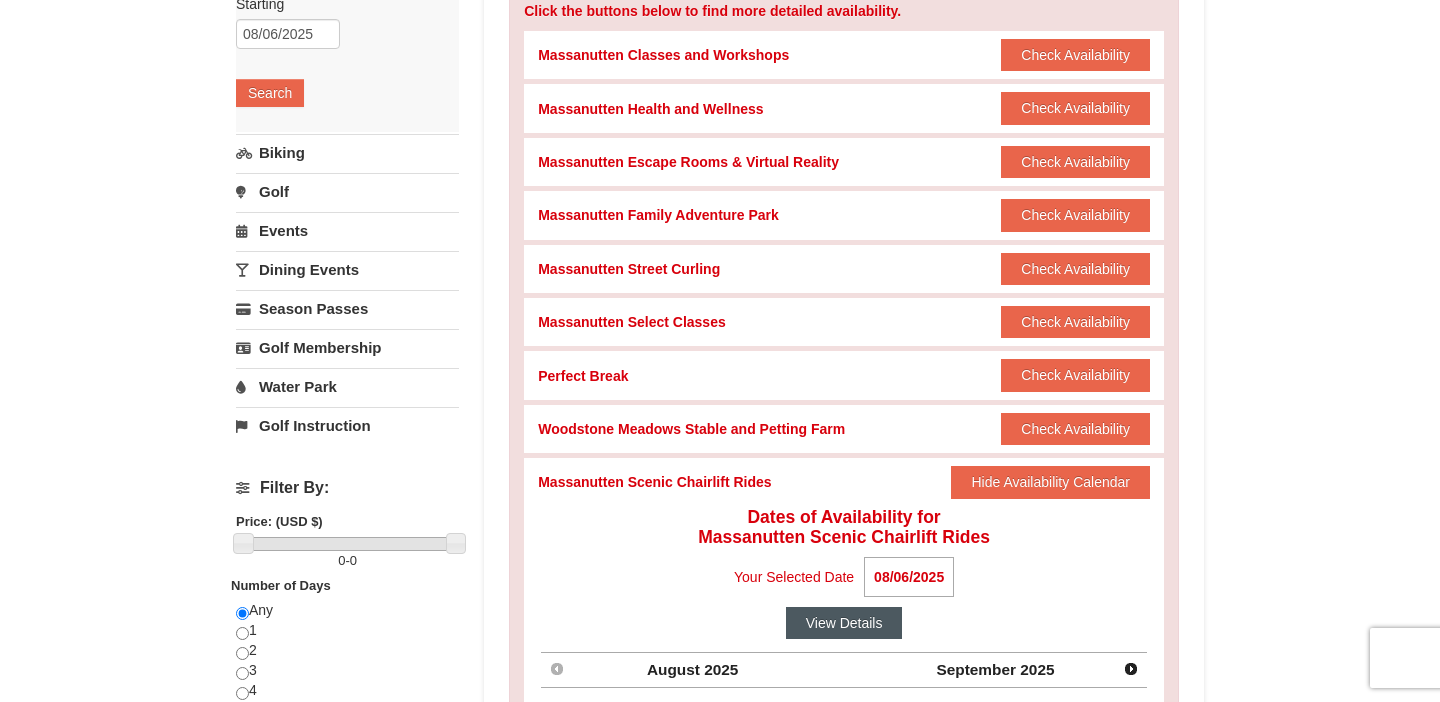 scroll, scrollTop: 342, scrollLeft: 0, axis: vertical 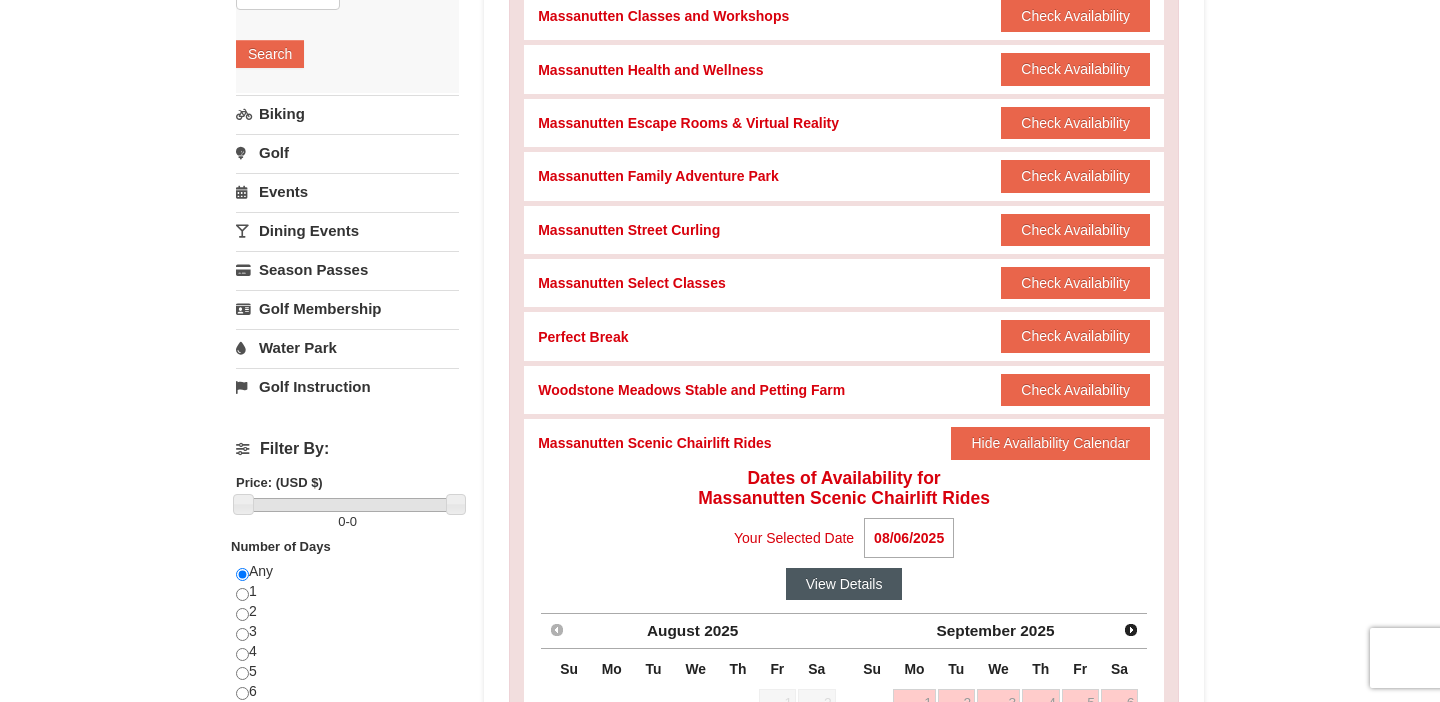 click on "View Details" at bounding box center (844, 584) 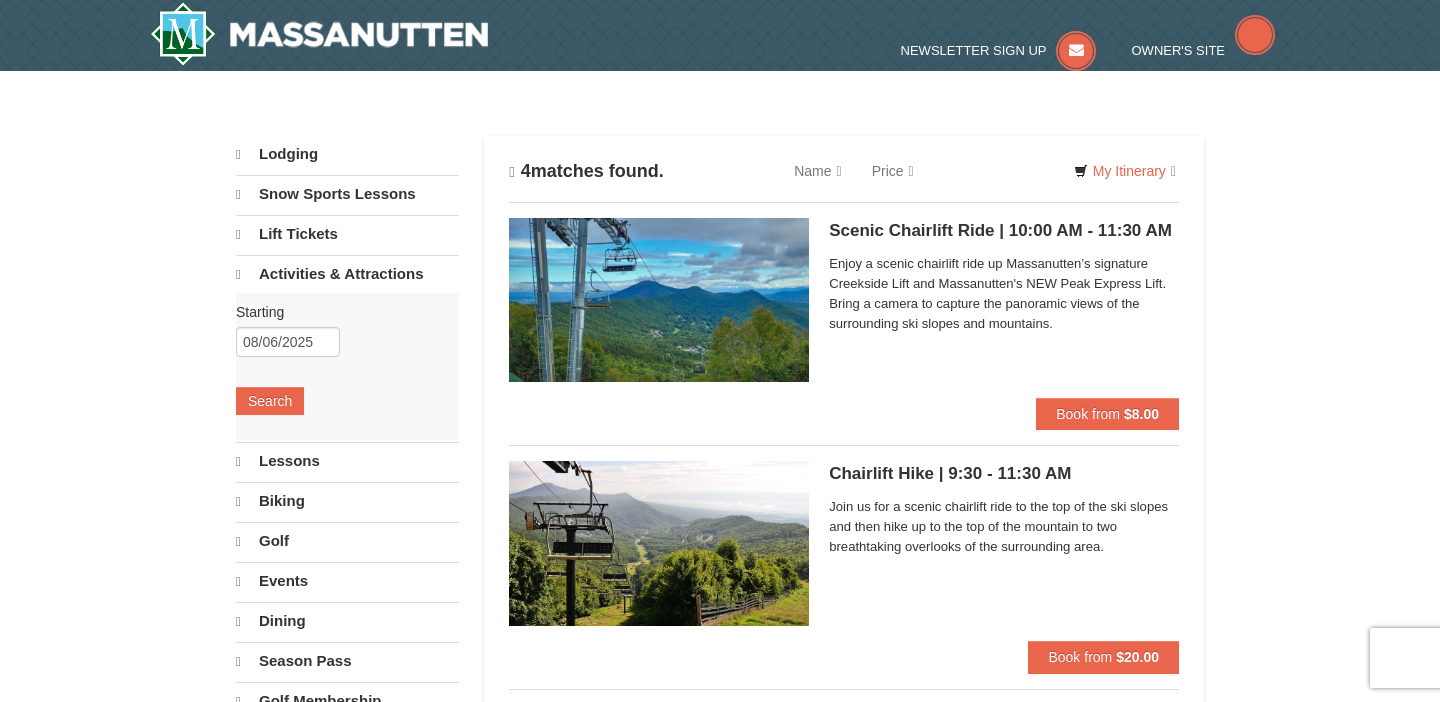 scroll, scrollTop: 0, scrollLeft: 0, axis: both 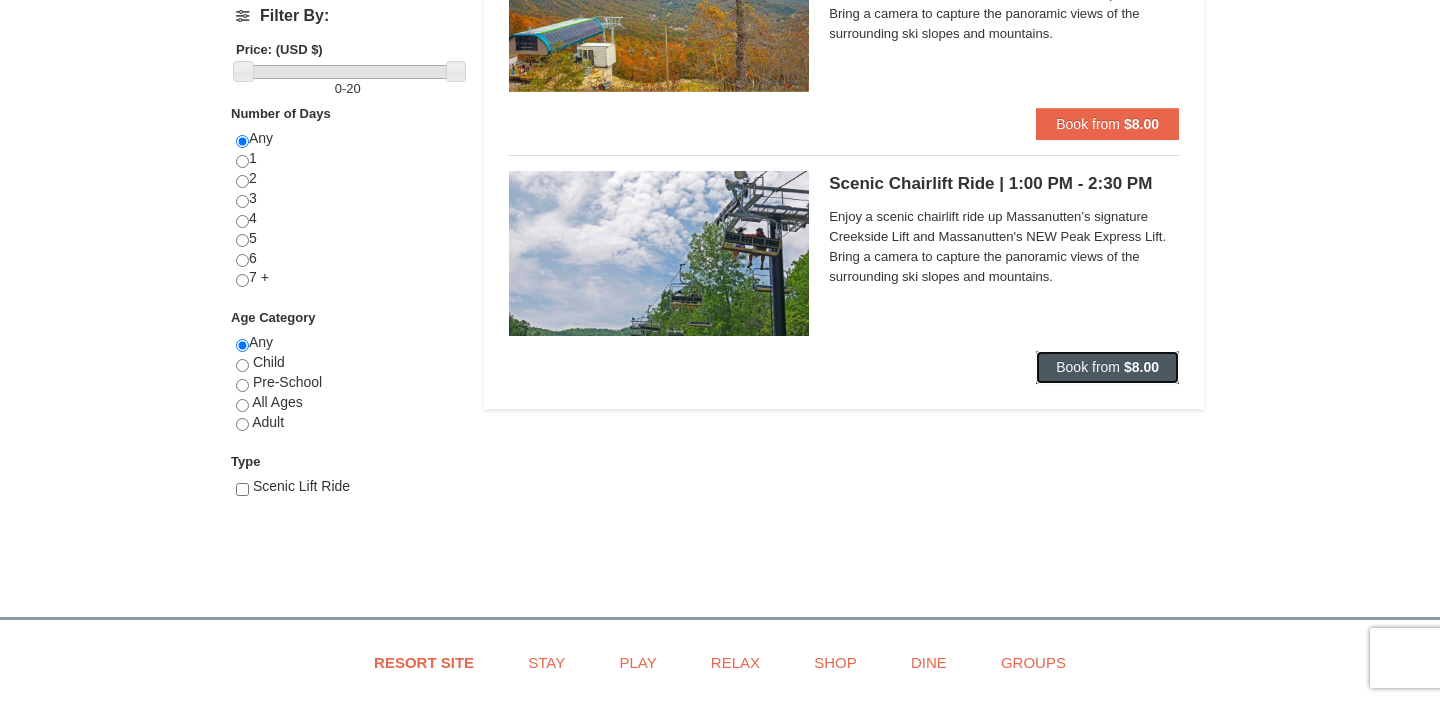 click on "Book from" at bounding box center (1088, 367) 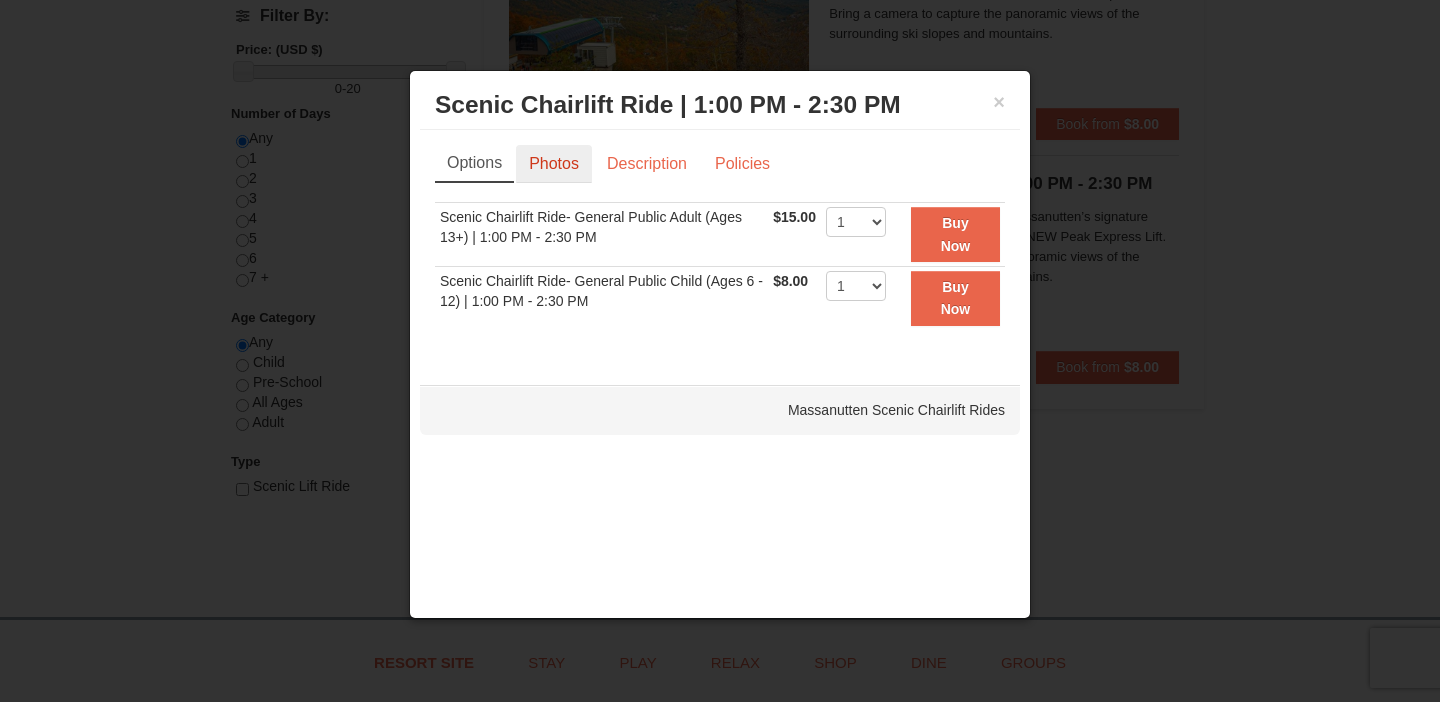 click on "Photos" at bounding box center [554, 164] 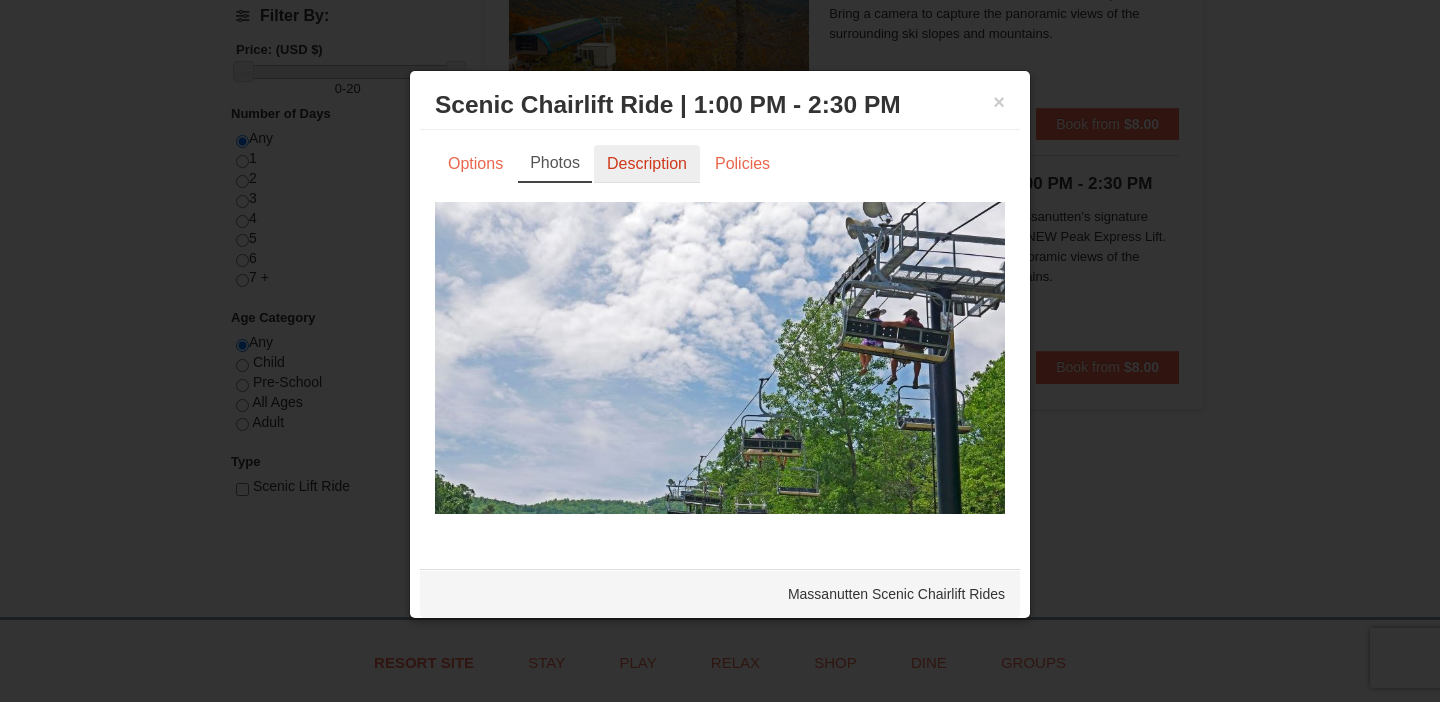click on "Description" at bounding box center [647, 164] 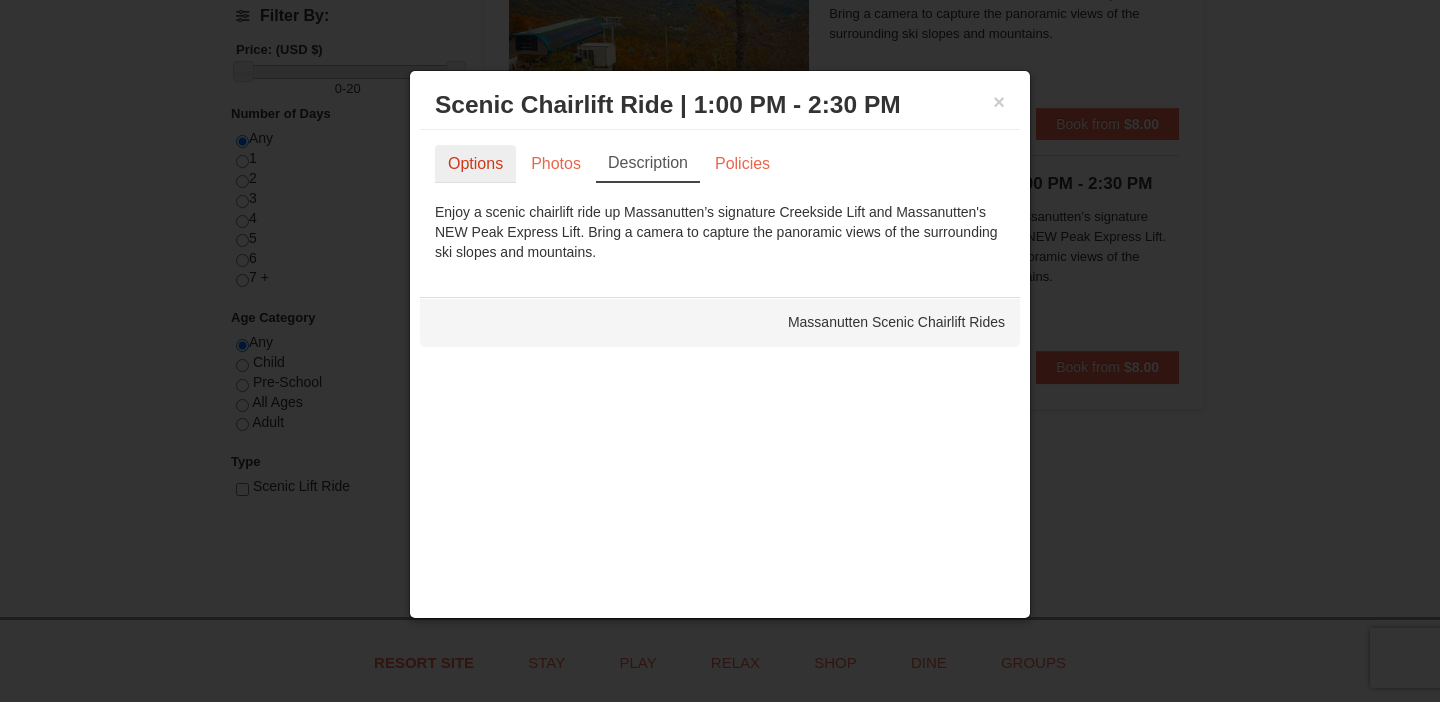 click on "Options" at bounding box center (475, 164) 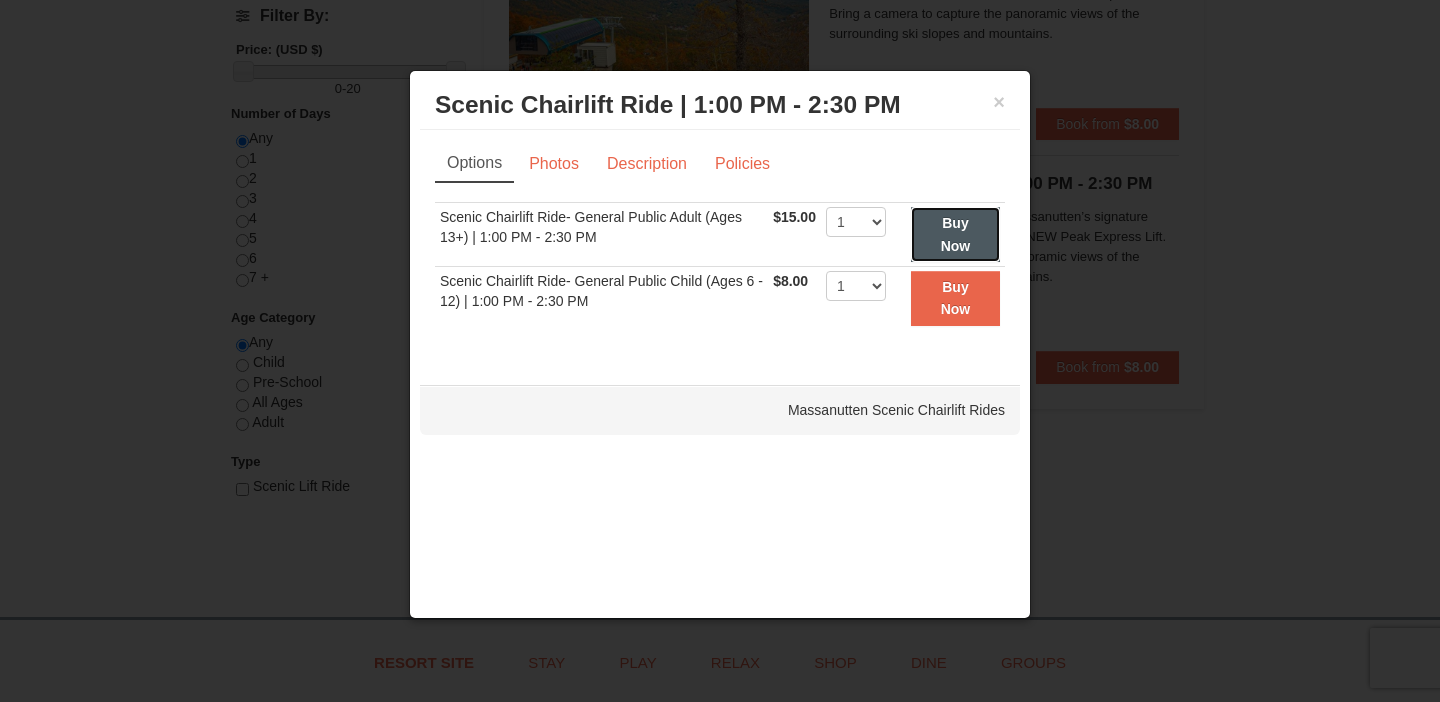 click on "Buy Now" at bounding box center (955, 234) 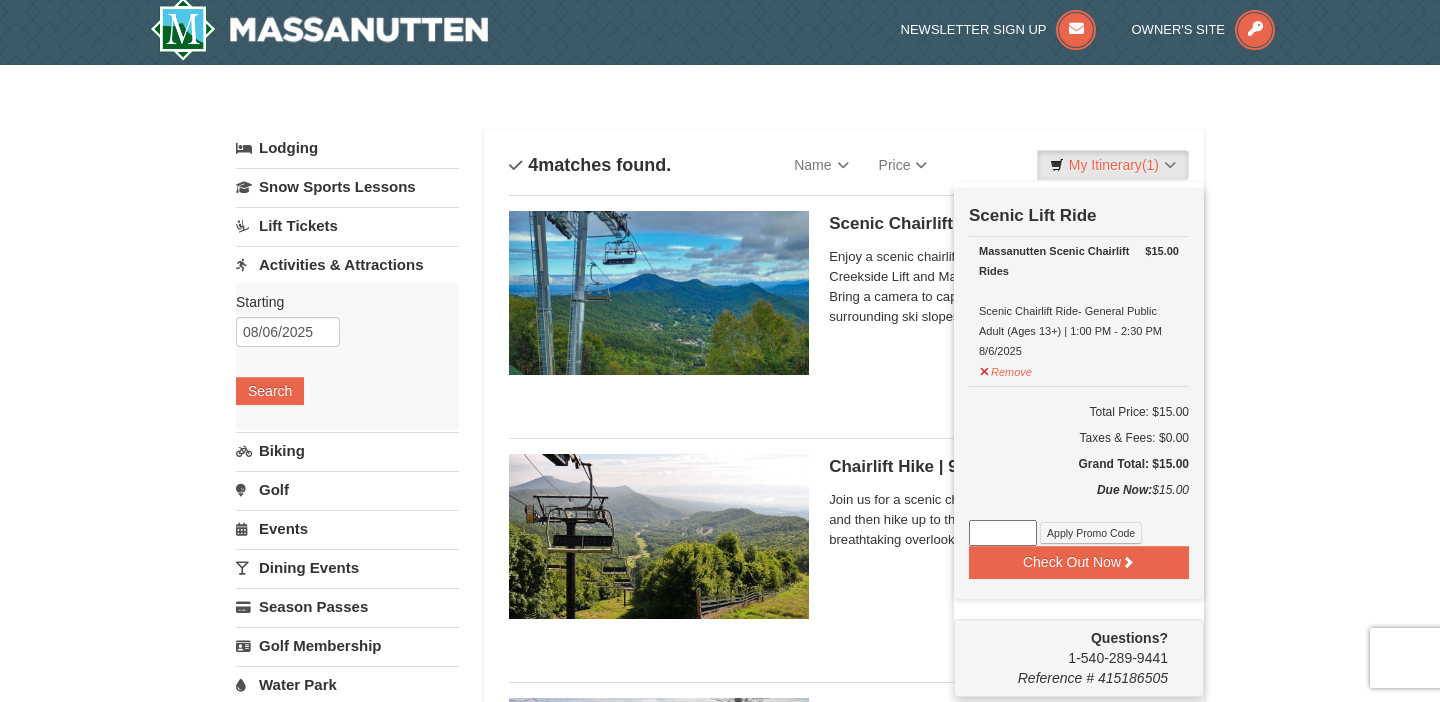 scroll, scrollTop: 0, scrollLeft: 0, axis: both 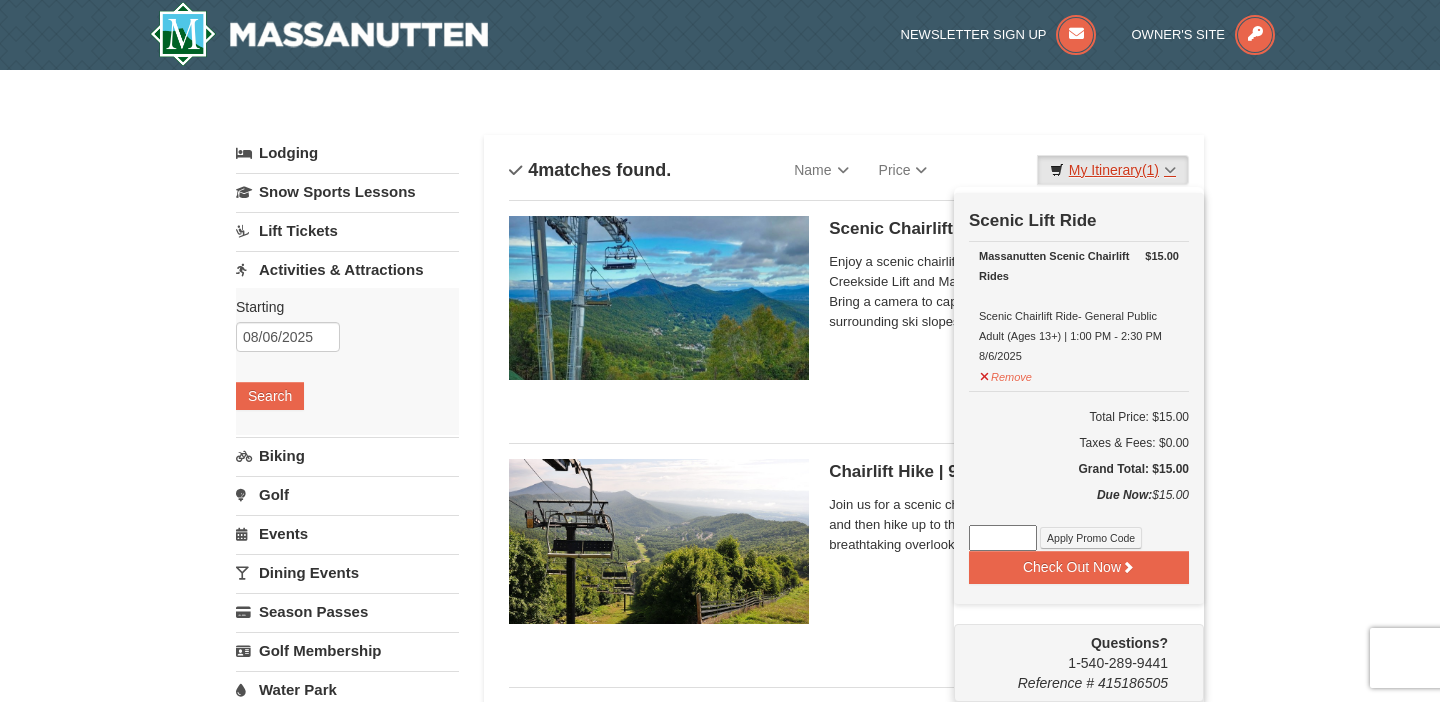 click on "My Itinerary (1)" at bounding box center [1113, 170] 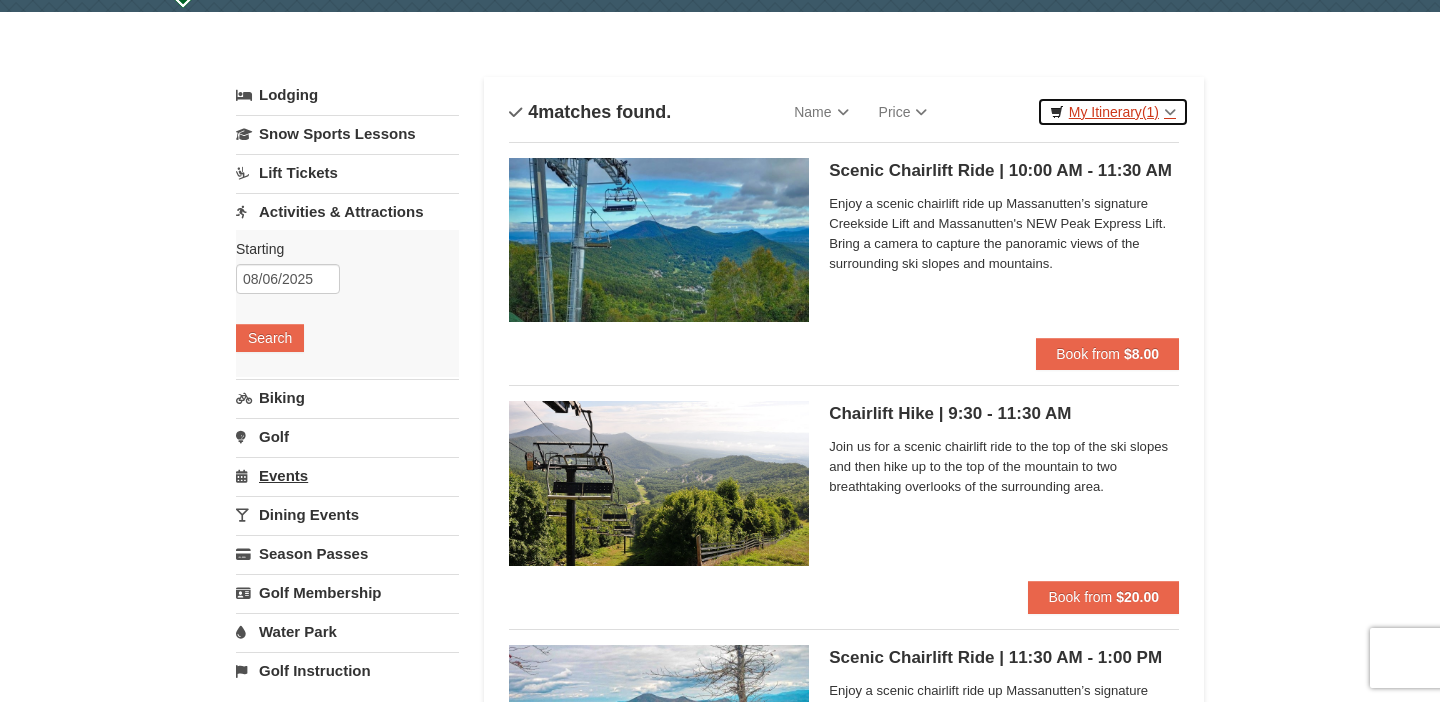 scroll, scrollTop: 55, scrollLeft: 0, axis: vertical 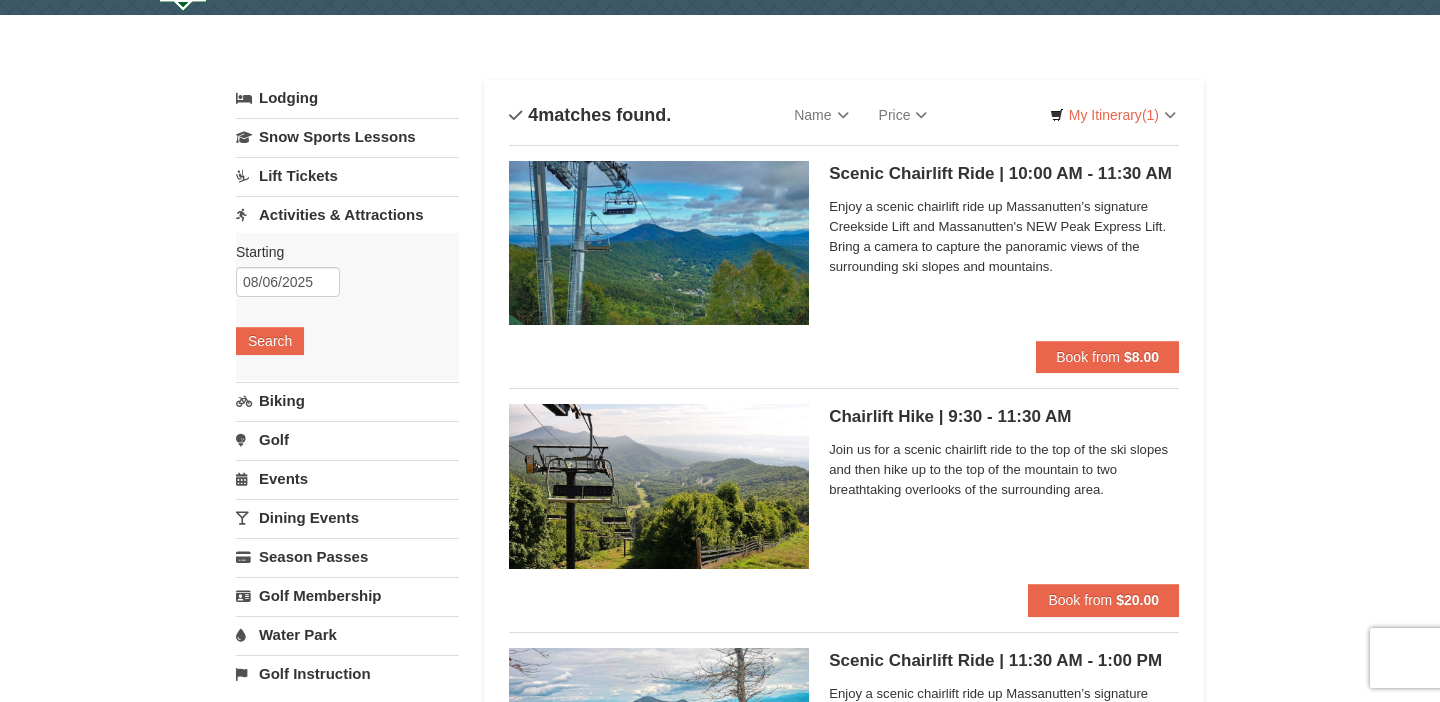 click on "Activities & Attractions" at bounding box center (347, 214) 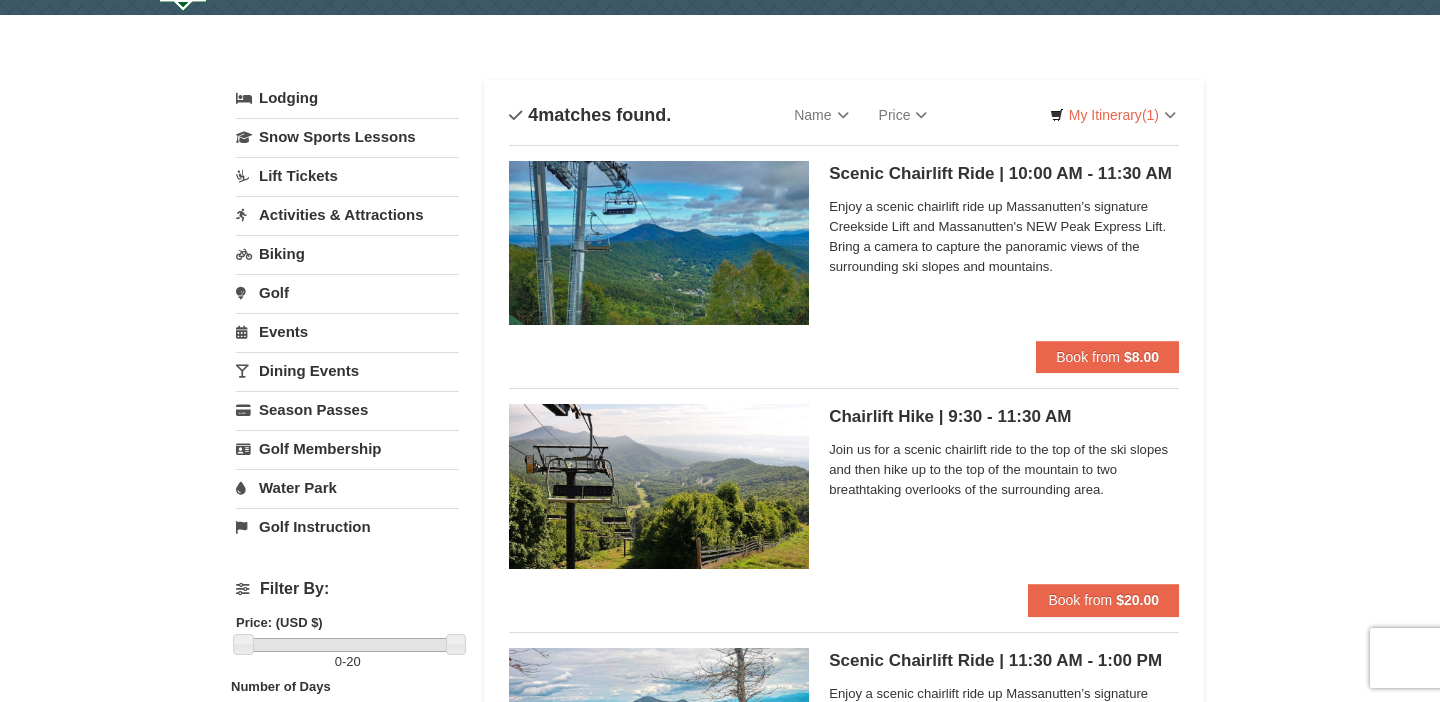 click on "Activities & Attractions" at bounding box center (347, 214) 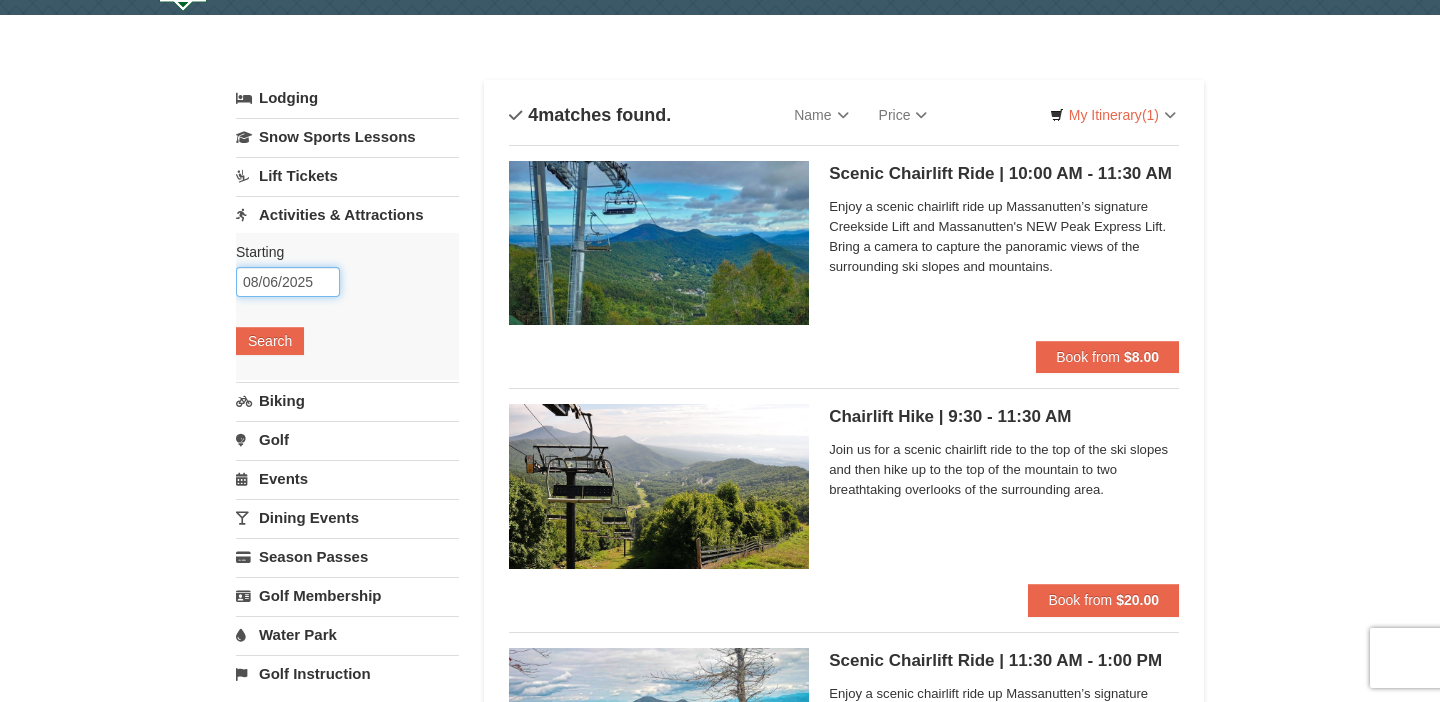 click on "08/06/2025" at bounding box center [288, 282] 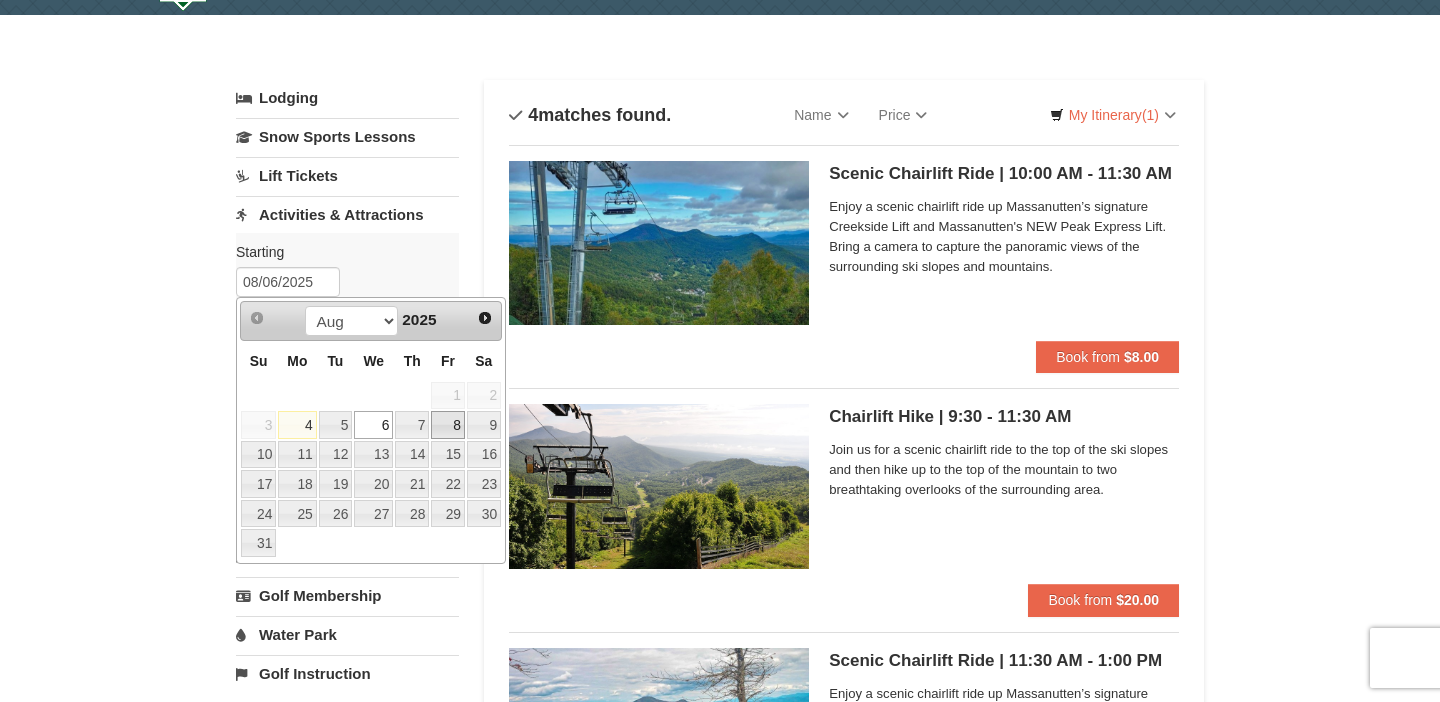 click on "8" at bounding box center [448, 425] 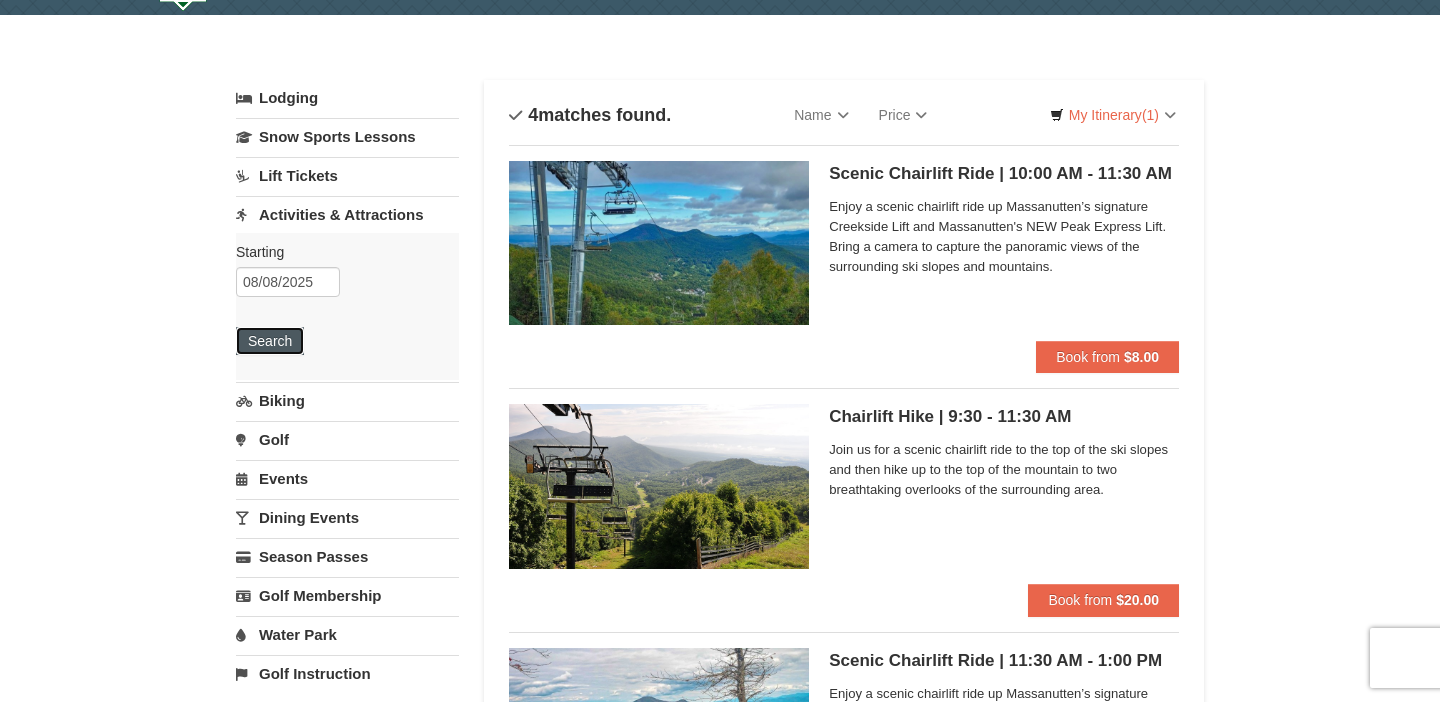 click on "Search" at bounding box center [270, 341] 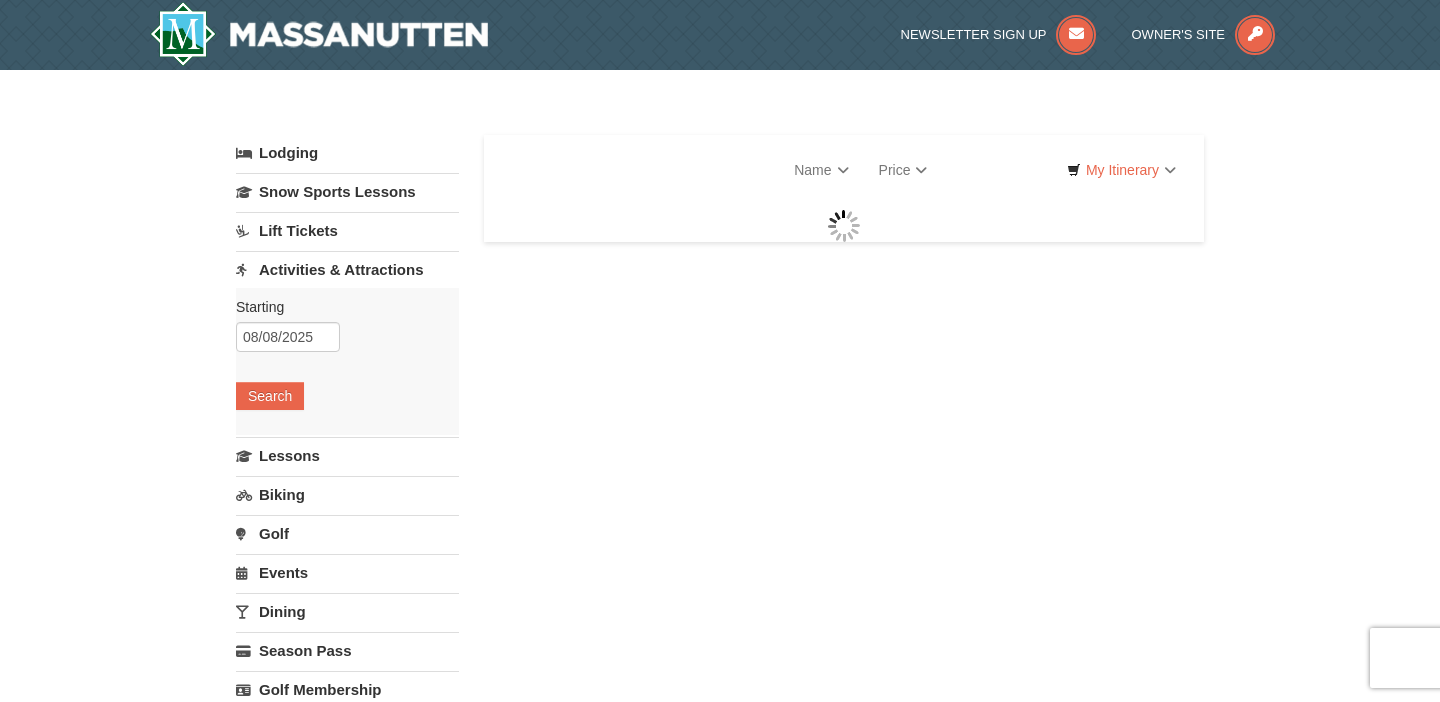 scroll, scrollTop: 0, scrollLeft: 0, axis: both 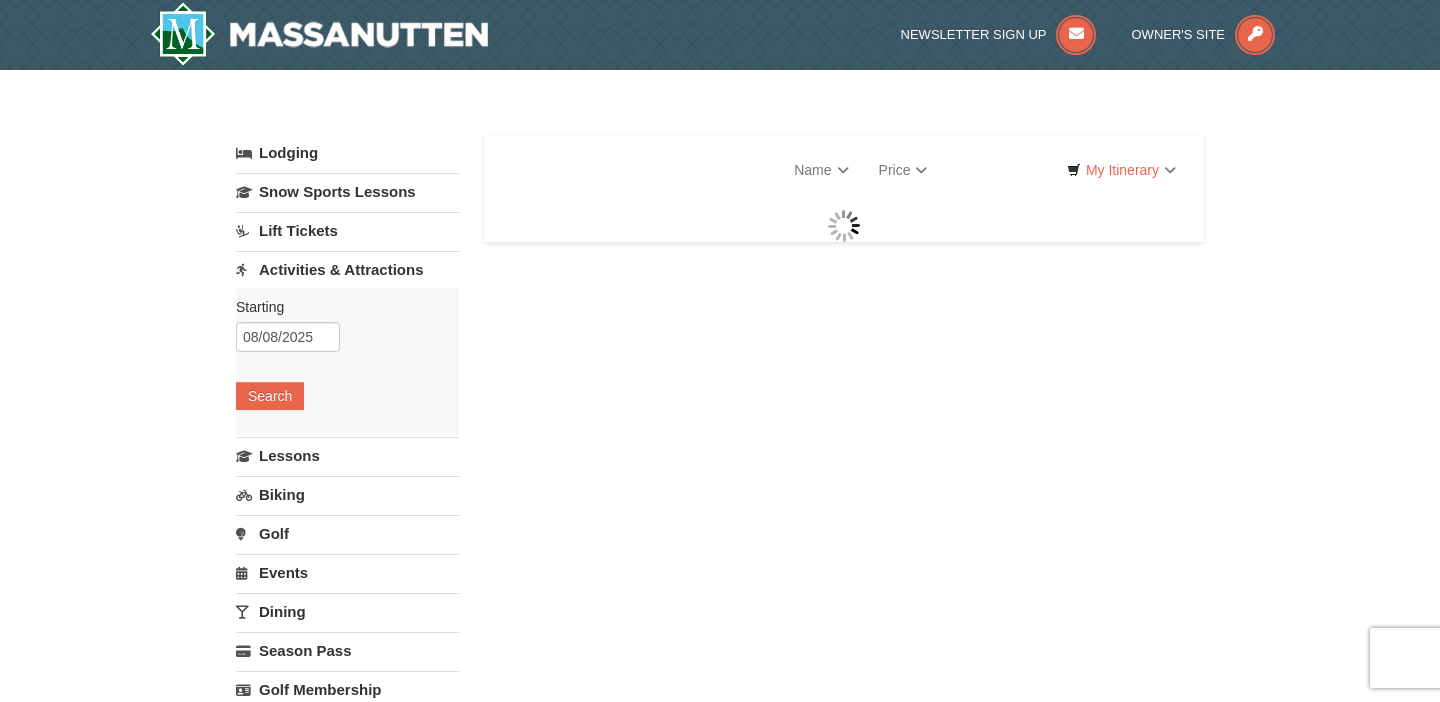 select on "8" 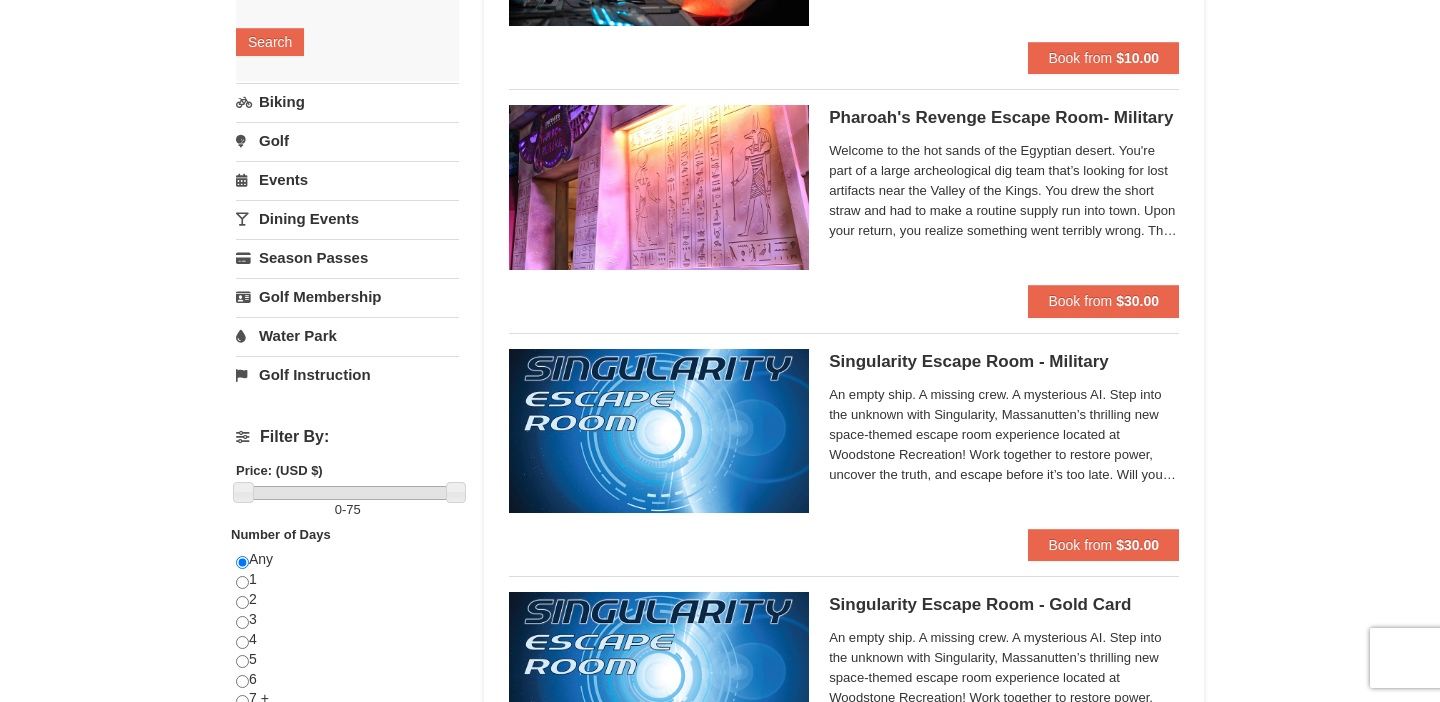 scroll, scrollTop: 358, scrollLeft: 0, axis: vertical 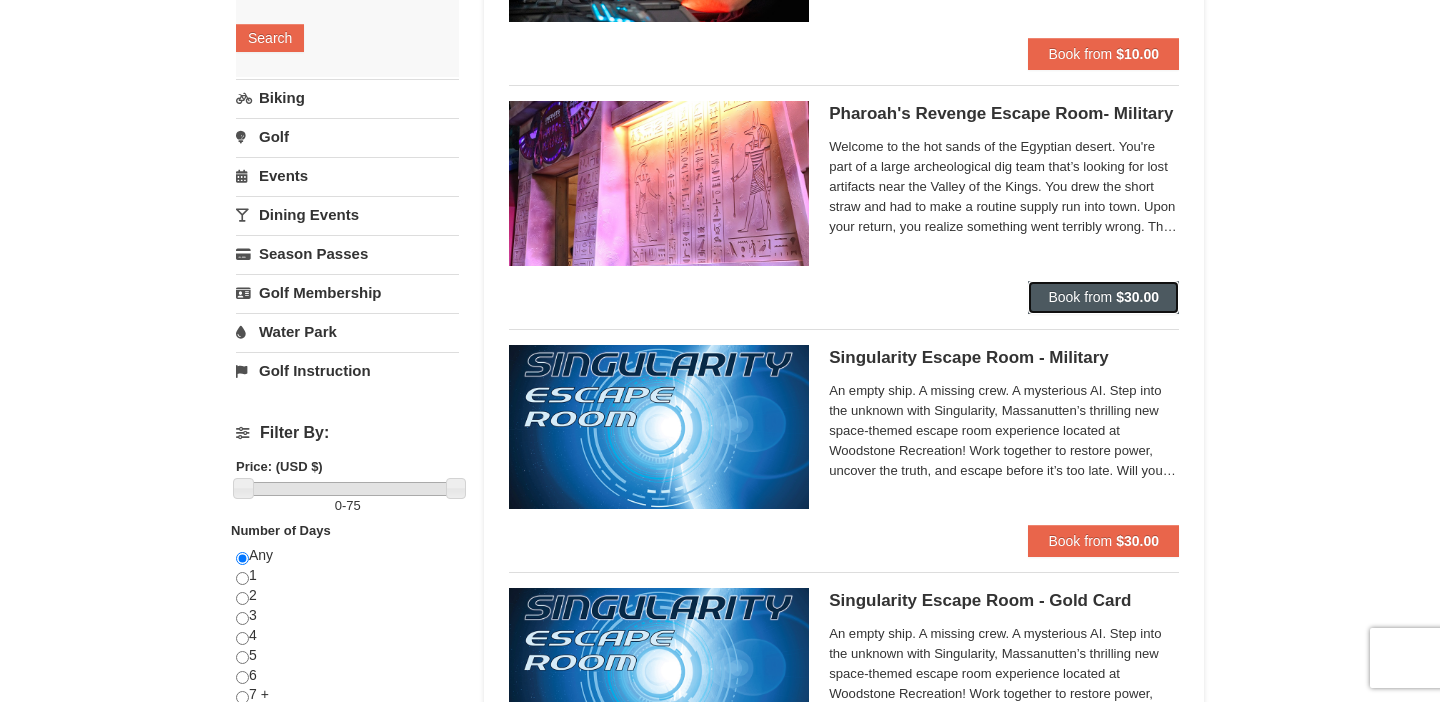click on "$30.00" at bounding box center (1137, 297) 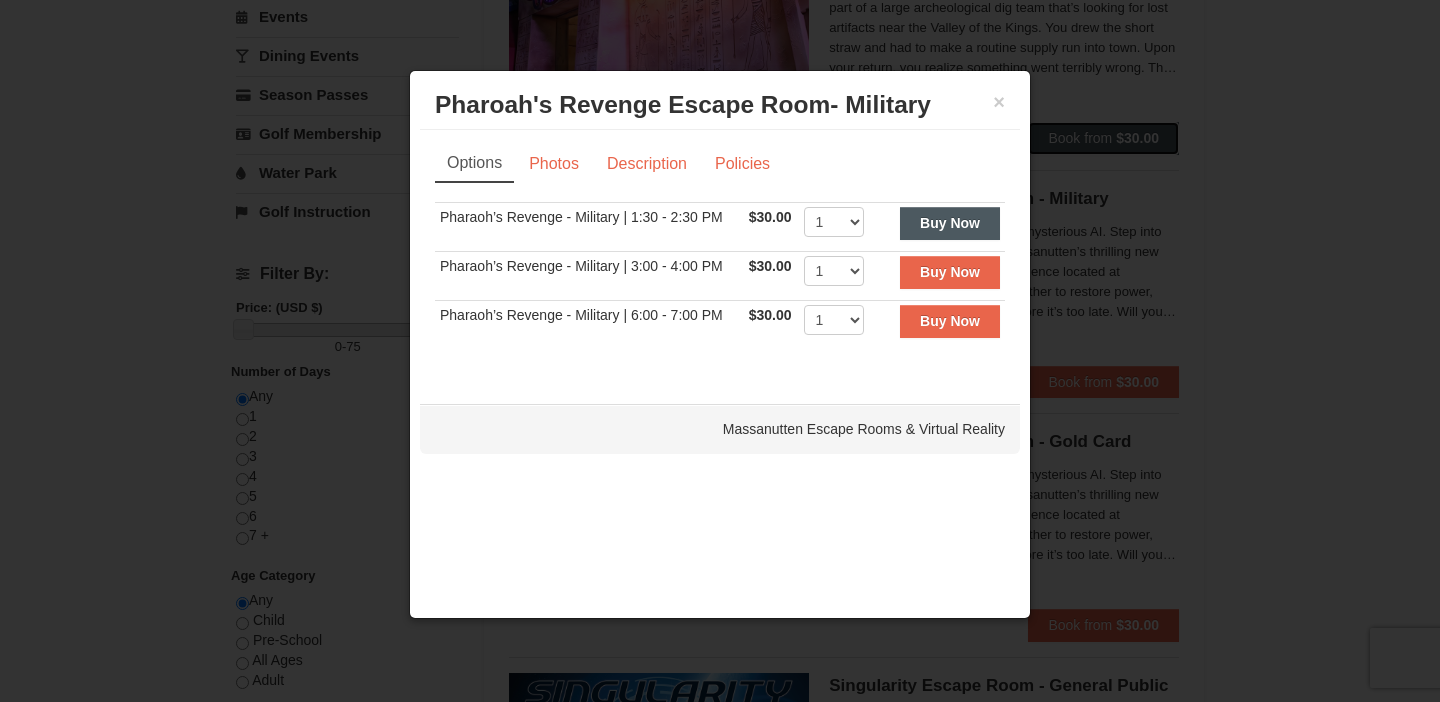 scroll, scrollTop: 523, scrollLeft: 0, axis: vertical 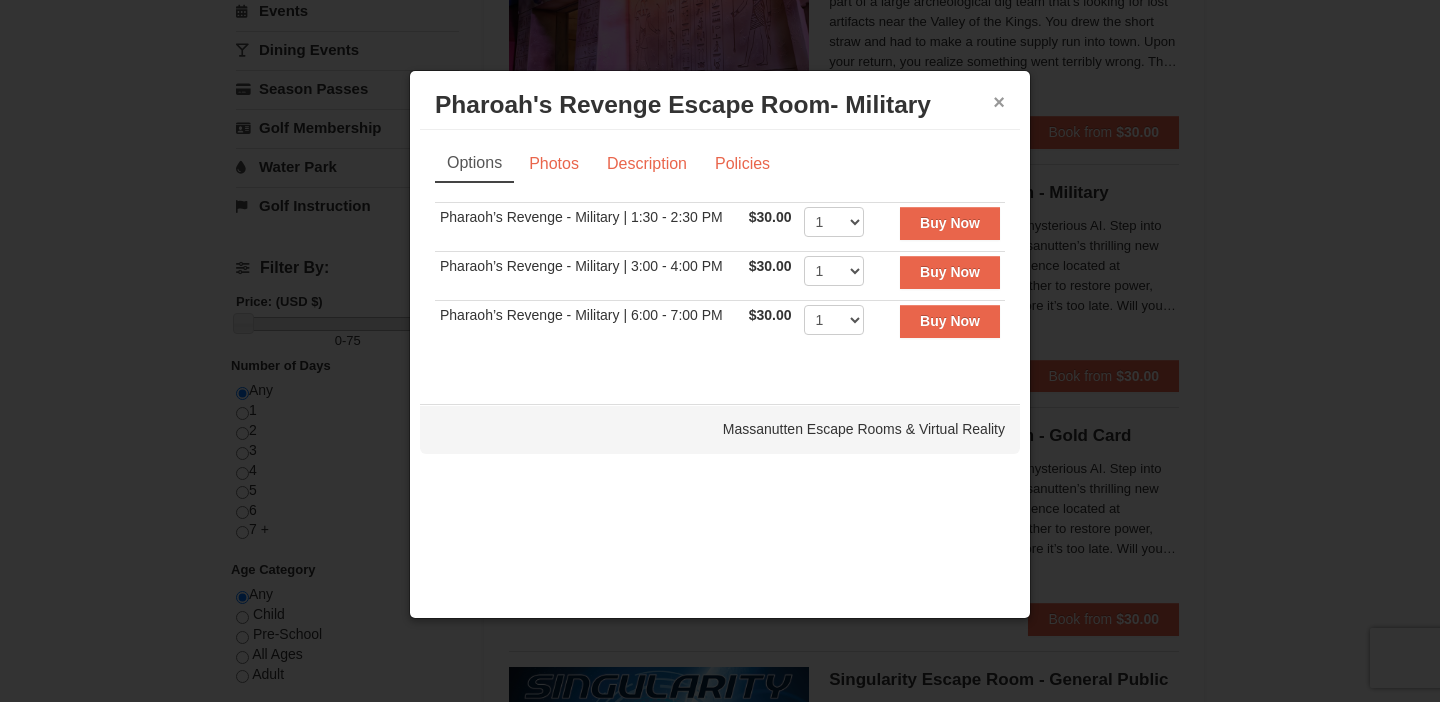 click on "×" at bounding box center (999, 102) 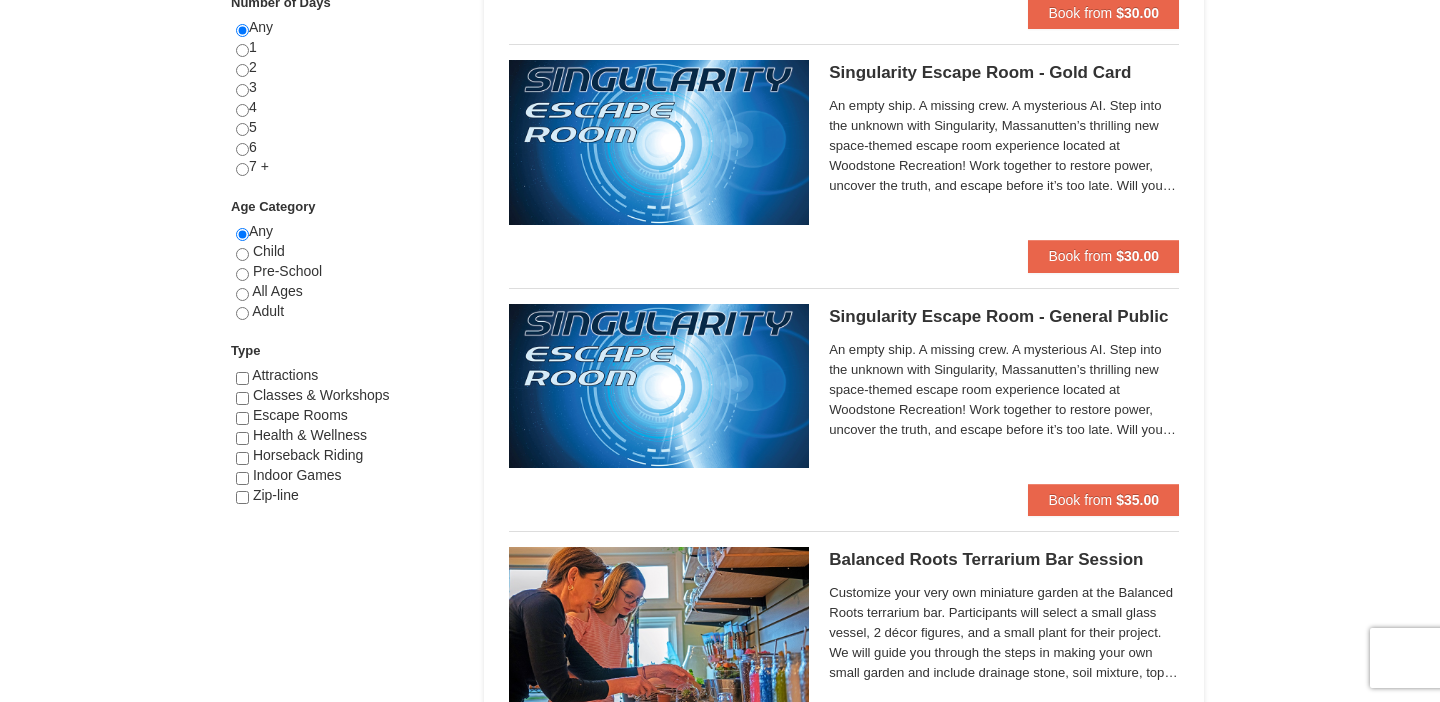 scroll, scrollTop: 892, scrollLeft: 0, axis: vertical 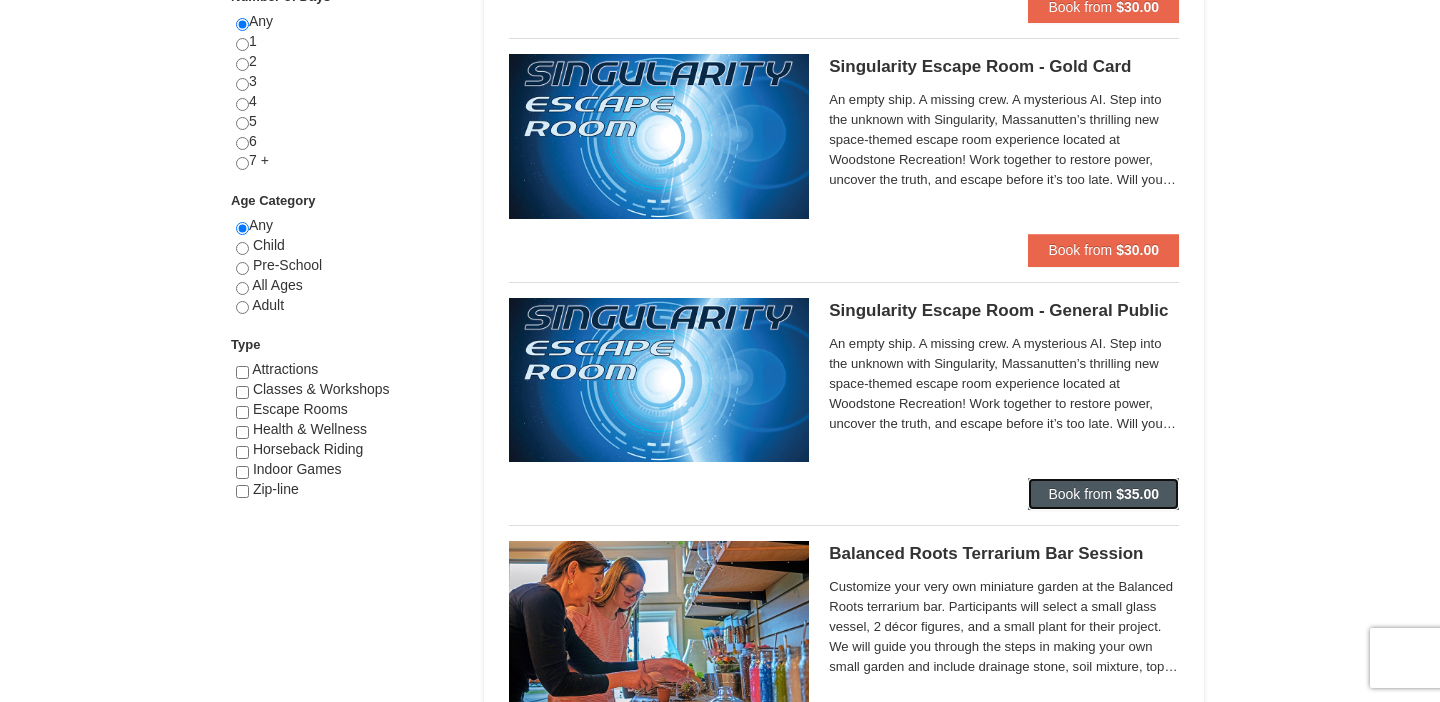 click on "Book from   $35.00" at bounding box center [1103, 494] 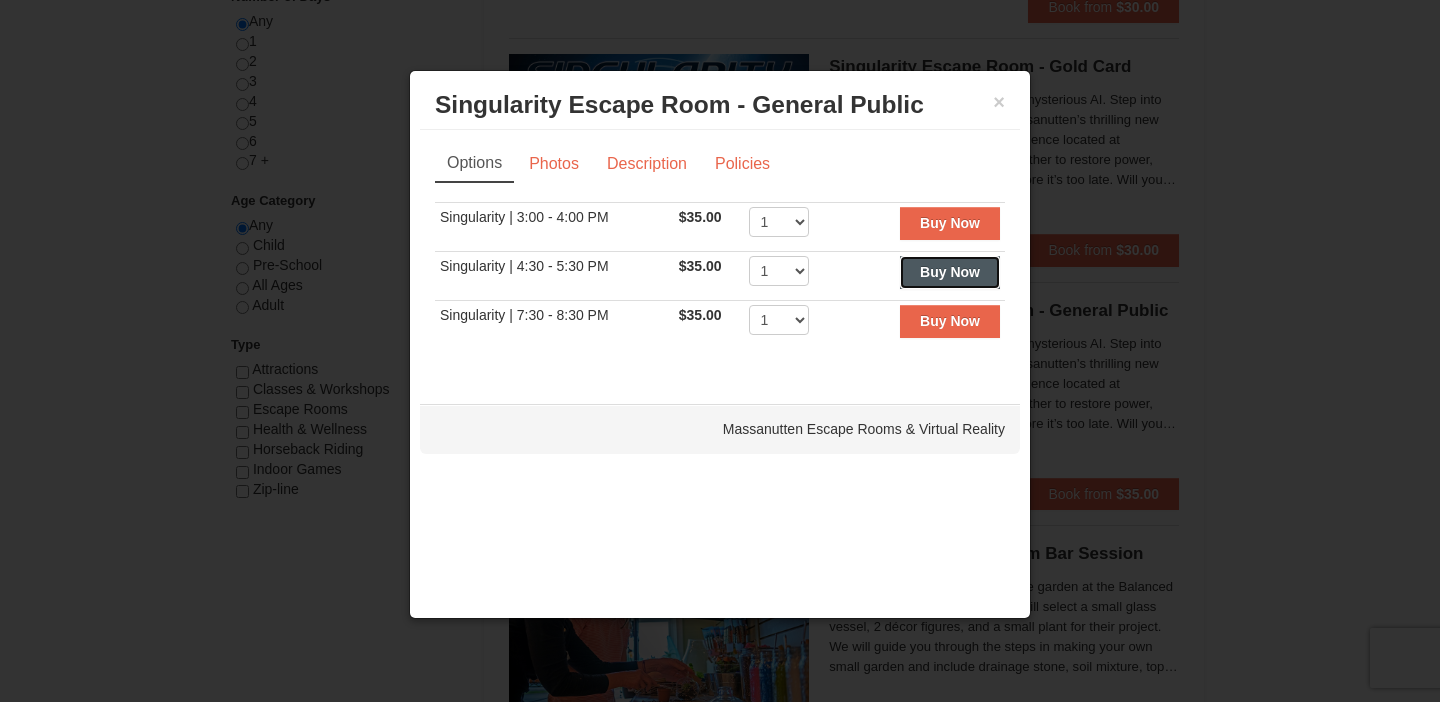 click on "Buy Now" at bounding box center (950, 272) 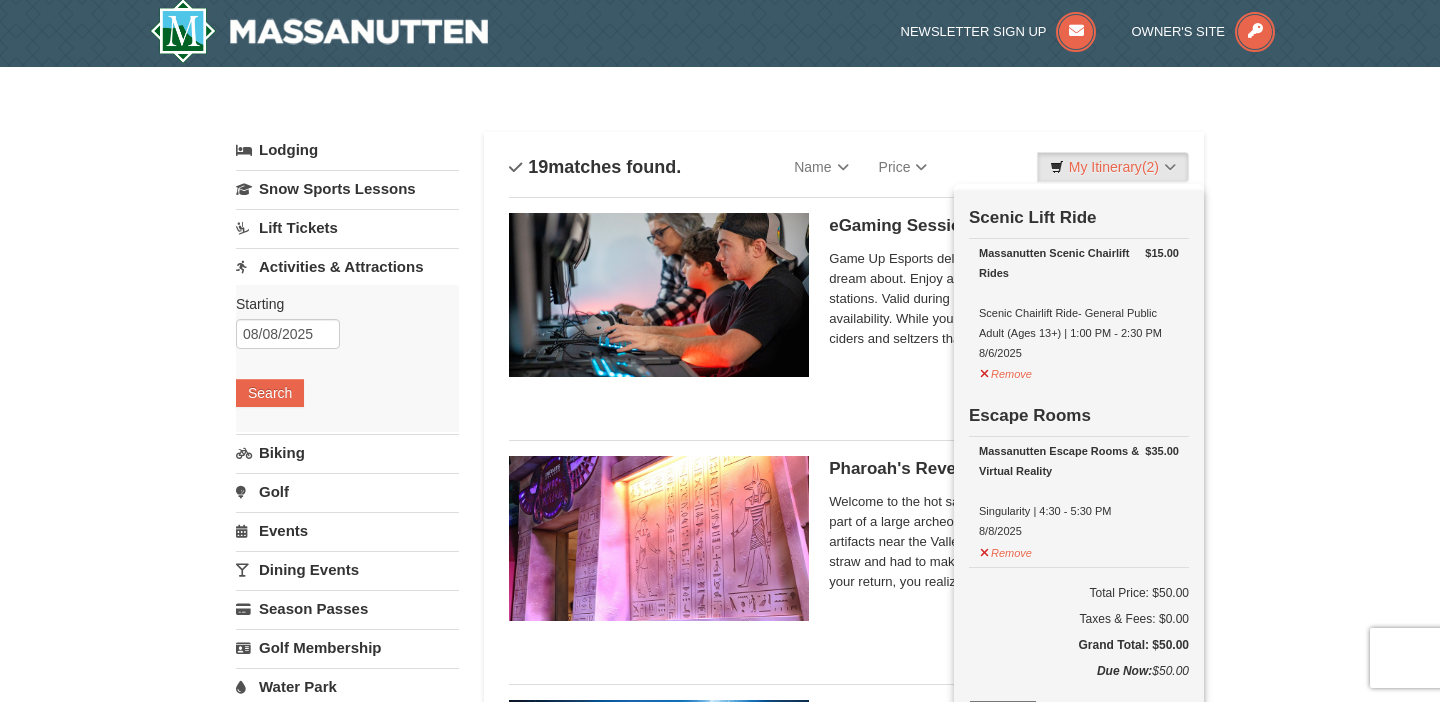scroll, scrollTop: 6, scrollLeft: 0, axis: vertical 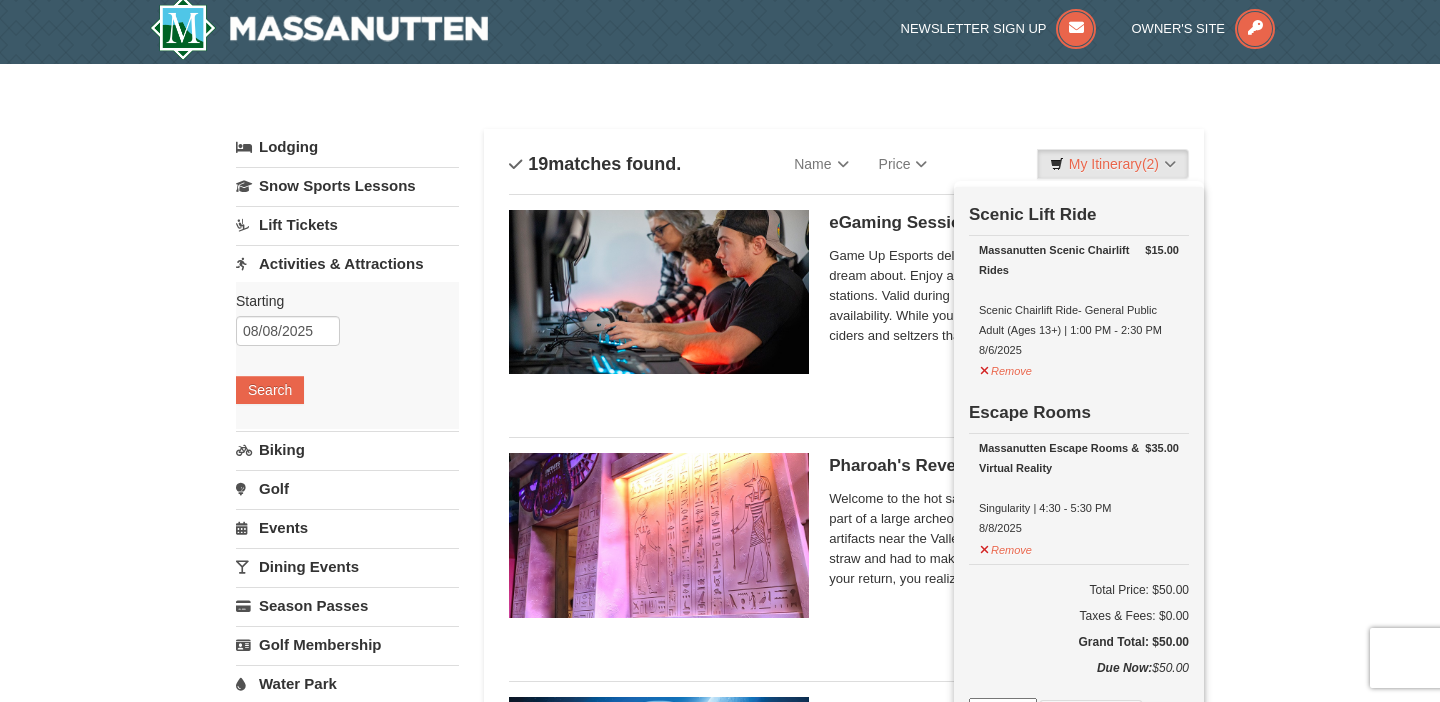 click on "×
Categories
List
Filter
My Itinerary (2)
Check Out Now
Scenic Lift Ride
$15.00
Massanutten Scenic Chairlift Rides
Scenic Chairlift Ride- General Public Adult (Ages 13+) | 1:00 PM - 2:30 PM
8/6/2025" at bounding box center (720, 2469) 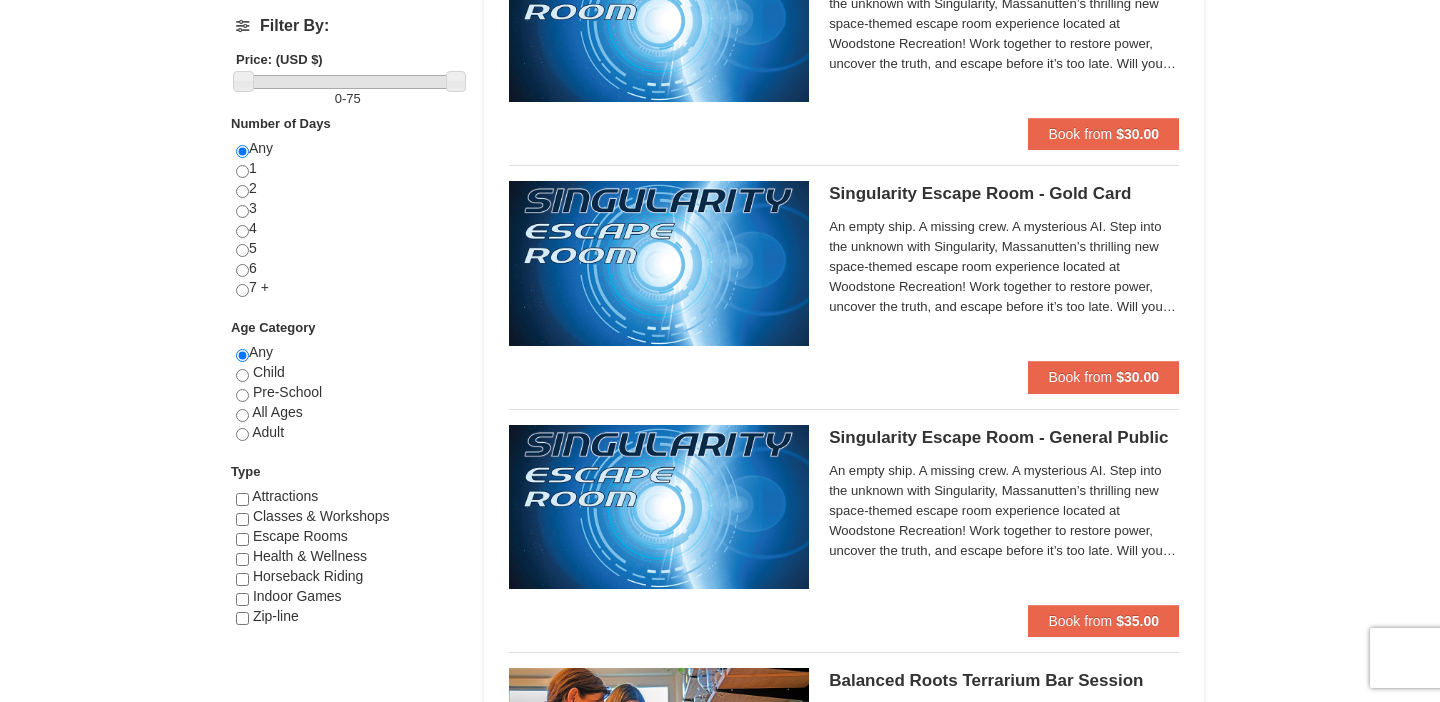 scroll, scrollTop: 767, scrollLeft: 0, axis: vertical 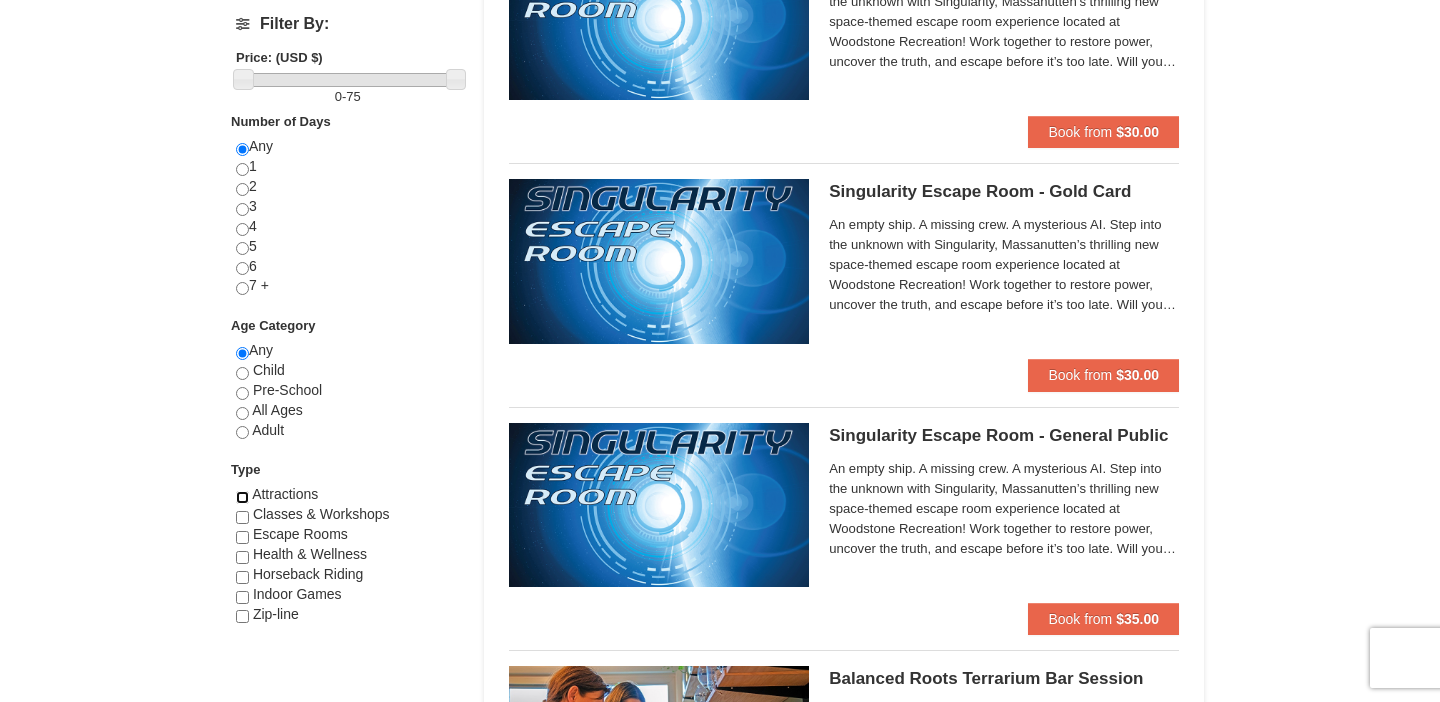 click at bounding box center (242, 497) 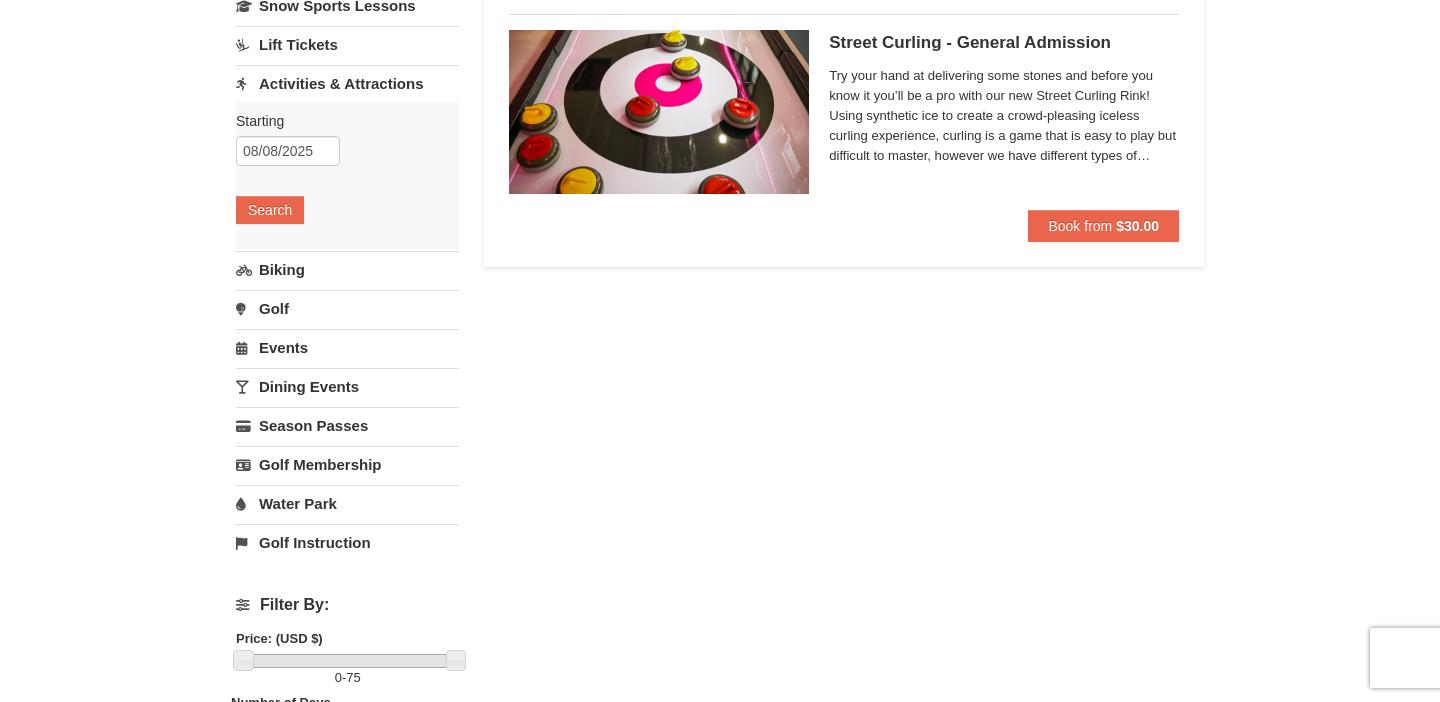 scroll, scrollTop: 188, scrollLeft: 0, axis: vertical 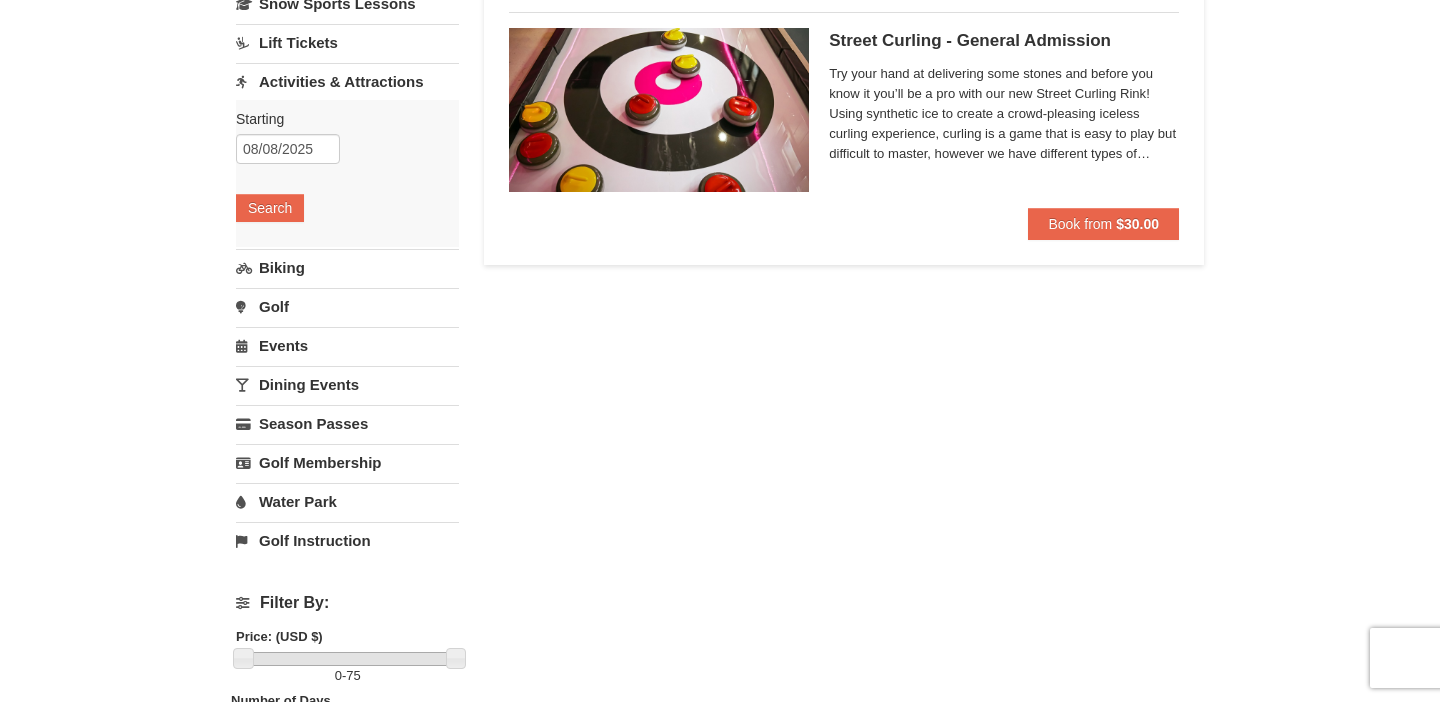 click on "Golf" at bounding box center [347, 306] 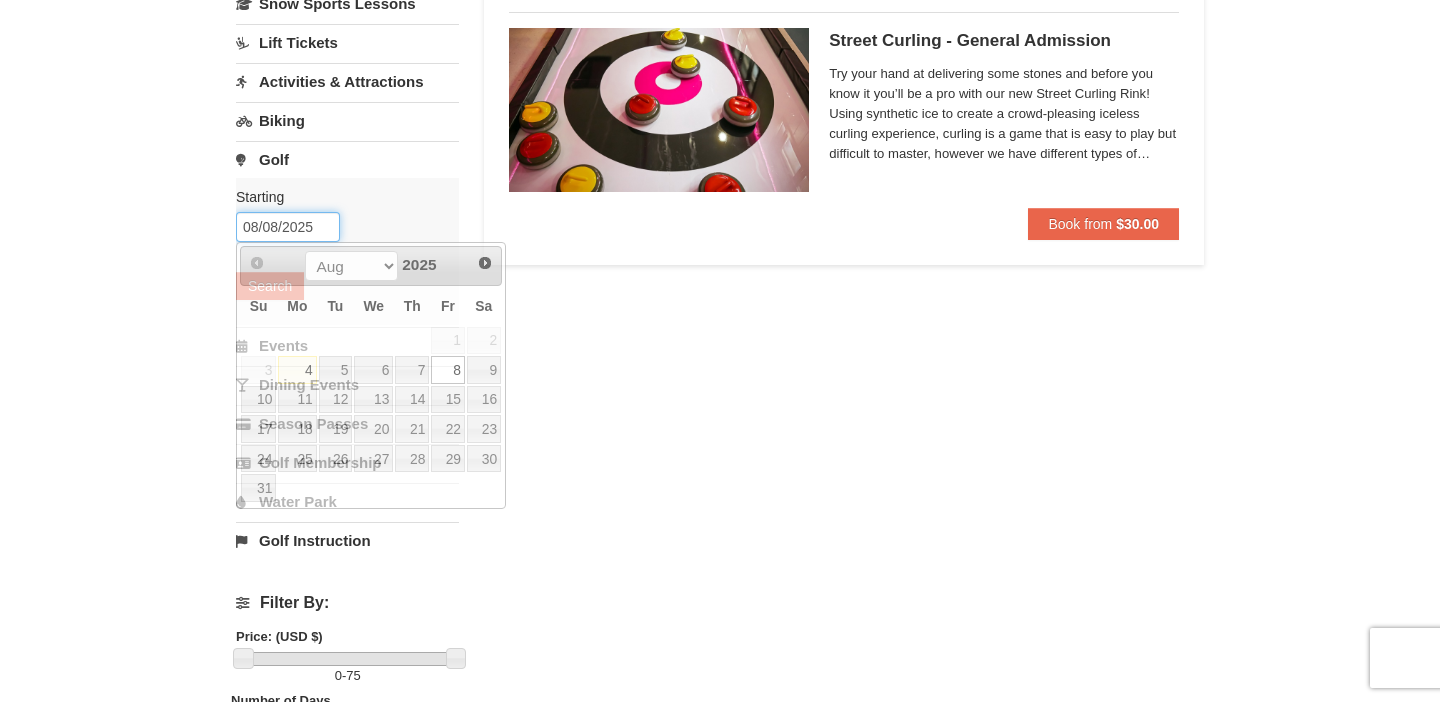 click on "08/08/2025" at bounding box center [288, 227] 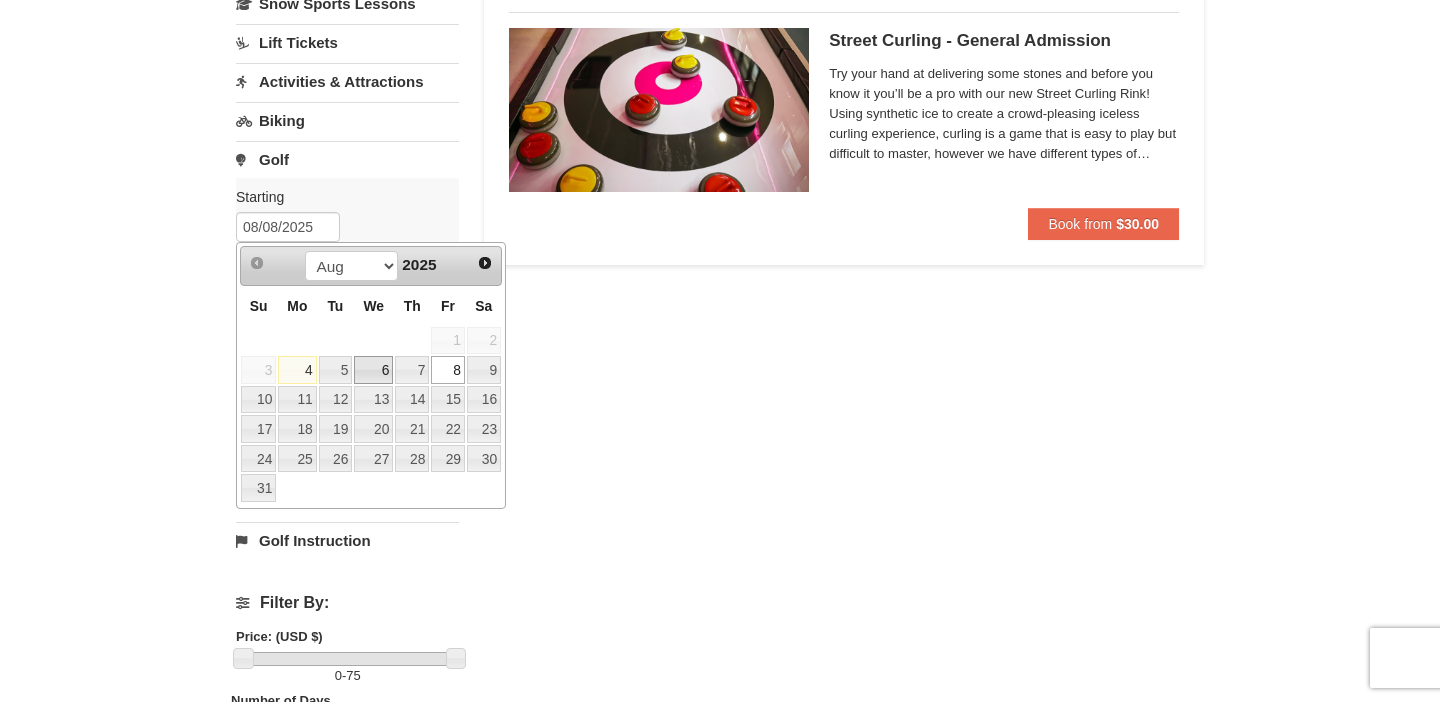 click on "6" at bounding box center (373, 370) 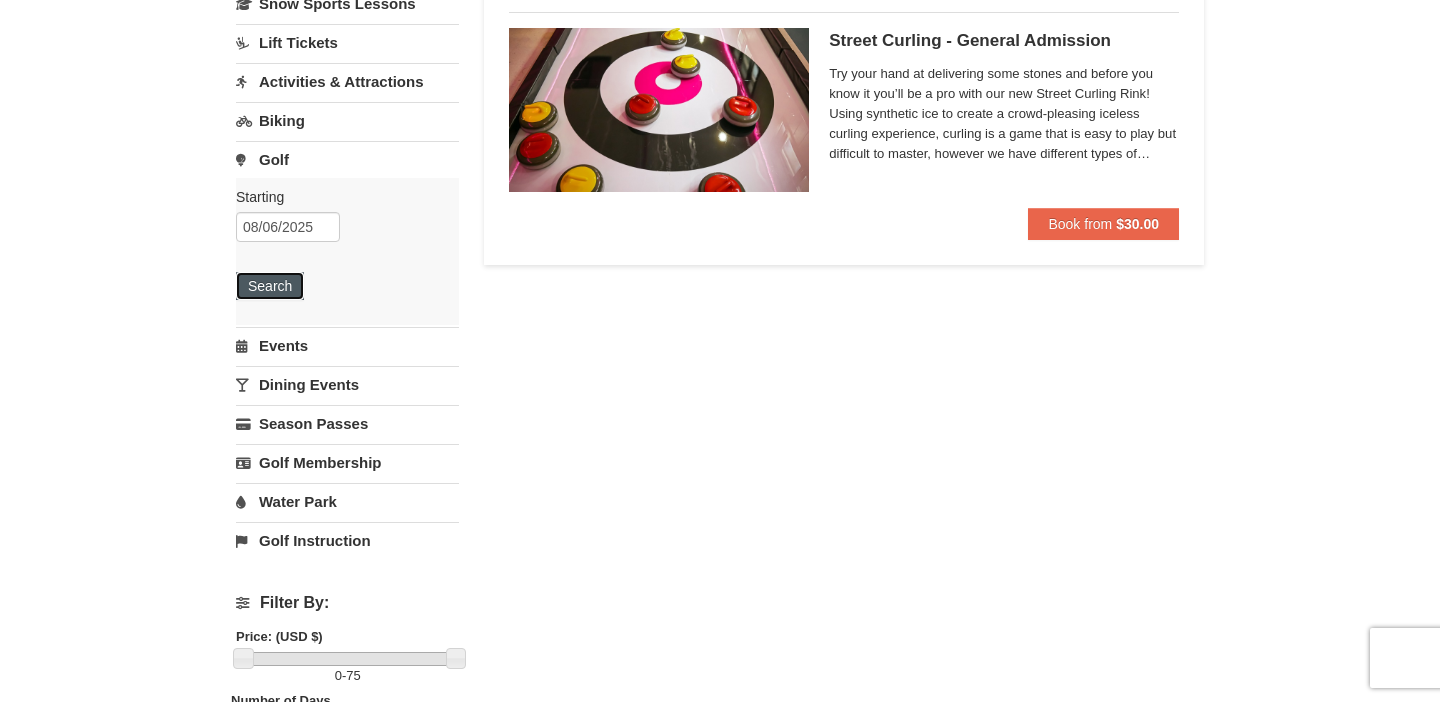 click on "Search" at bounding box center (270, 286) 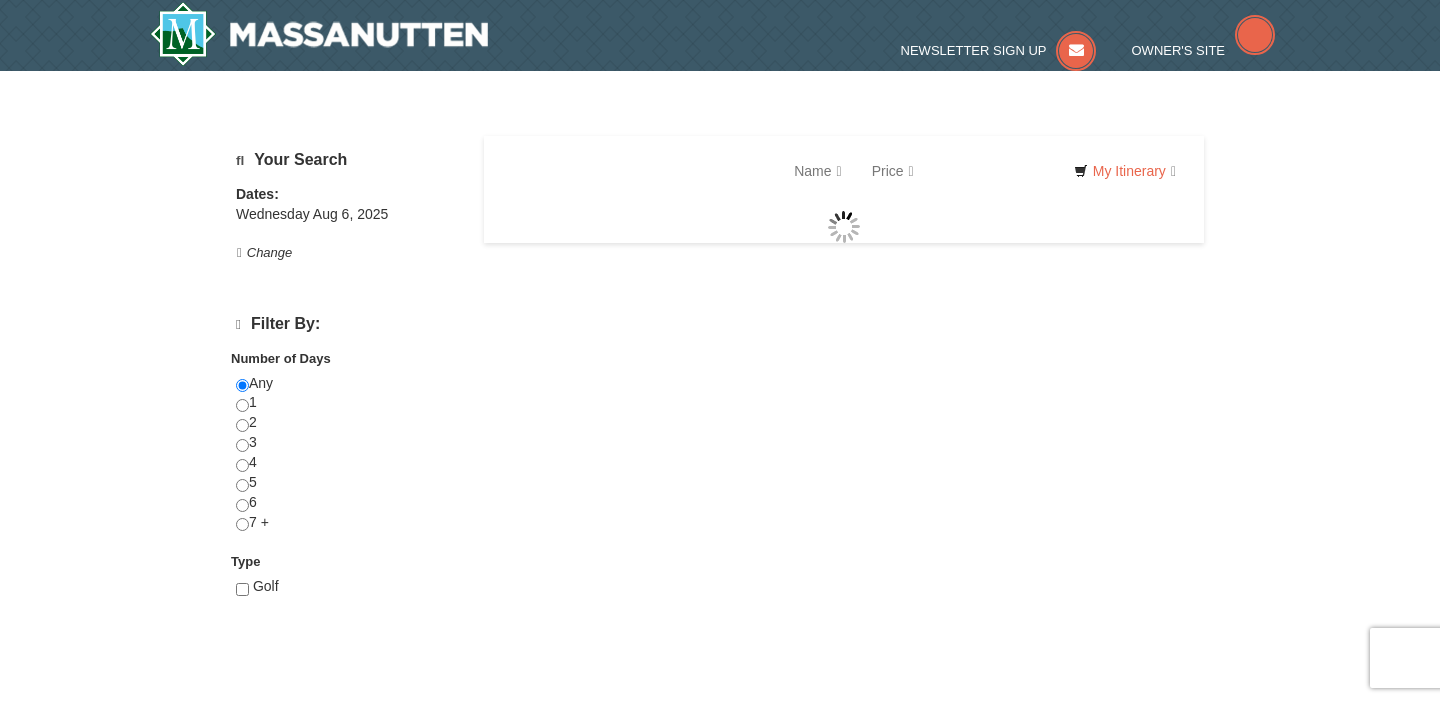 scroll, scrollTop: 0, scrollLeft: 0, axis: both 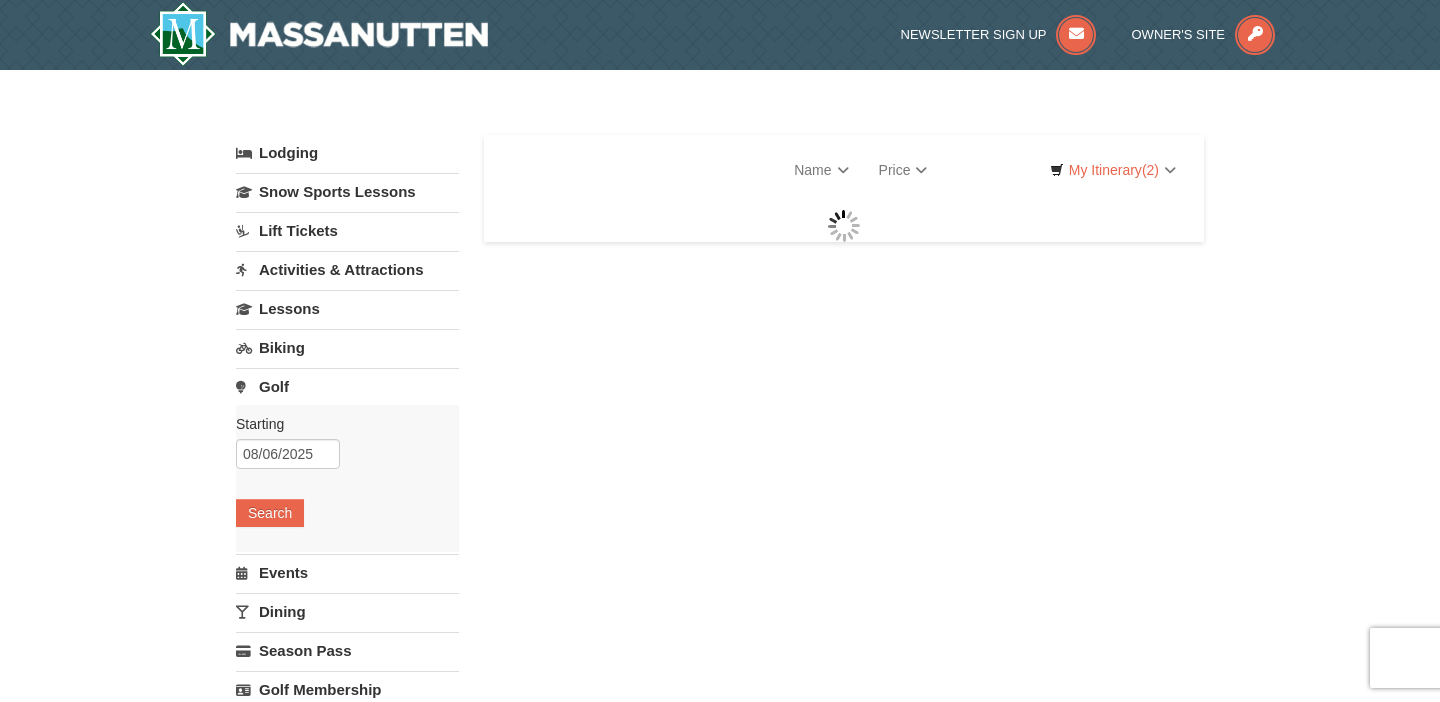 select on "8" 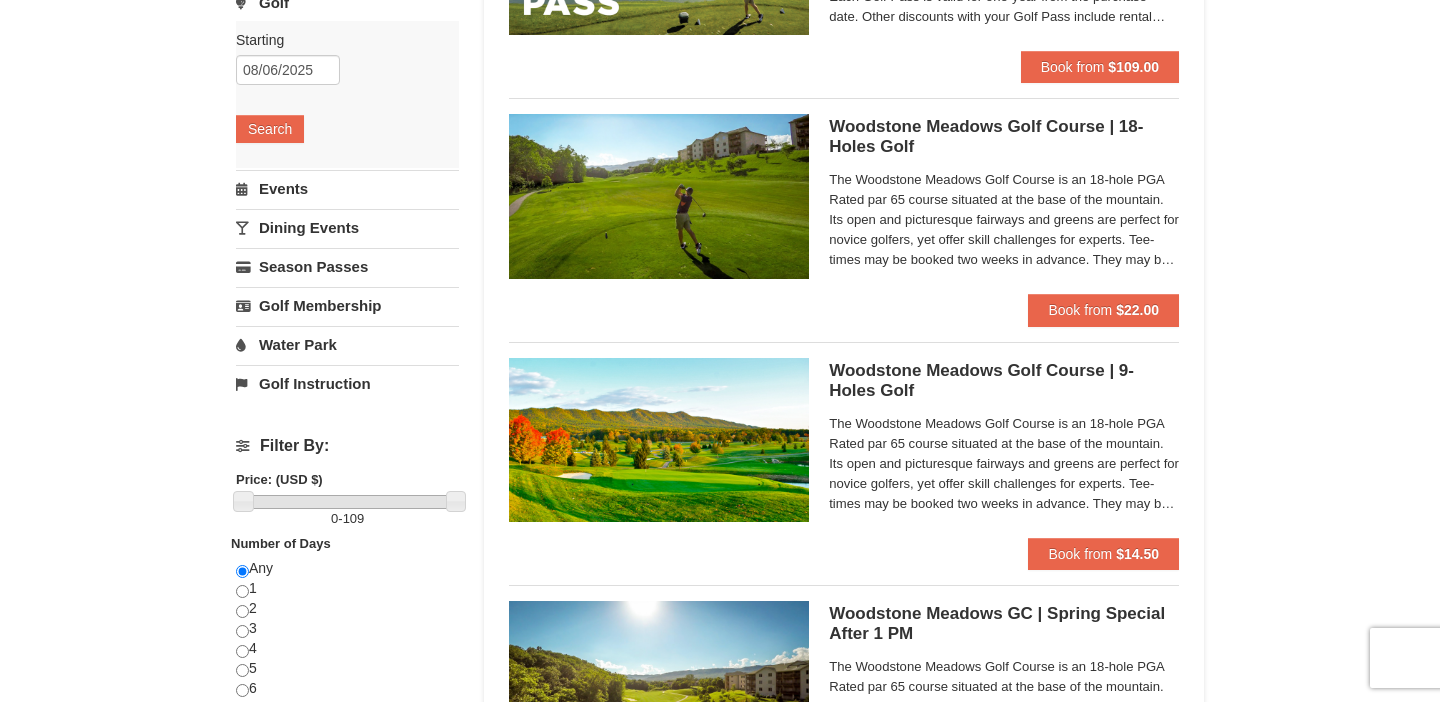 scroll, scrollTop: 338, scrollLeft: 0, axis: vertical 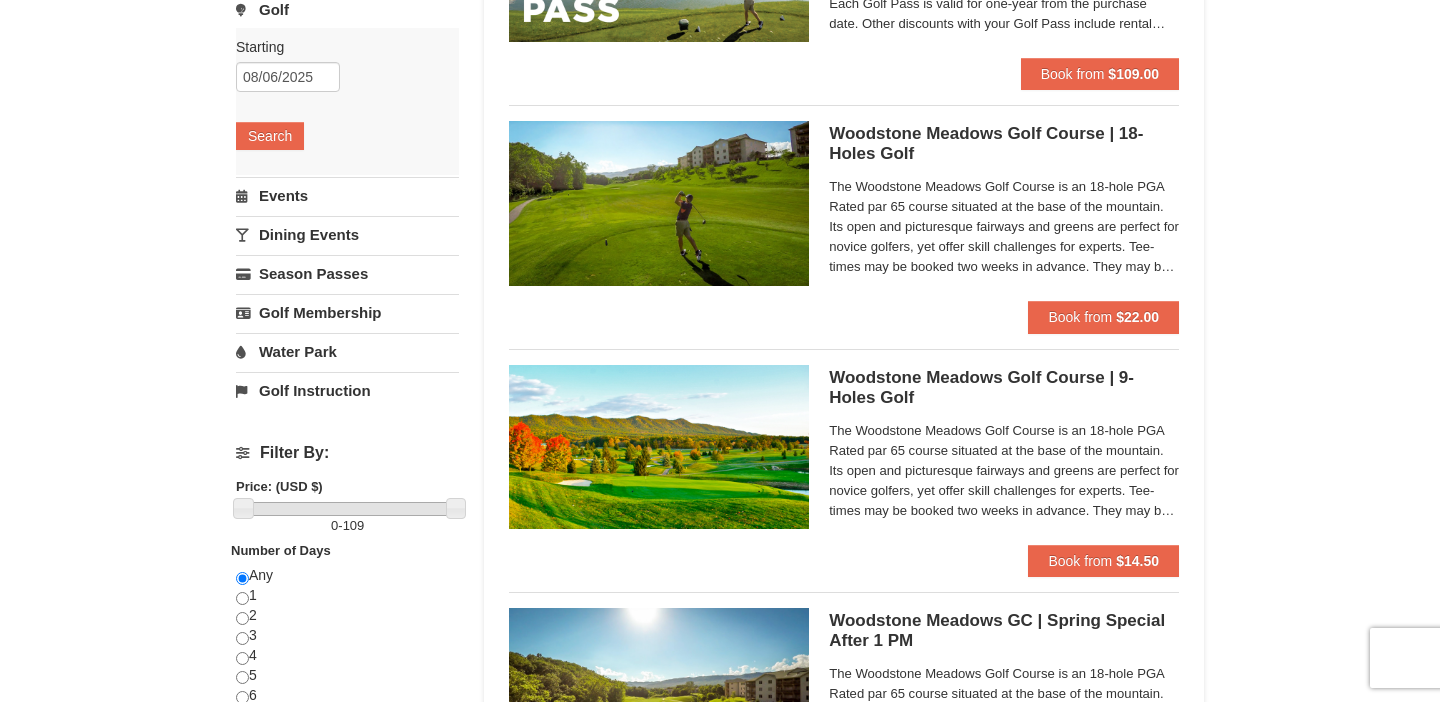 click on "Filter By:" at bounding box center [347, 453] 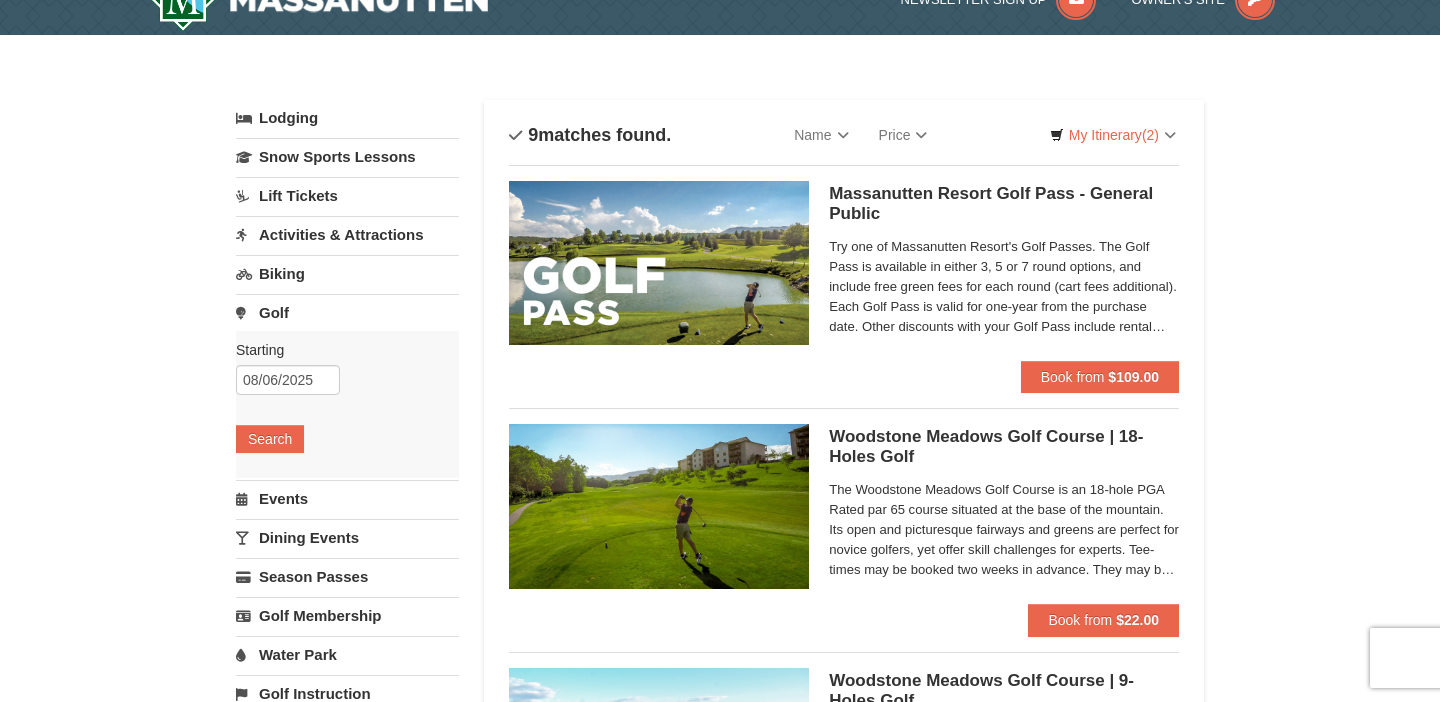 scroll, scrollTop: 7, scrollLeft: 0, axis: vertical 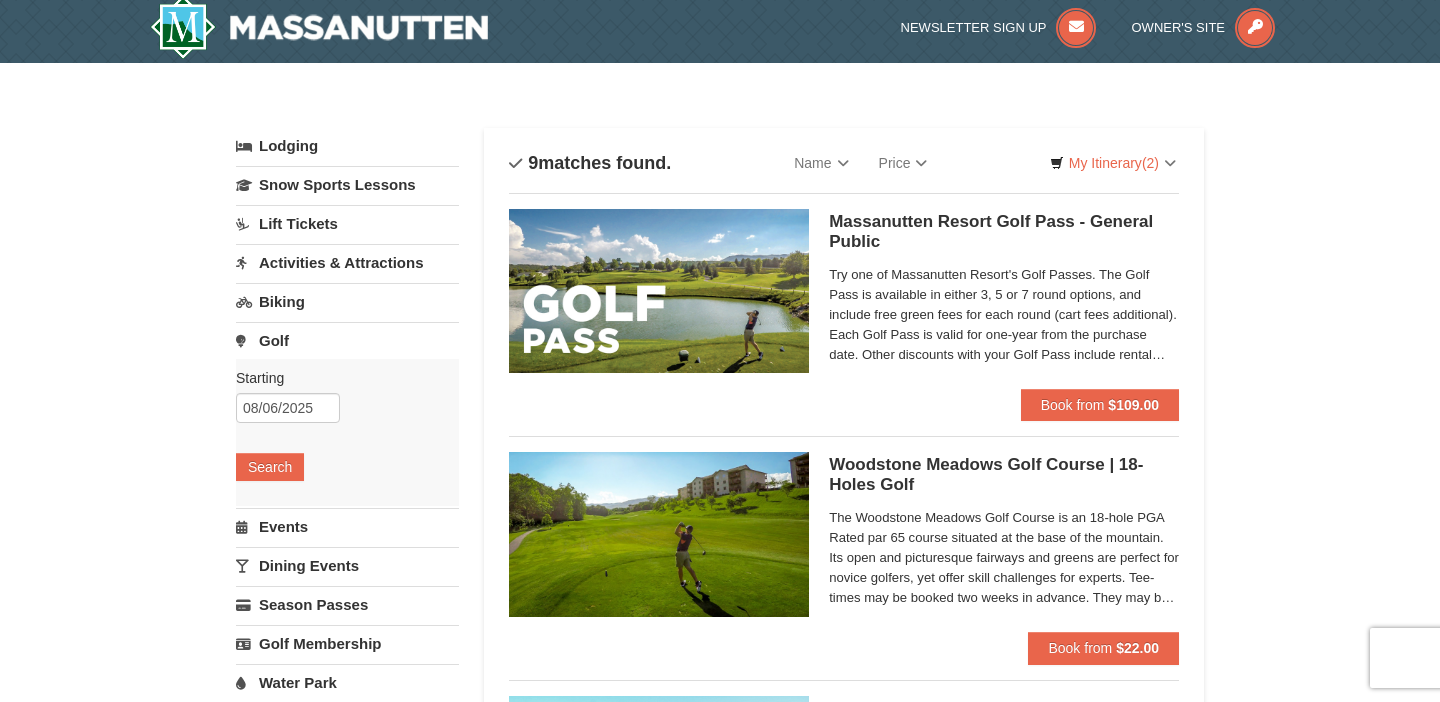 click on "Activities & Attractions" at bounding box center (347, 262) 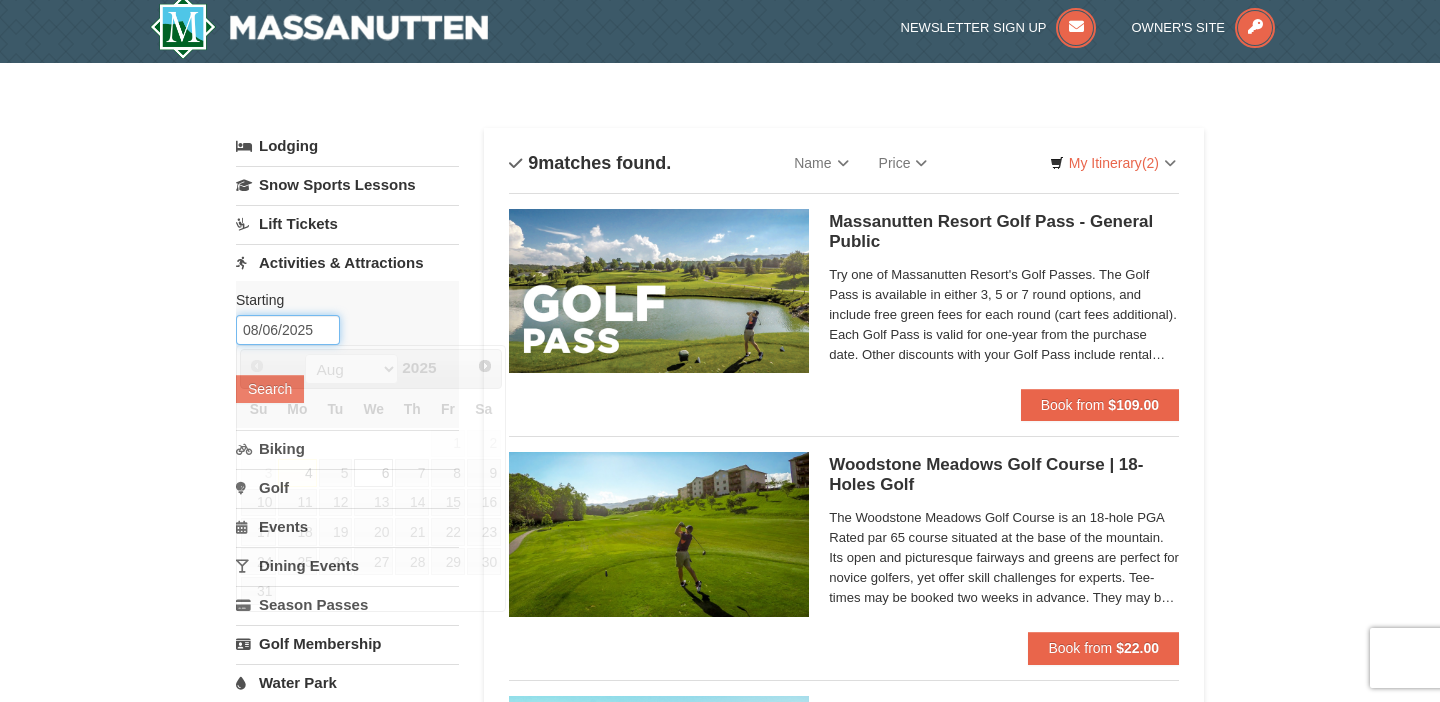 click on "08/06/2025" at bounding box center (288, 330) 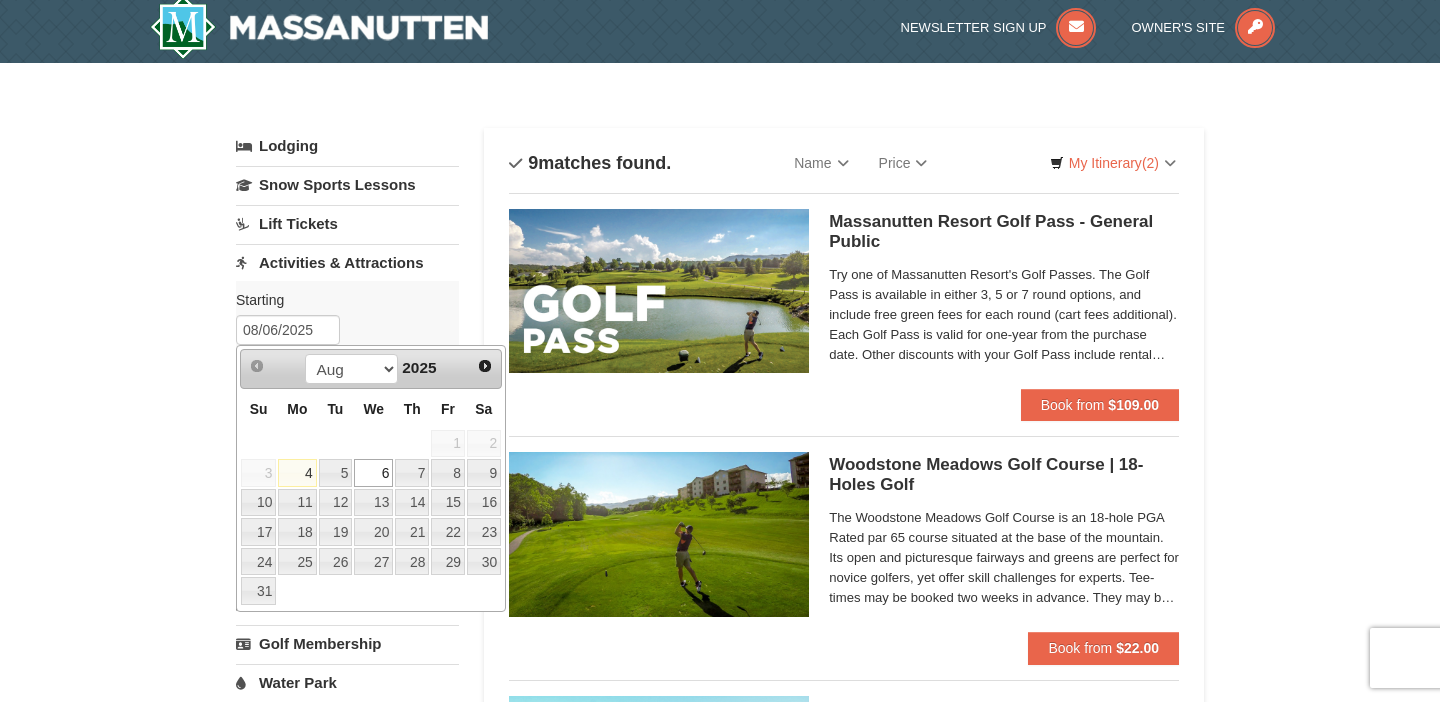click on "6" at bounding box center [373, 473] 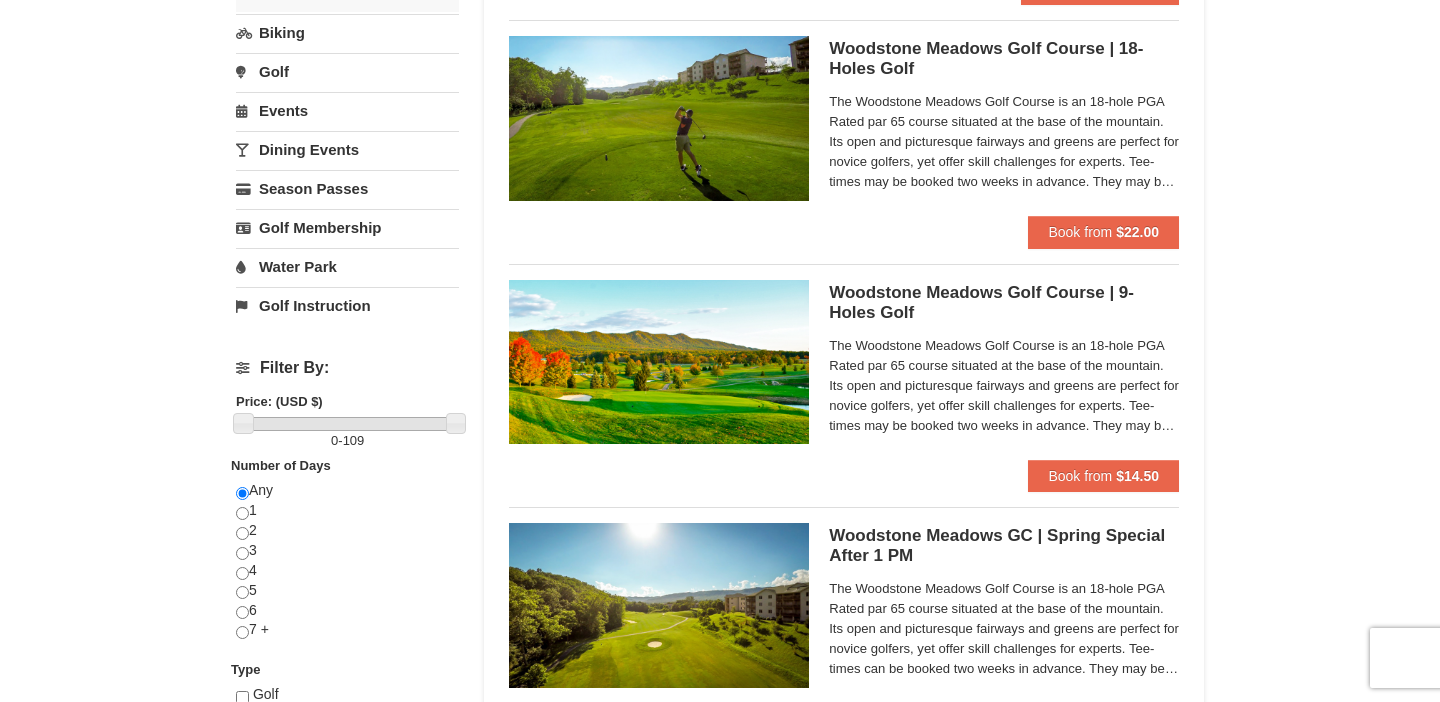 scroll, scrollTop: 418, scrollLeft: 0, axis: vertical 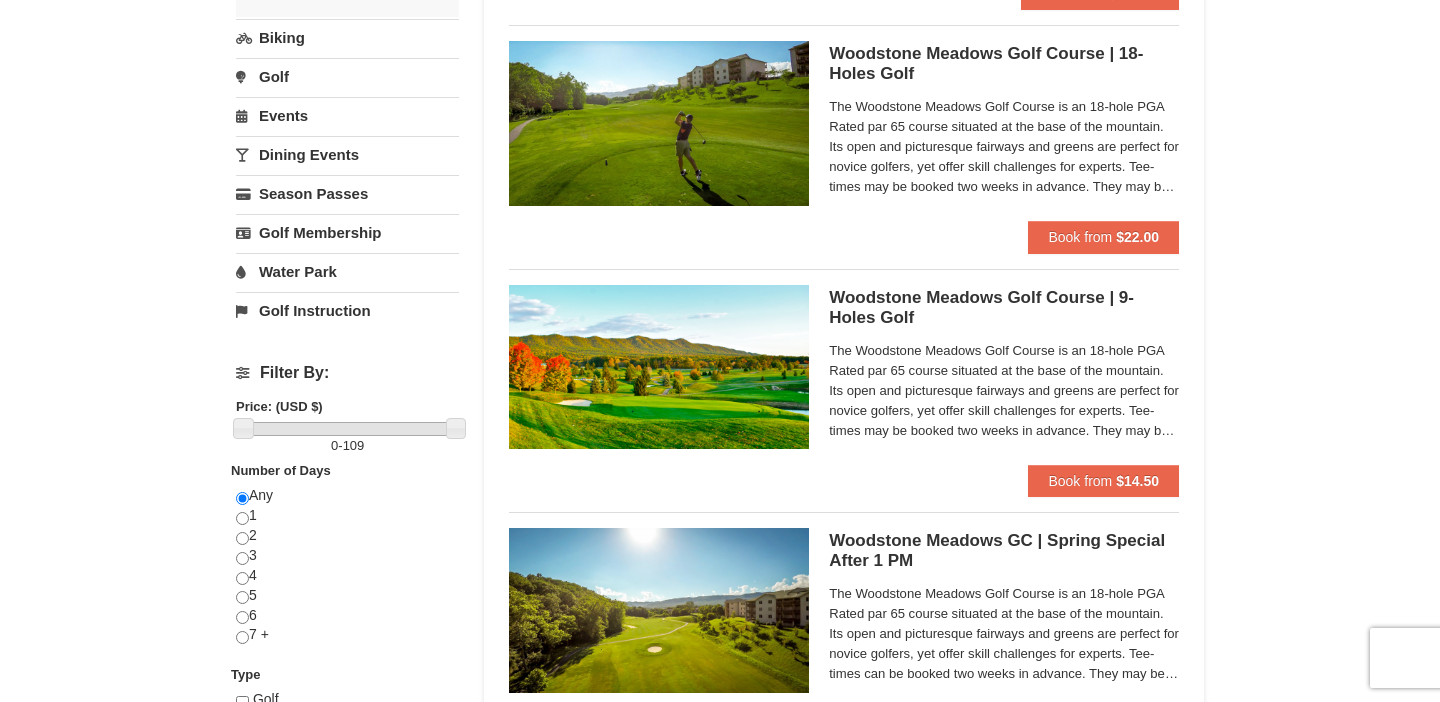 click on "Events" at bounding box center (347, 115) 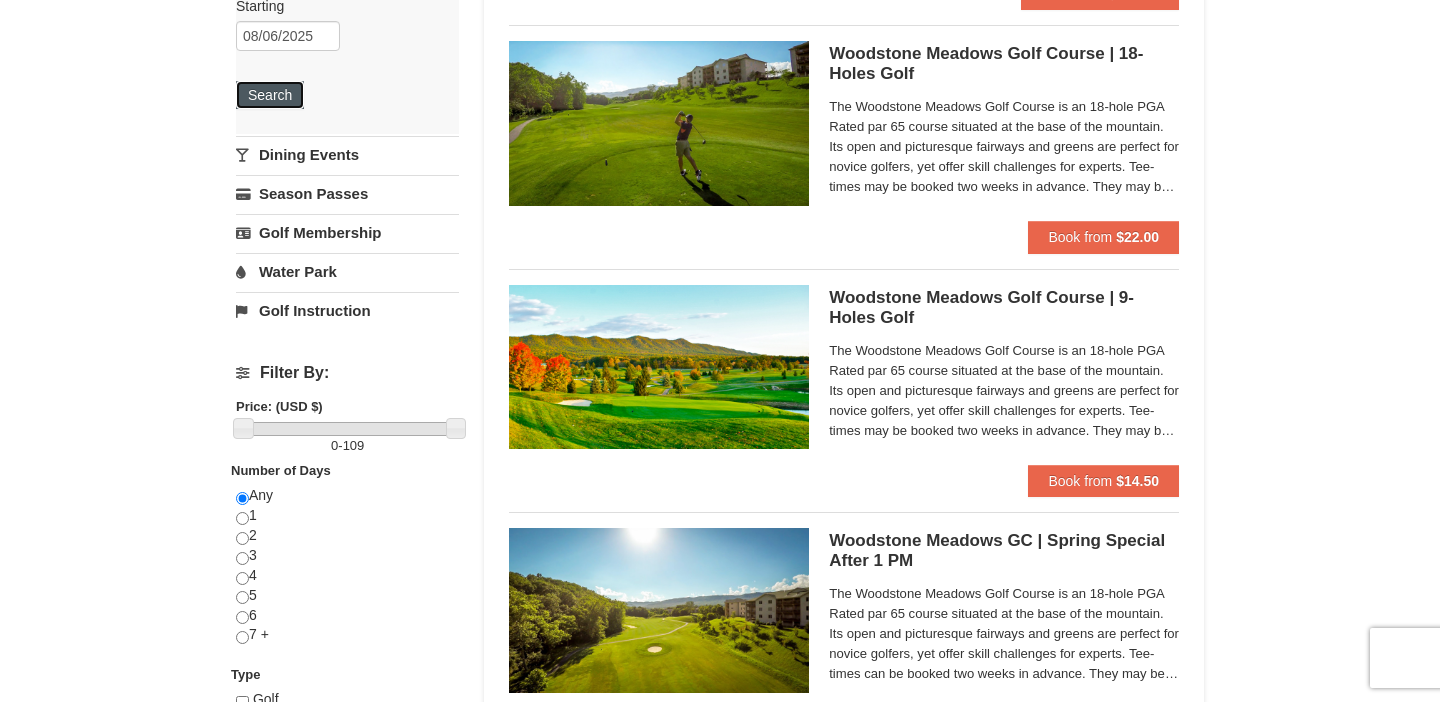 click on "Search" at bounding box center [270, 95] 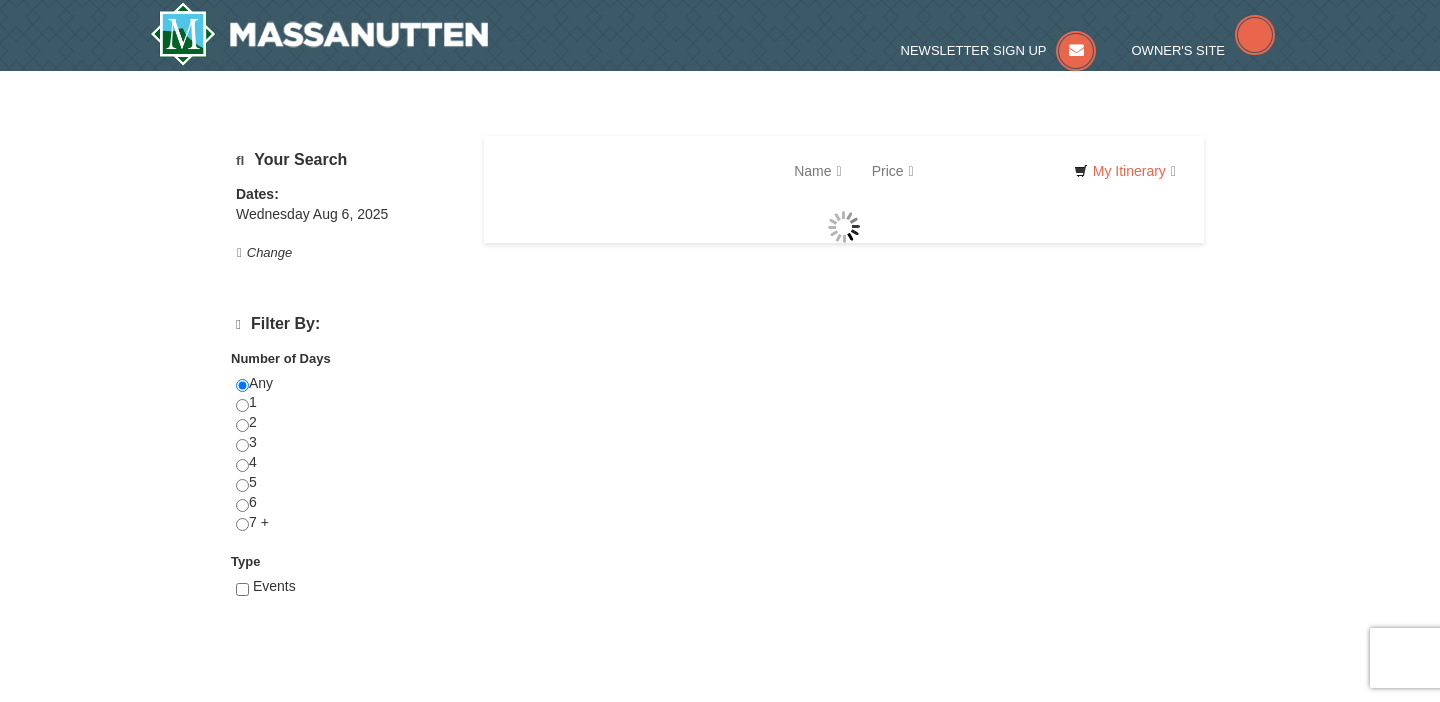 scroll, scrollTop: 0, scrollLeft: 0, axis: both 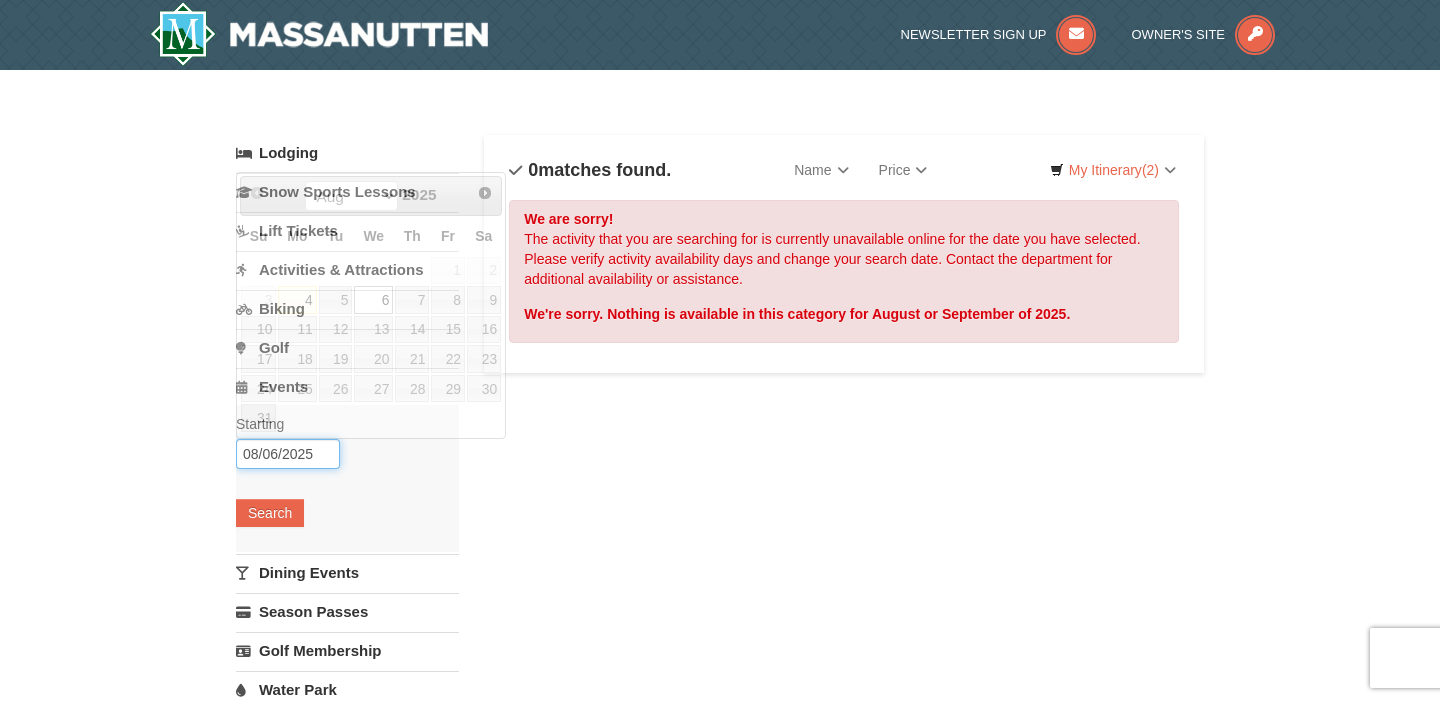 click on "08/06/2025" at bounding box center (288, 454) 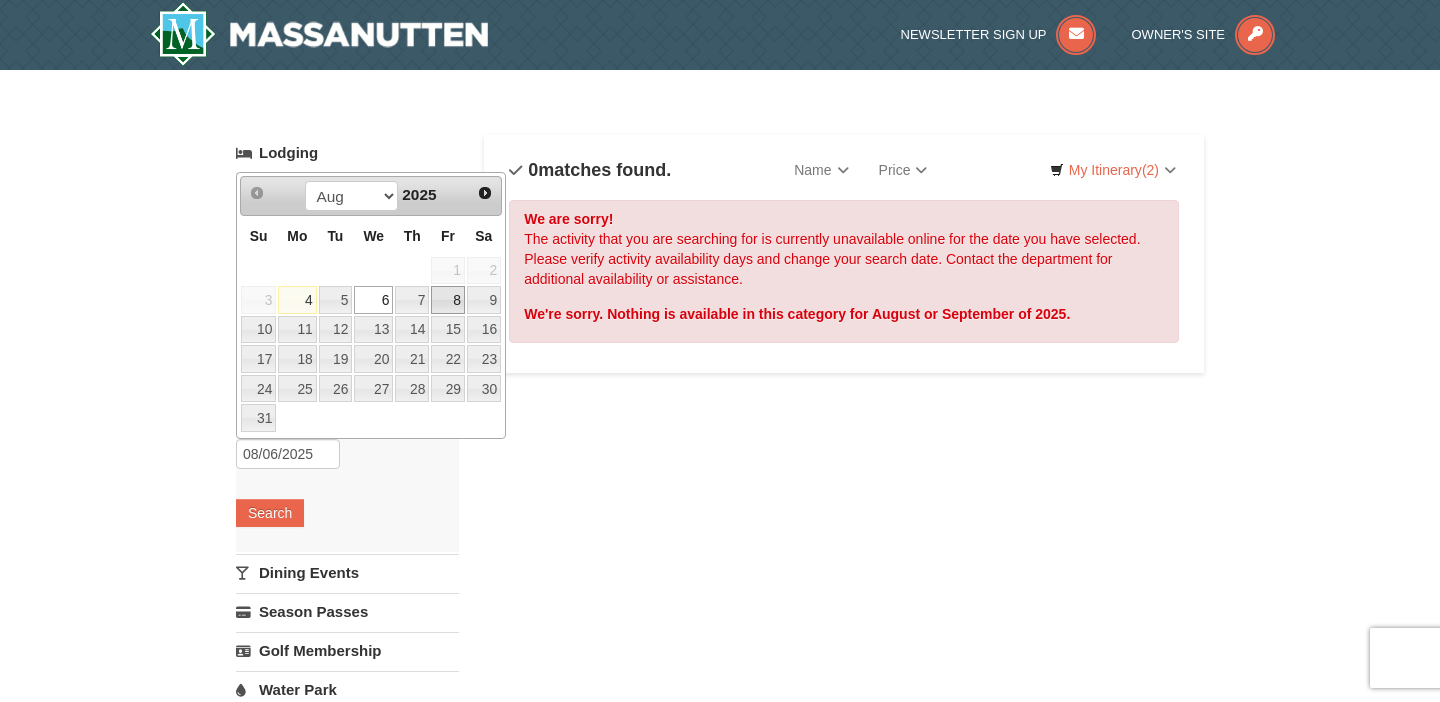 click on "8" at bounding box center (448, 300) 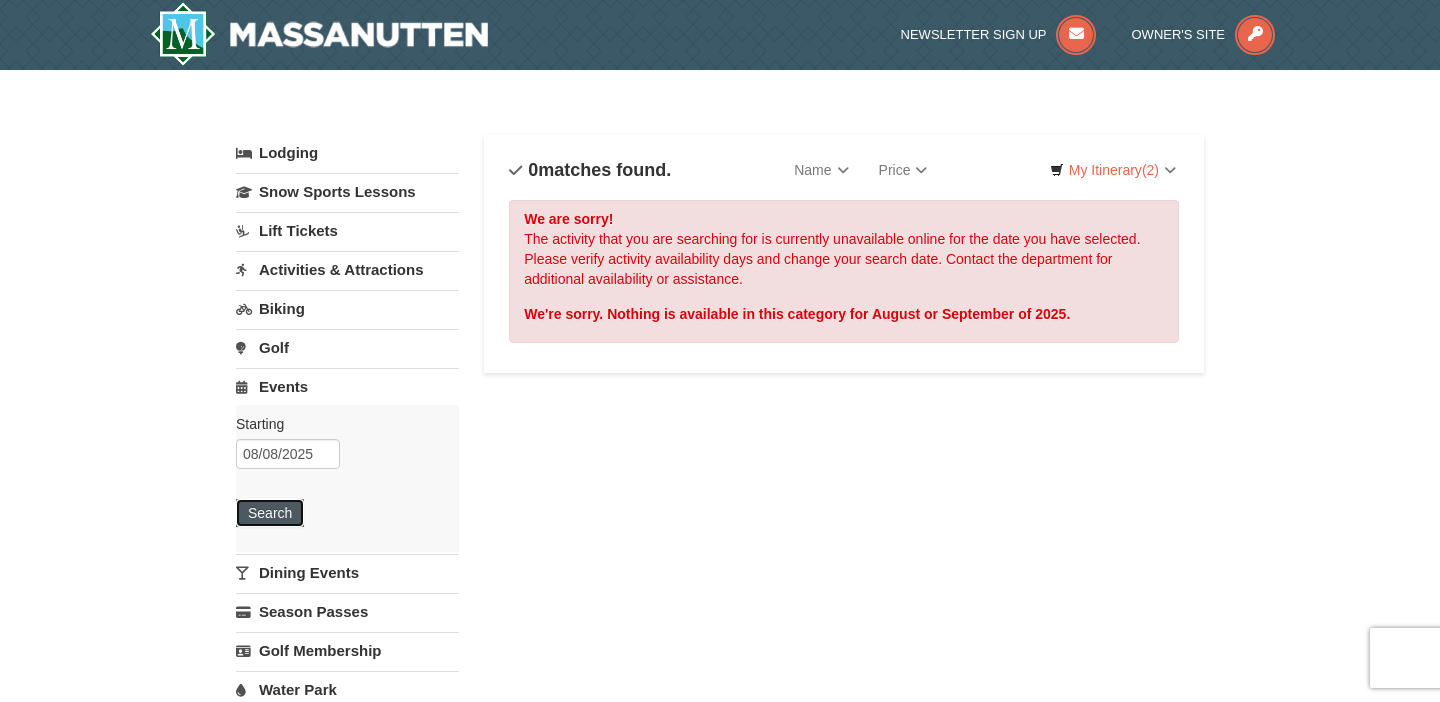 click on "Search" at bounding box center [270, 513] 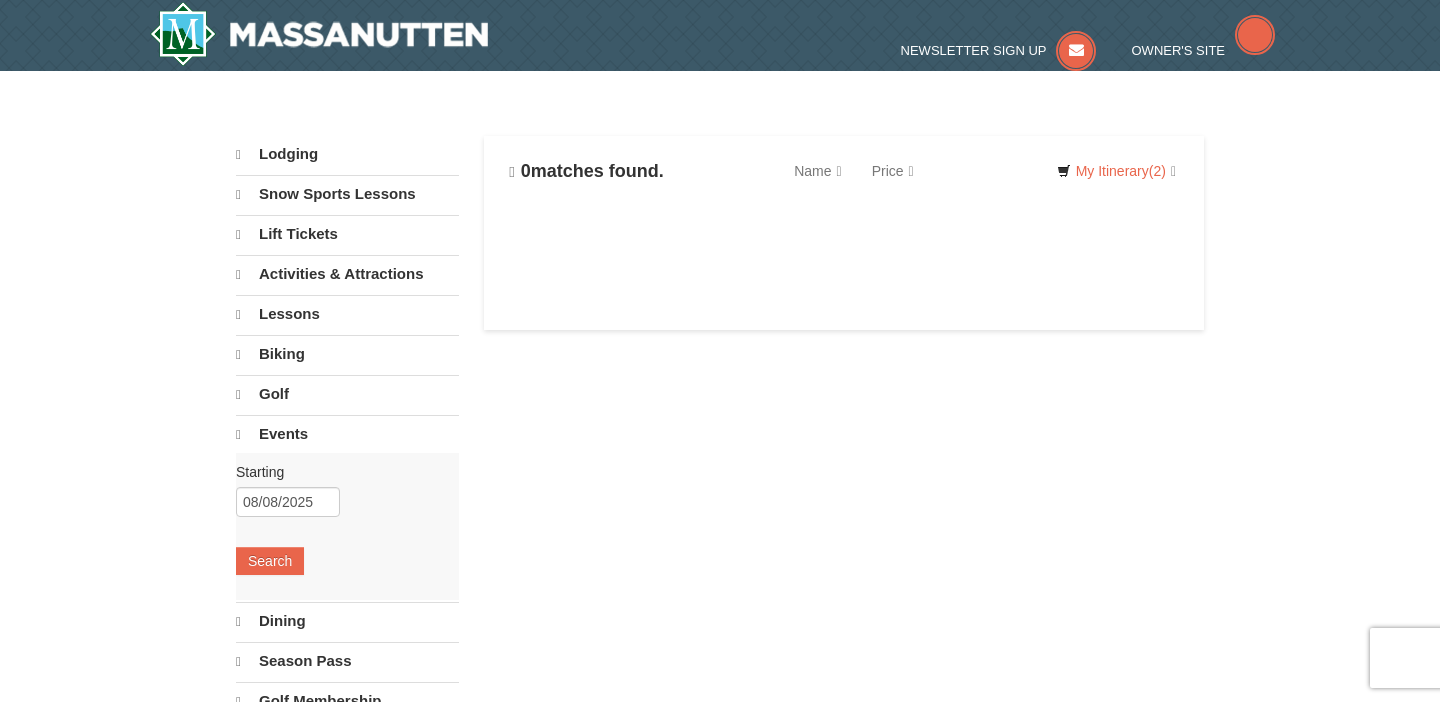 scroll, scrollTop: 0, scrollLeft: 0, axis: both 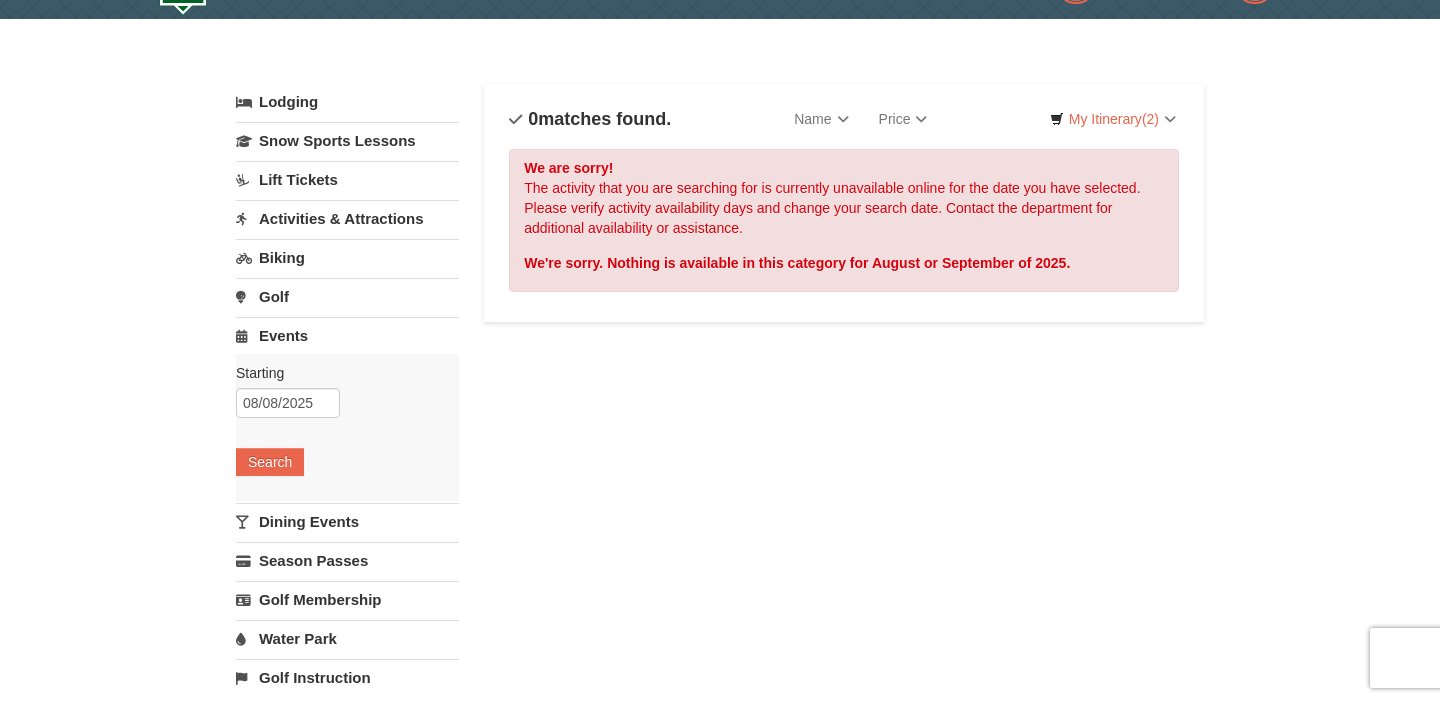 click on "Dining Events" at bounding box center [347, 521] 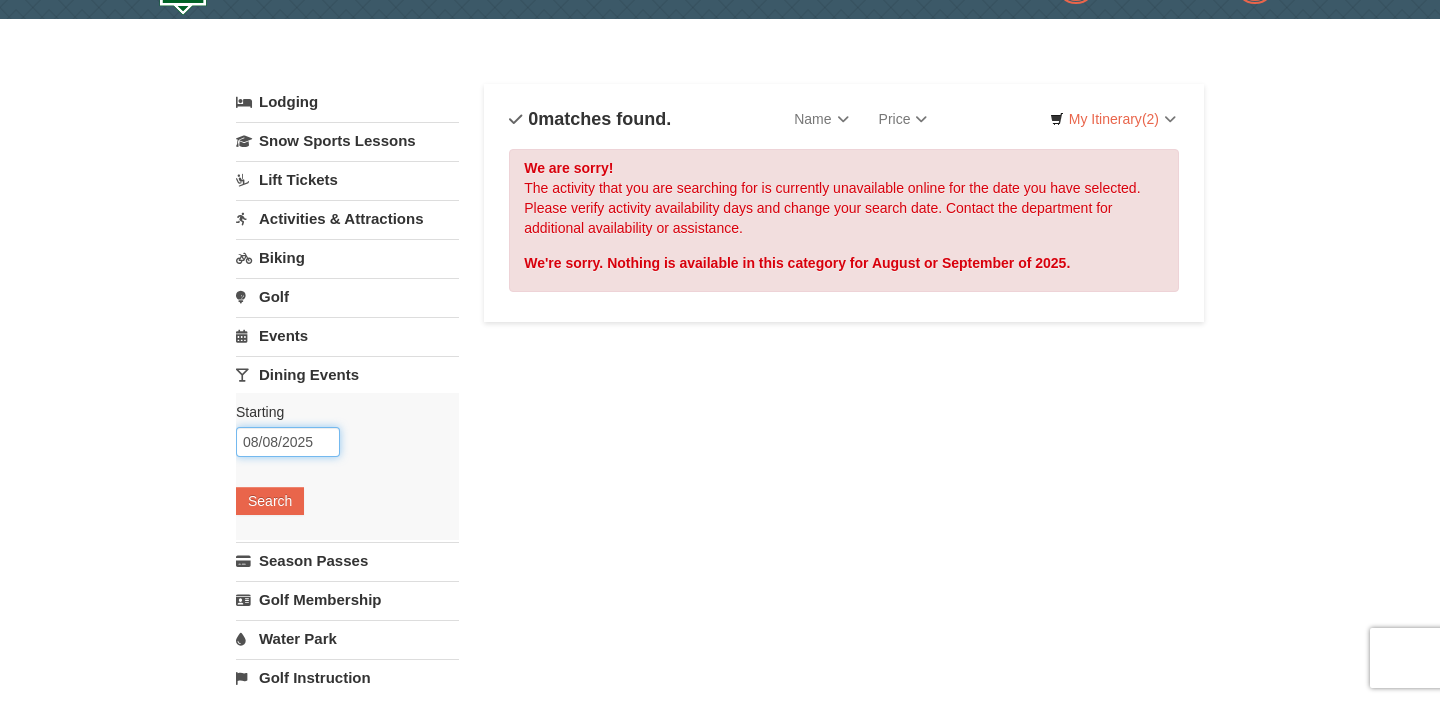 scroll, scrollTop: 52, scrollLeft: 0, axis: vertical 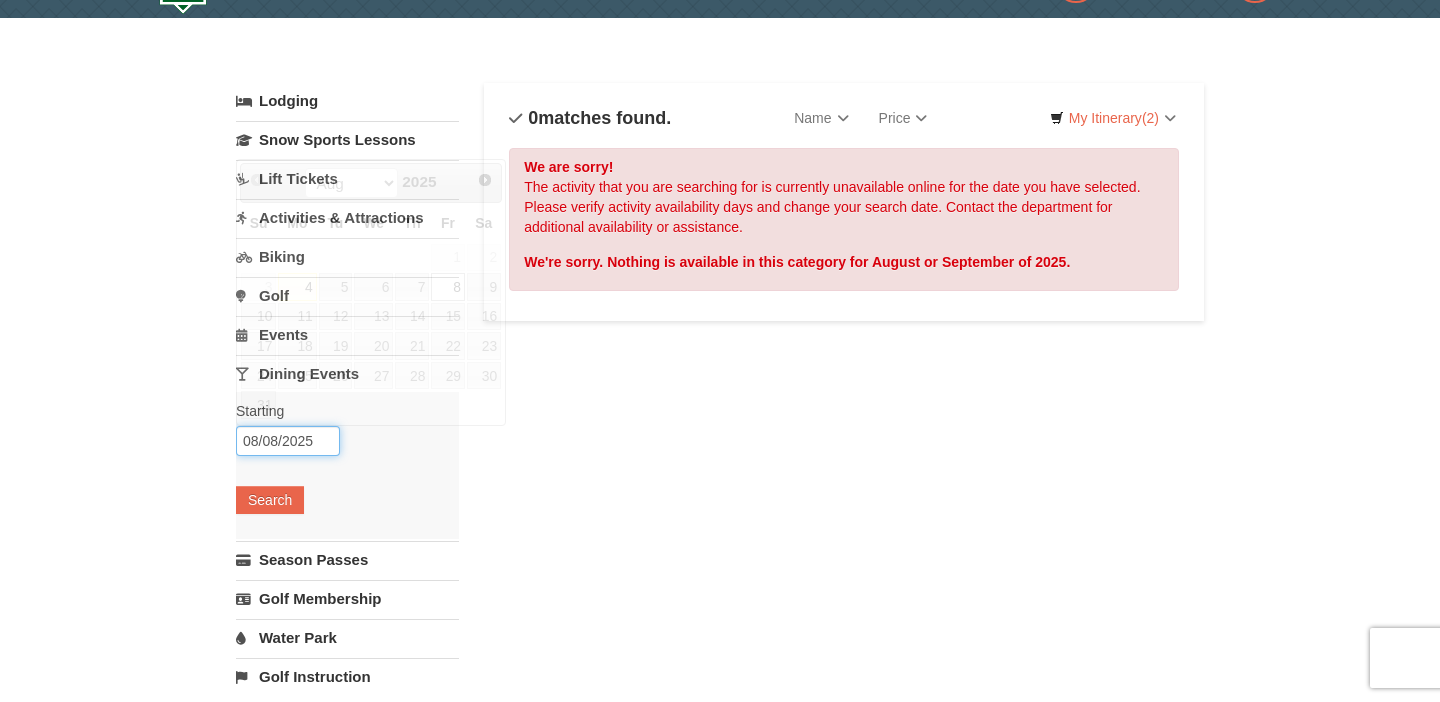 click on "08/08/2025" at bounding box center (288, 441) 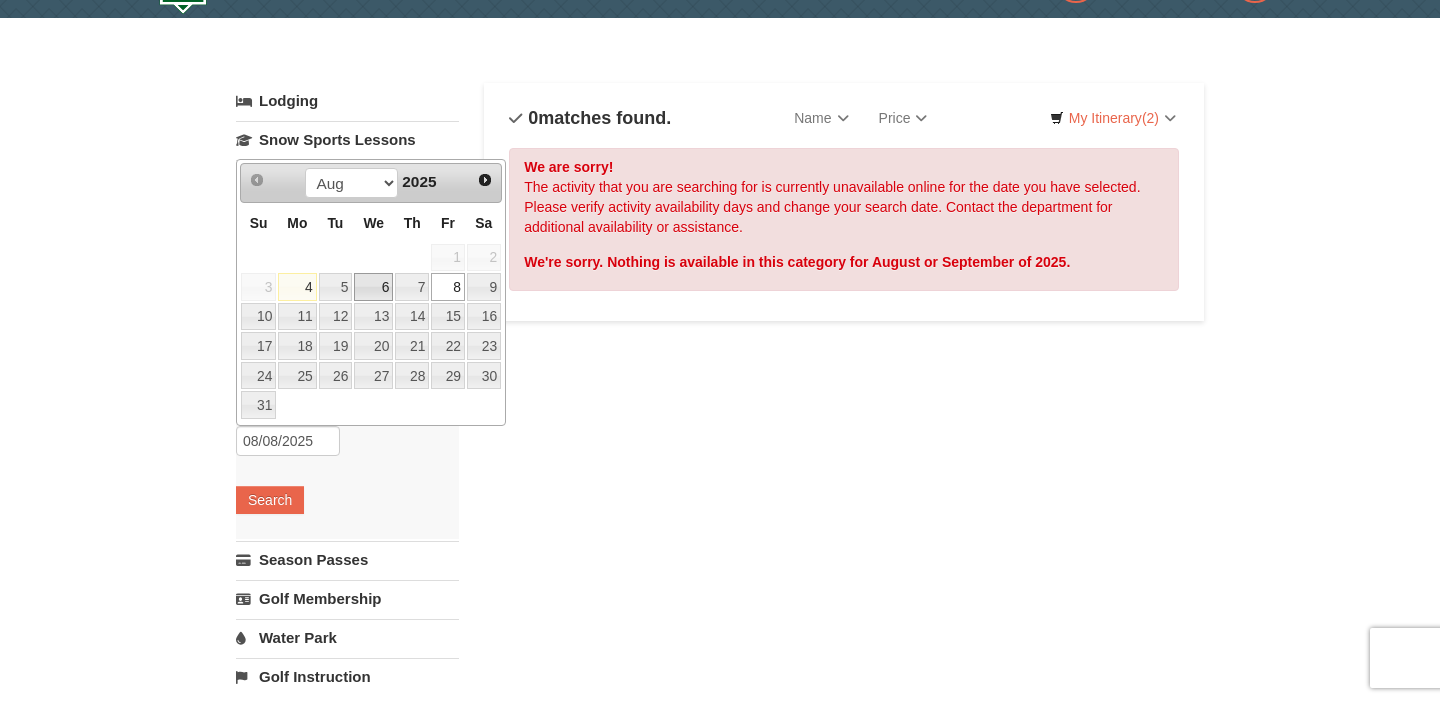 click on "6" at bounding box center (373, 287) 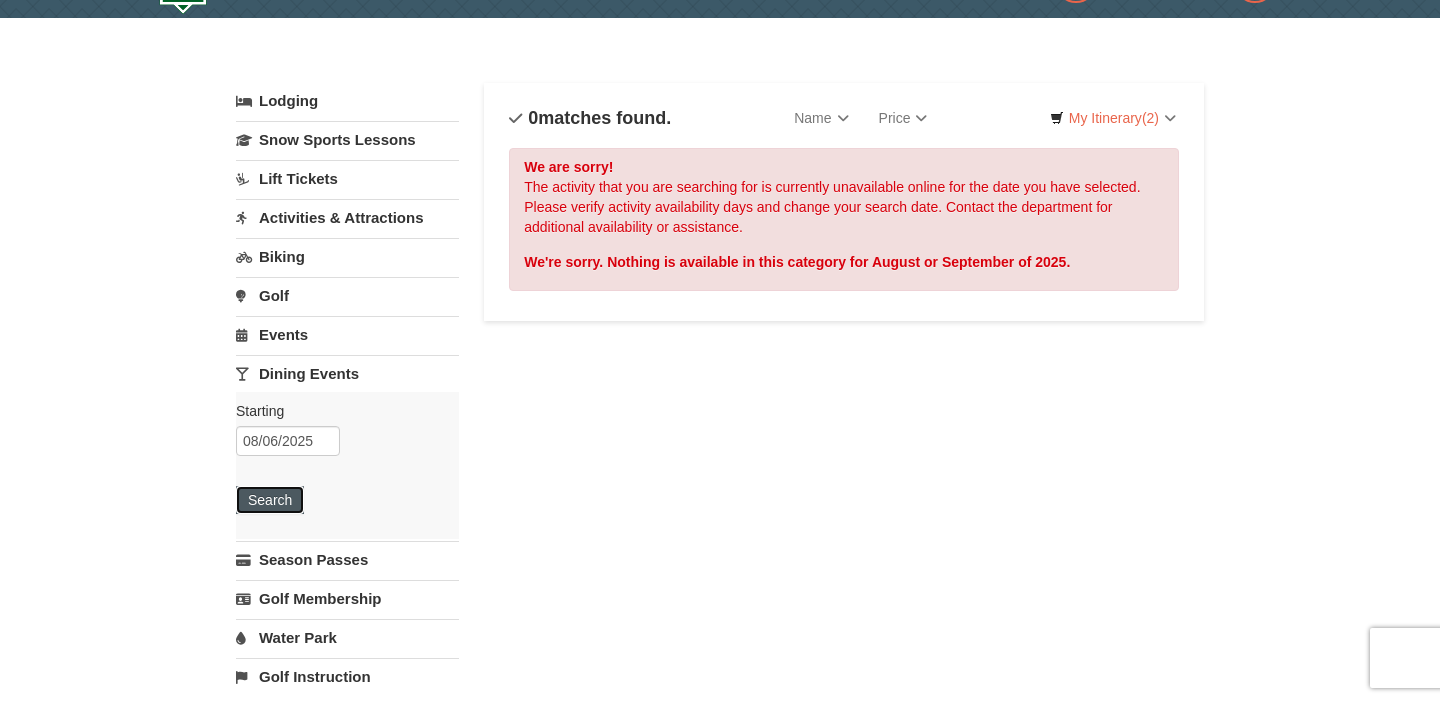 click on "Search" at bounding box center [270, 500] 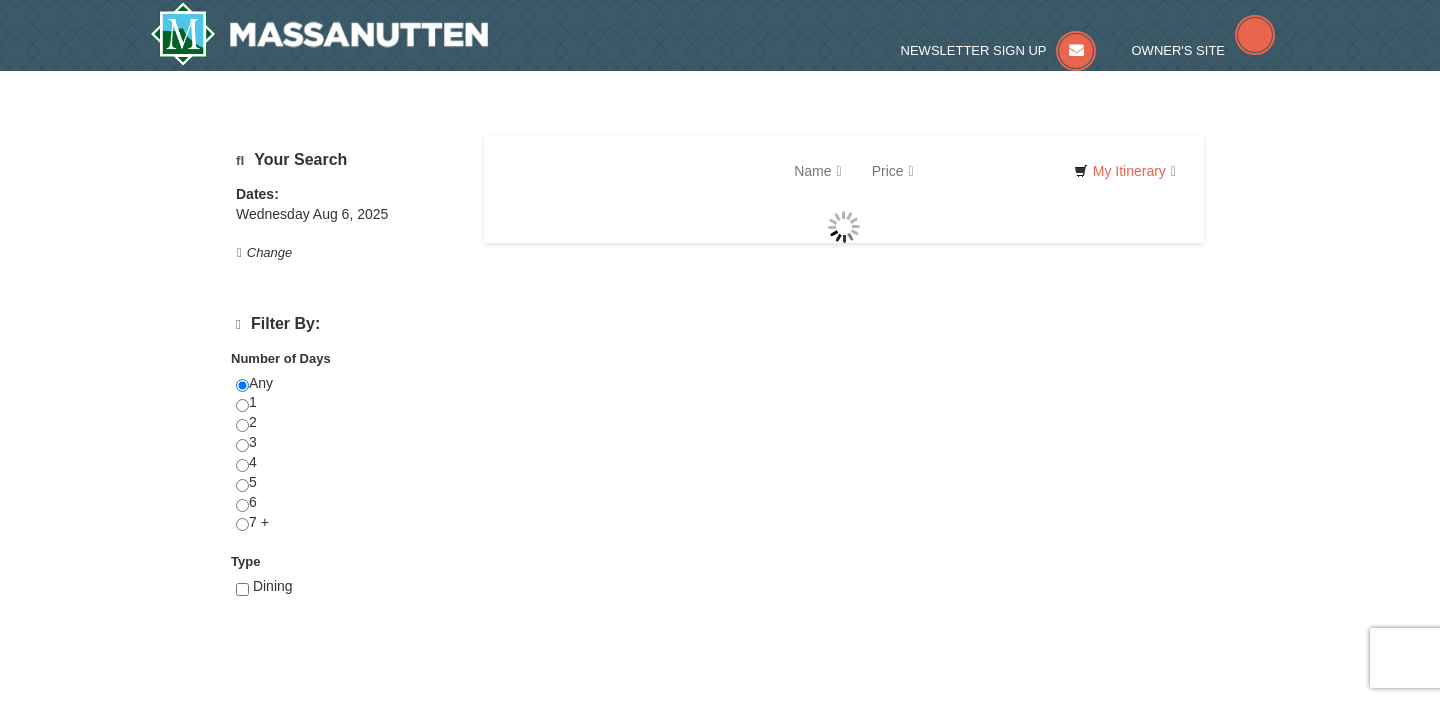 scroll, scrollTop: 0, scrollLeft: 0, axis: both 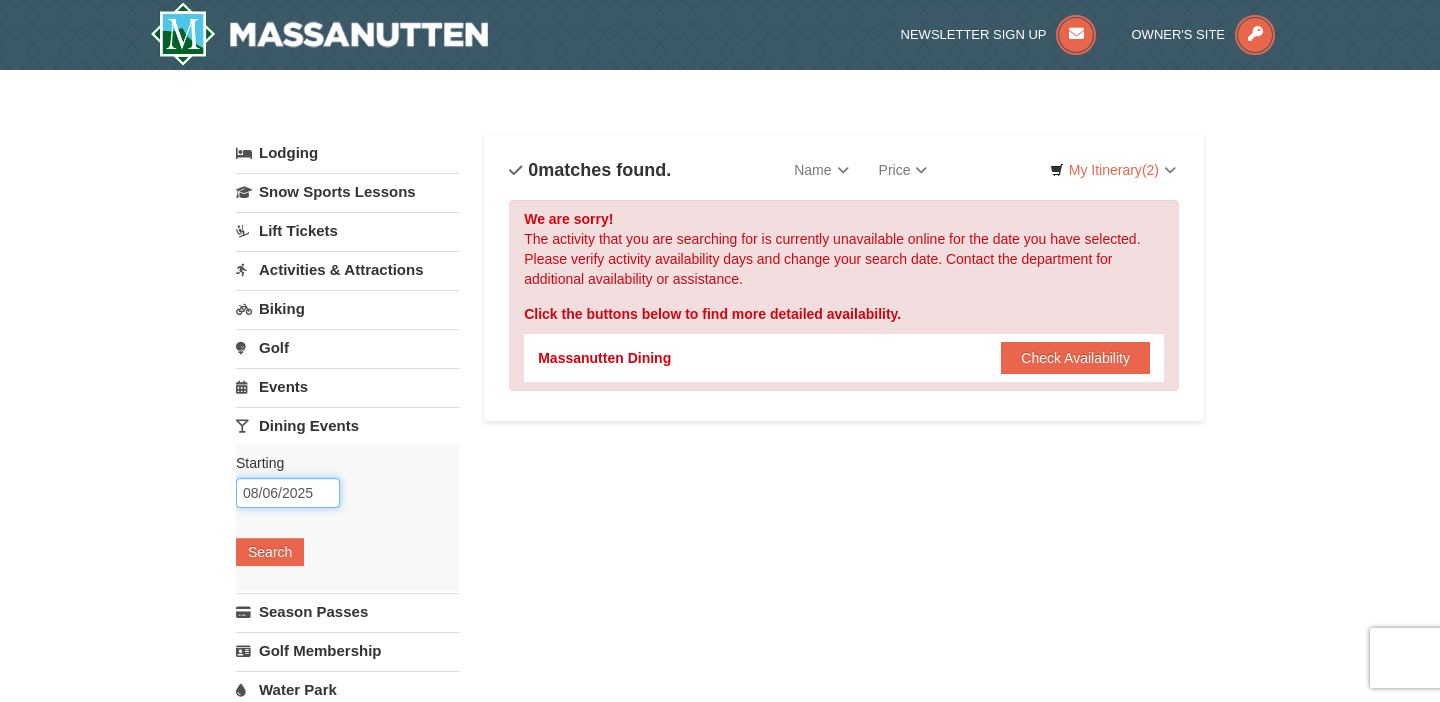 click on "08/06/2025" at bounding box center [288, 493] 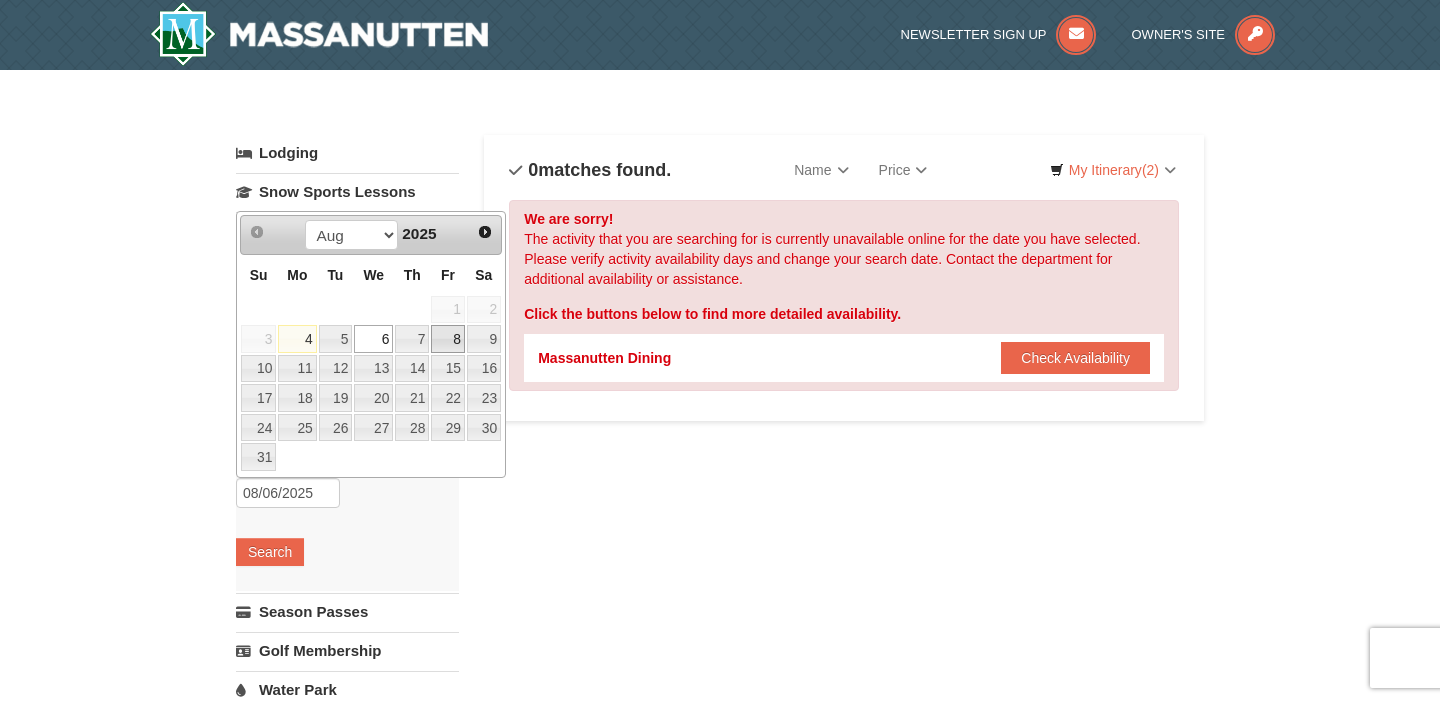 click on "8" at bounding box center [448, 339] 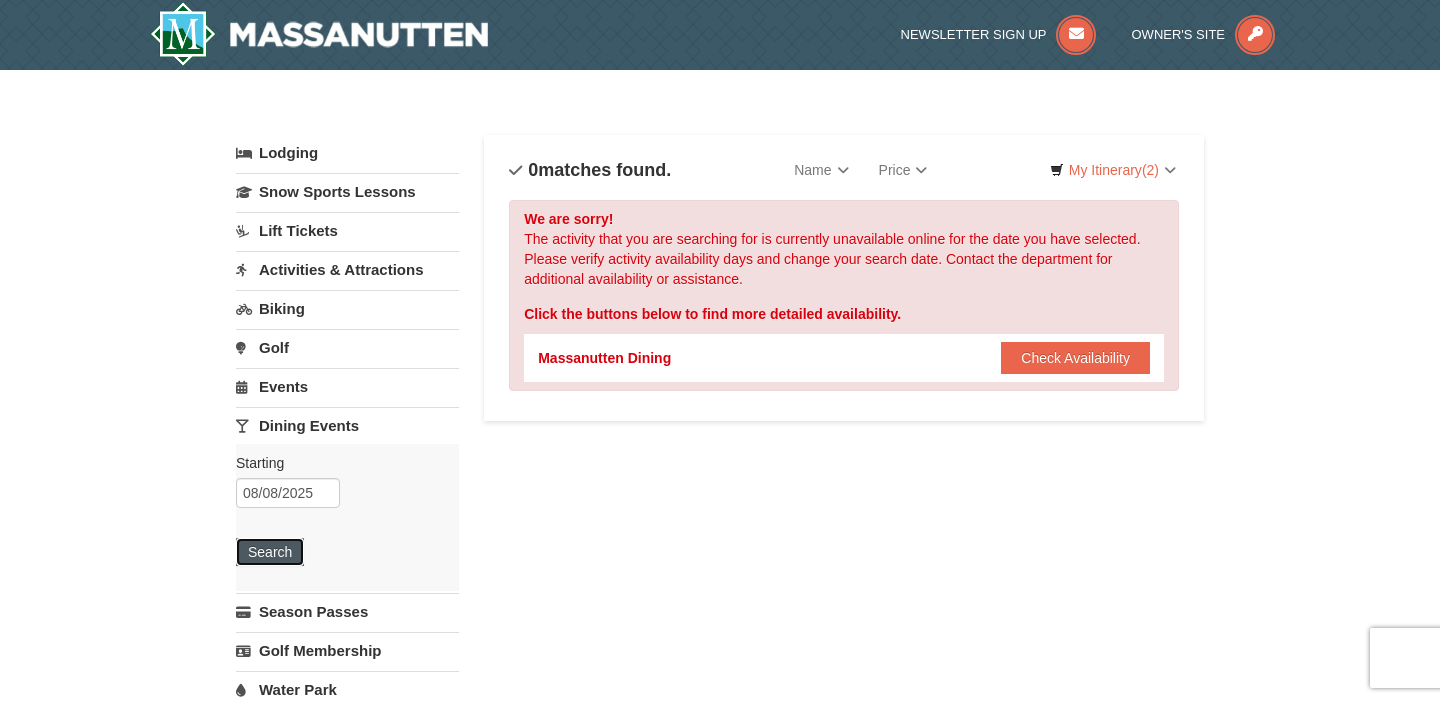 click on "Search" at bounding box center [270, 552] 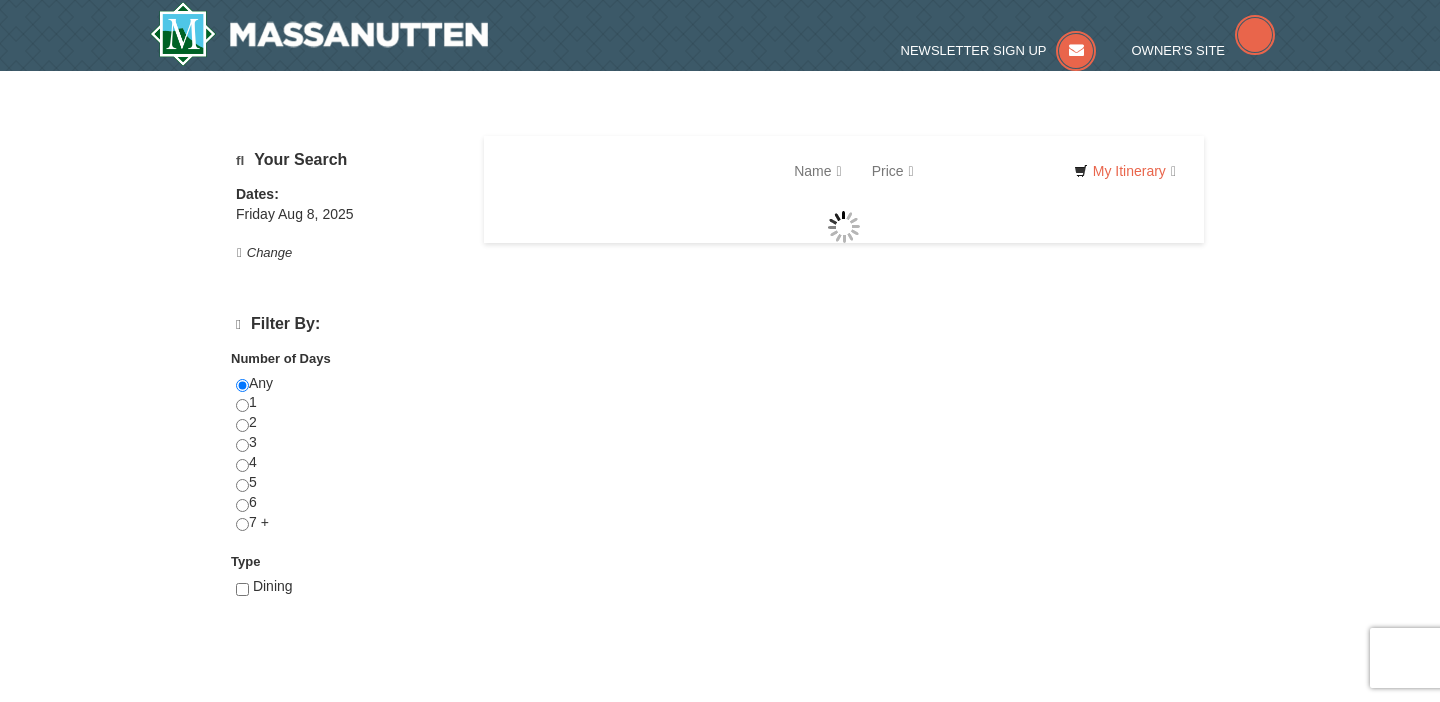 scroll, scrollTop: 0, scrollLeft: 0, axis: both 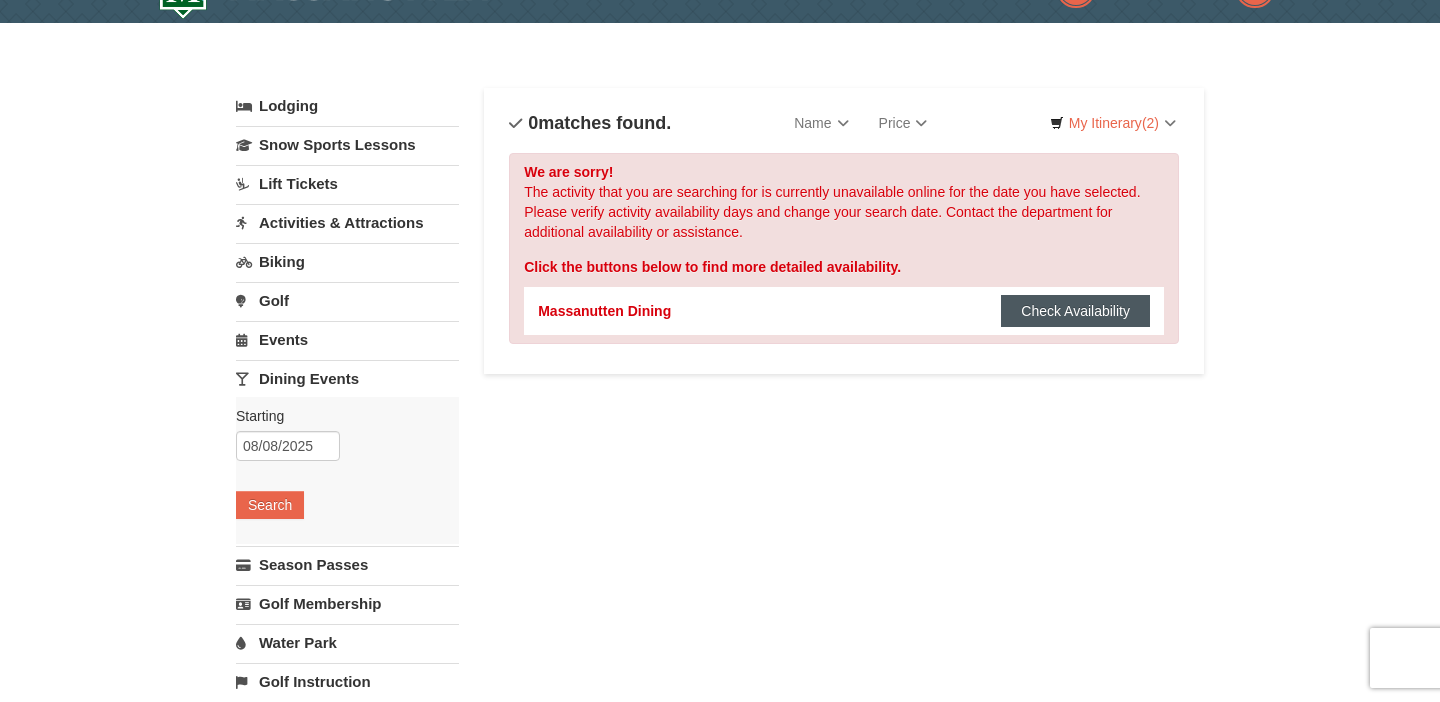 click on "Check Availability" at bounding box center (1075, 311) 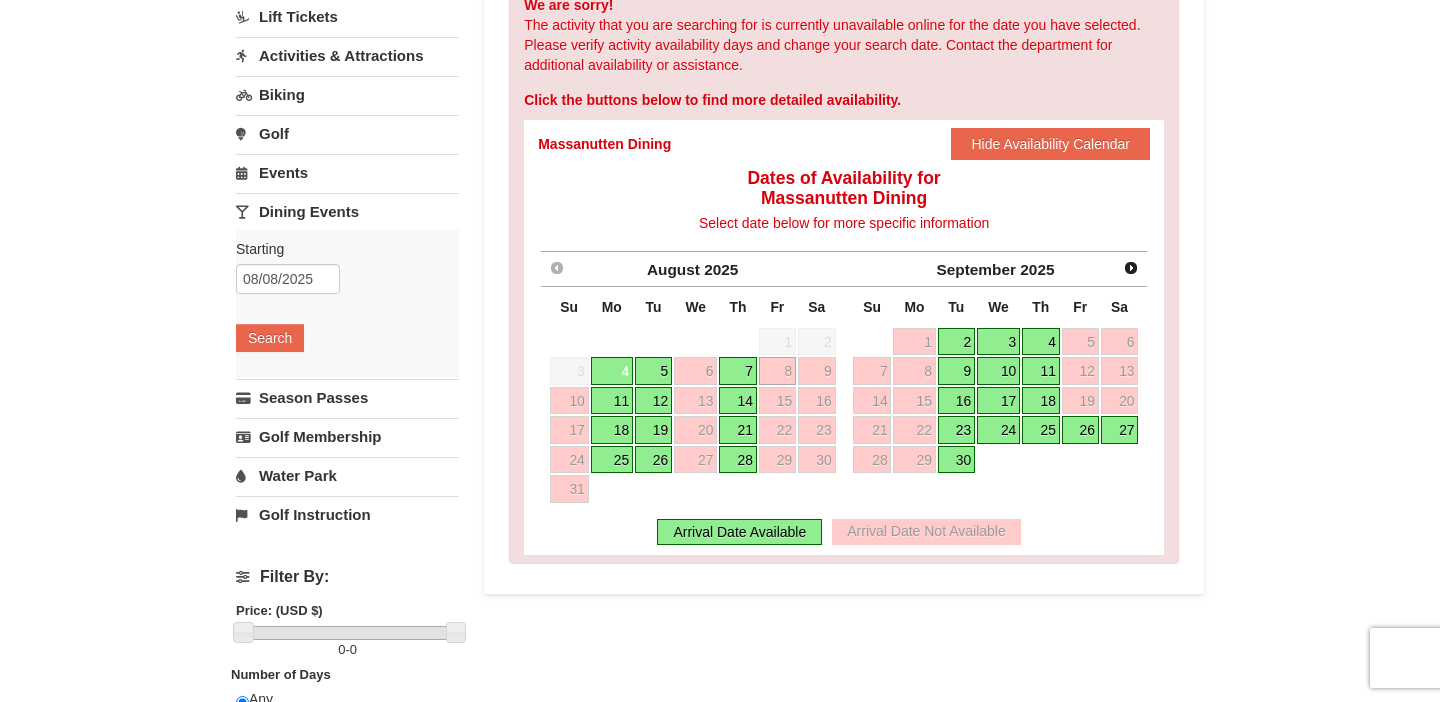 scroll, scrollTop: 219, scrollLeft: 0, axis: vertical 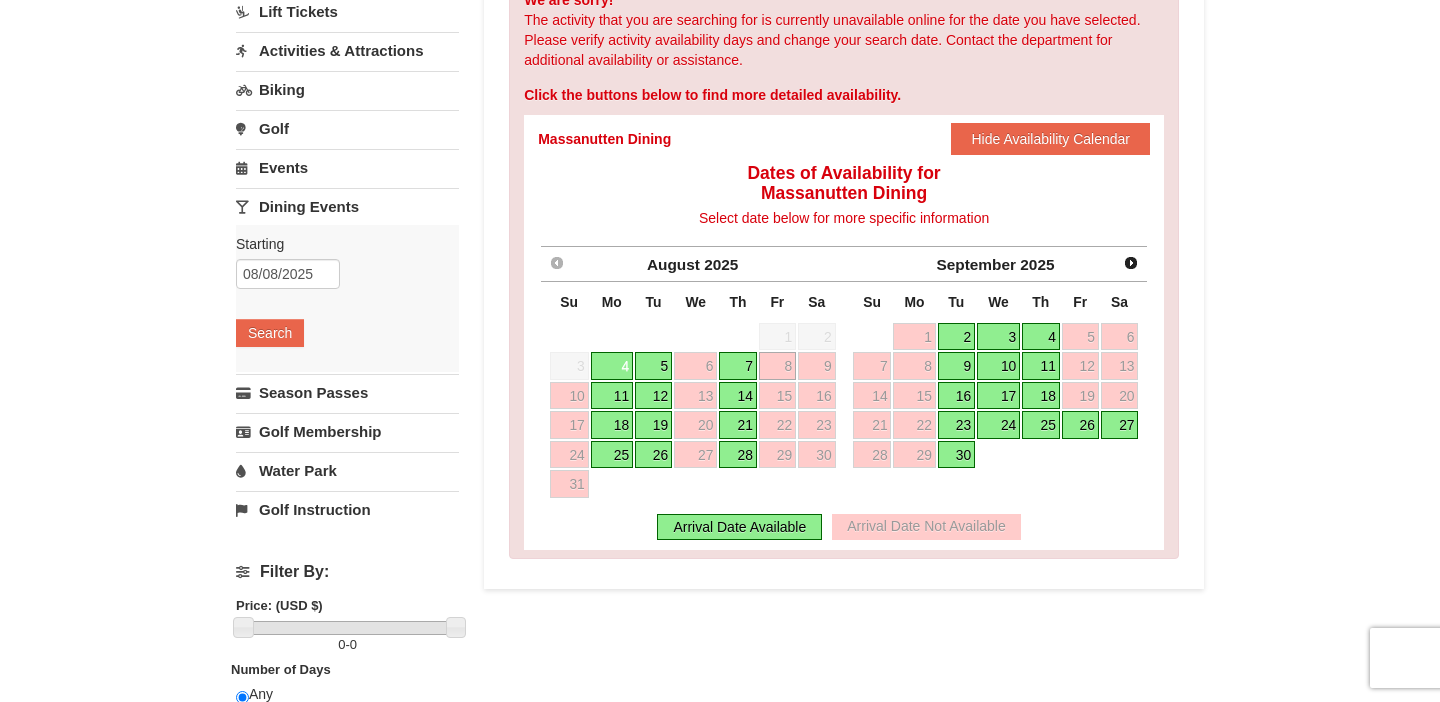 click on "5" at bounding box center (653, 366) 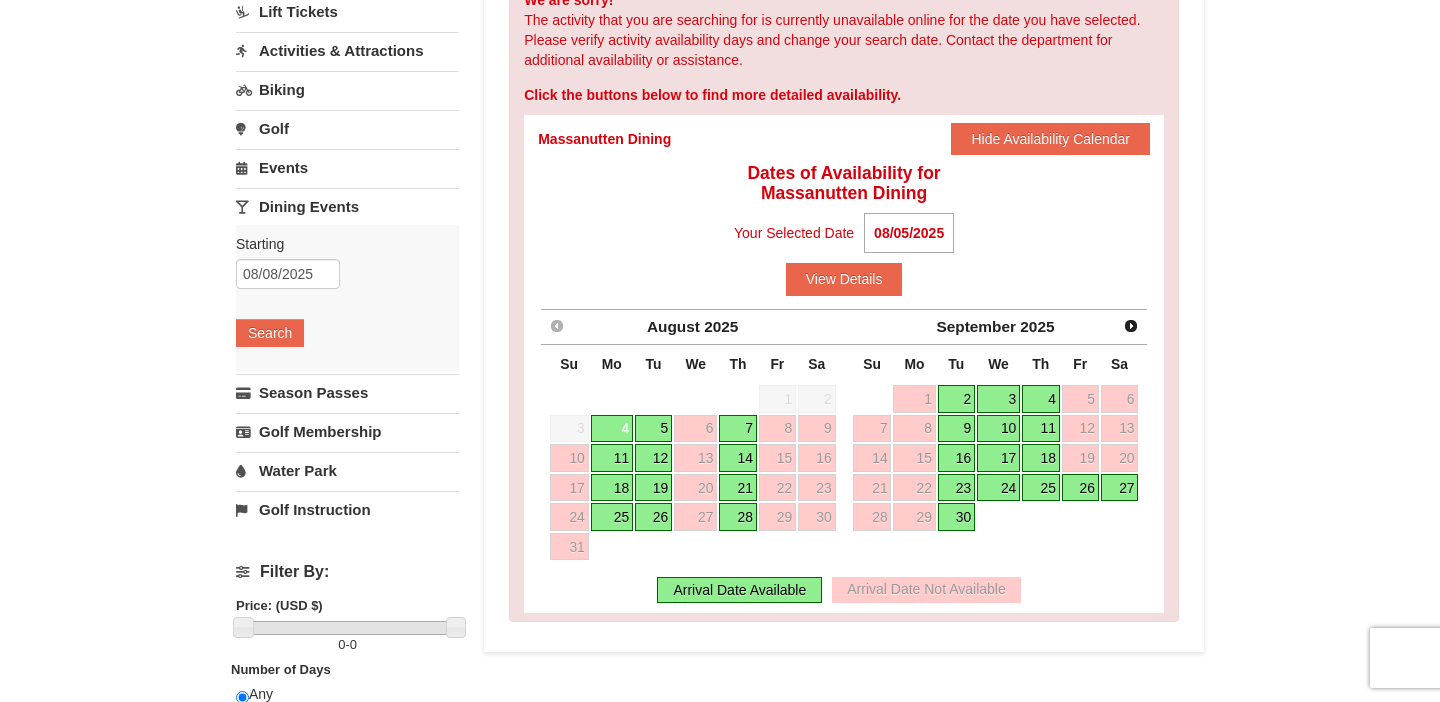 click on "Arrival Date Available" at bounding box center (739, 590) 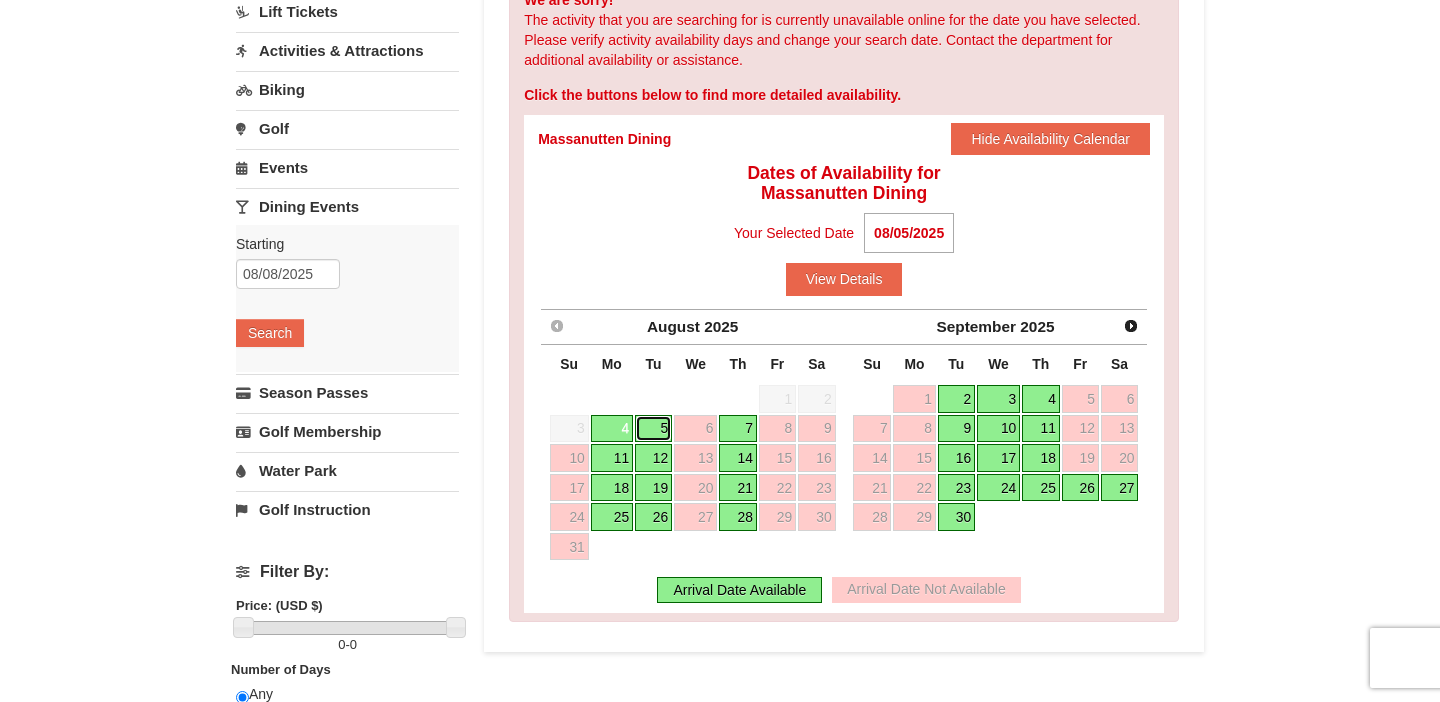click on "5" at bounding box center (653, 429) 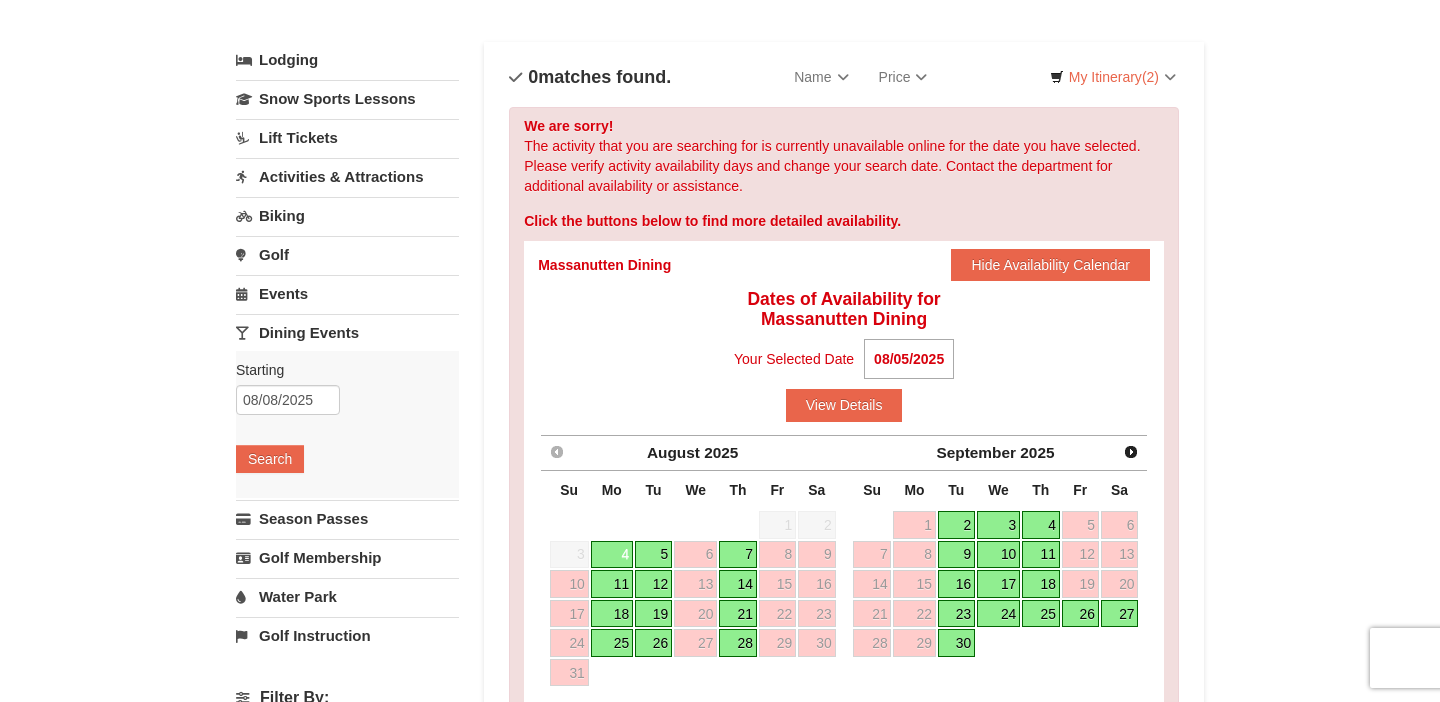 scroll, scrollTop: 115, scrollLeft: 0, axis: vertical 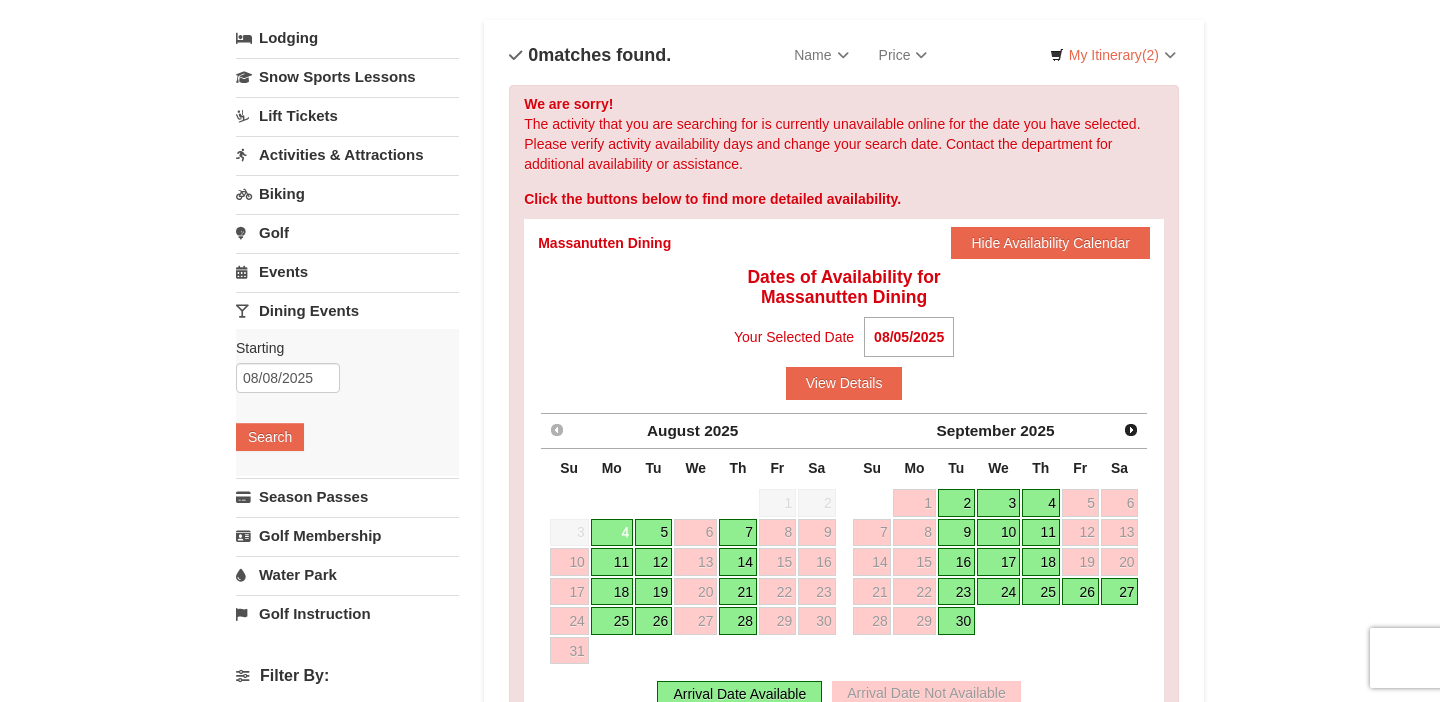 click on "7" at bounding box center [738, 533] 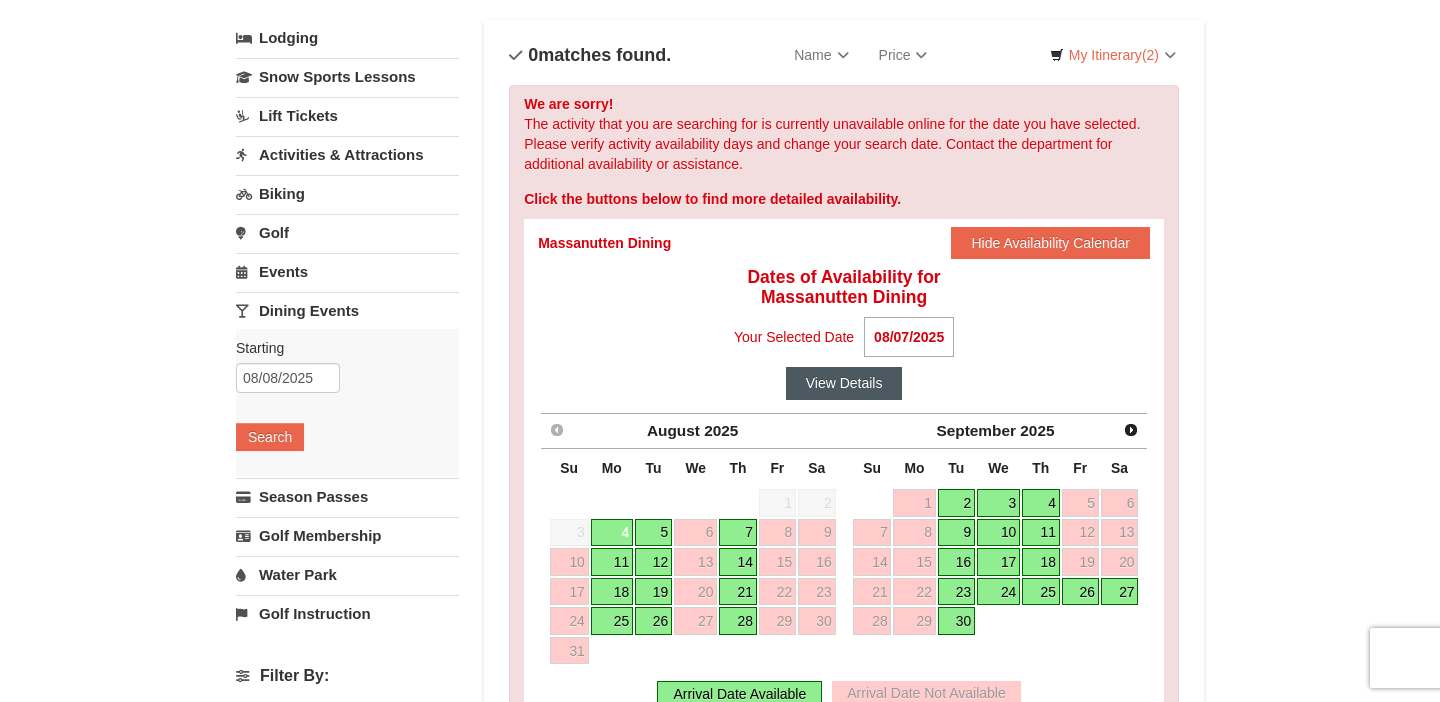 click on "View Details" at bounding box center (844, 383) 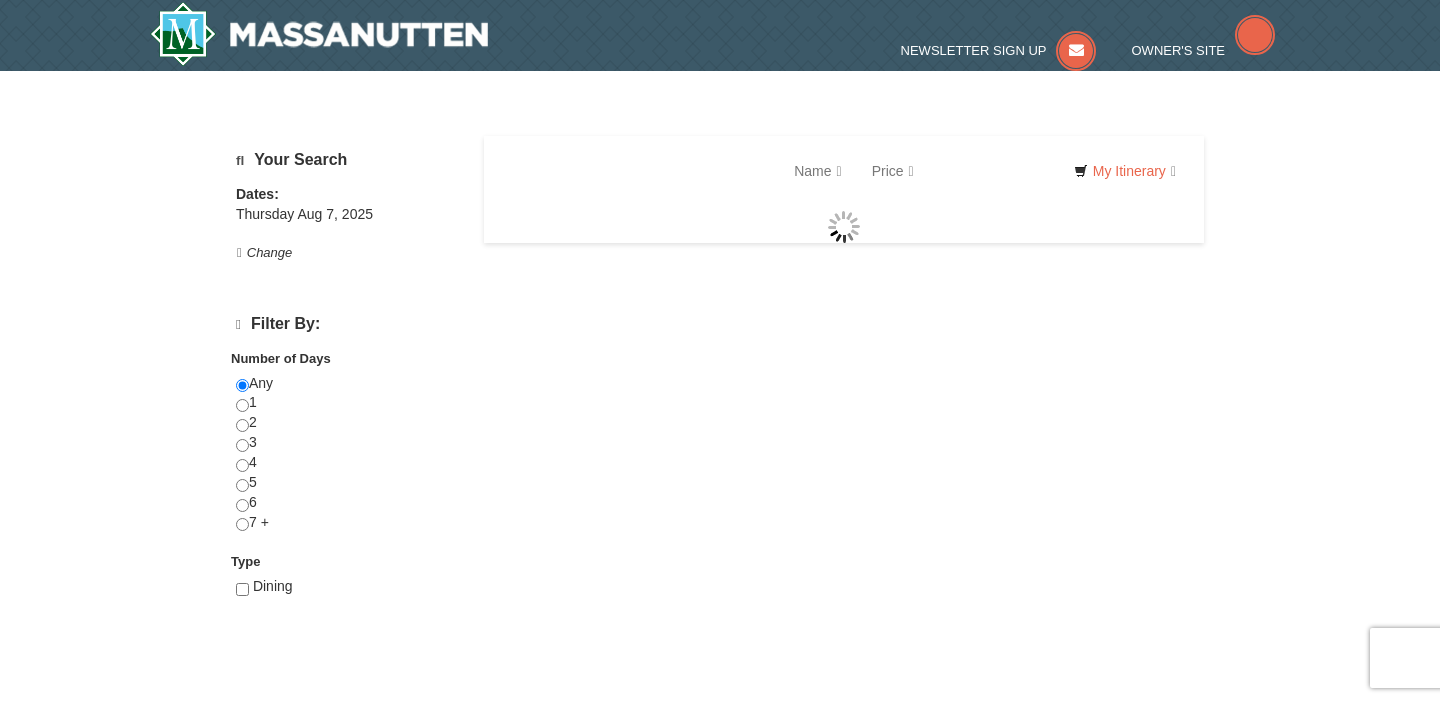 scroll, scrollTop: 0, scrollLeft: 0, axis: both 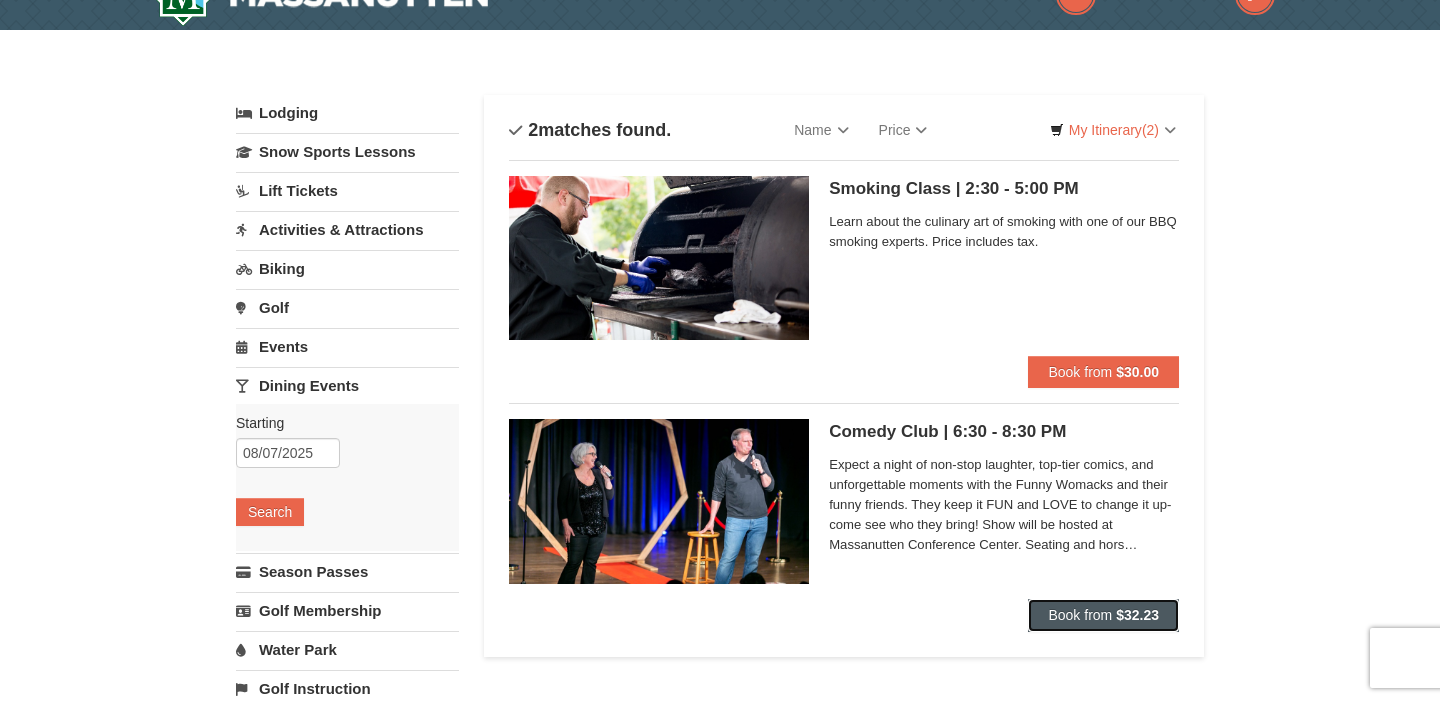 click on "Book from" at bounding box center (1080, 615) 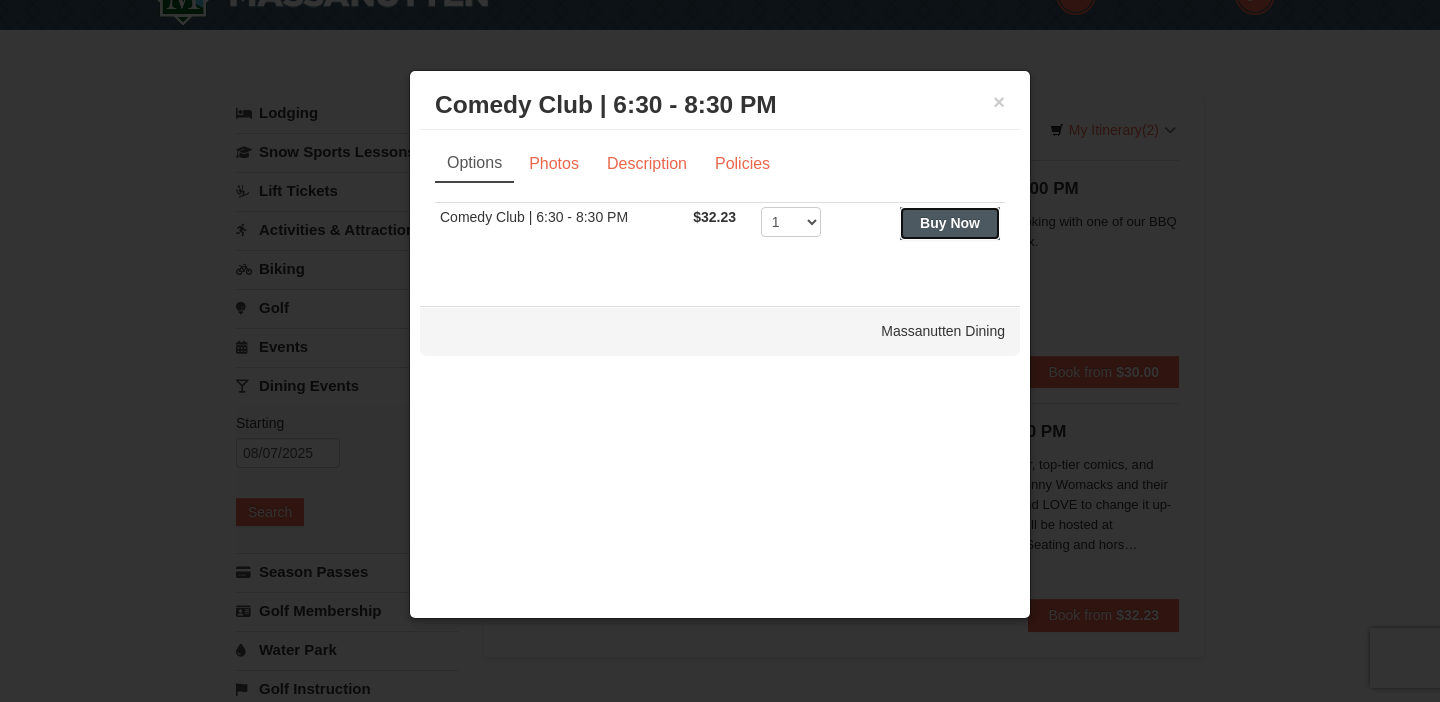 click on "Buy Now" at bounding box center [950, 223] 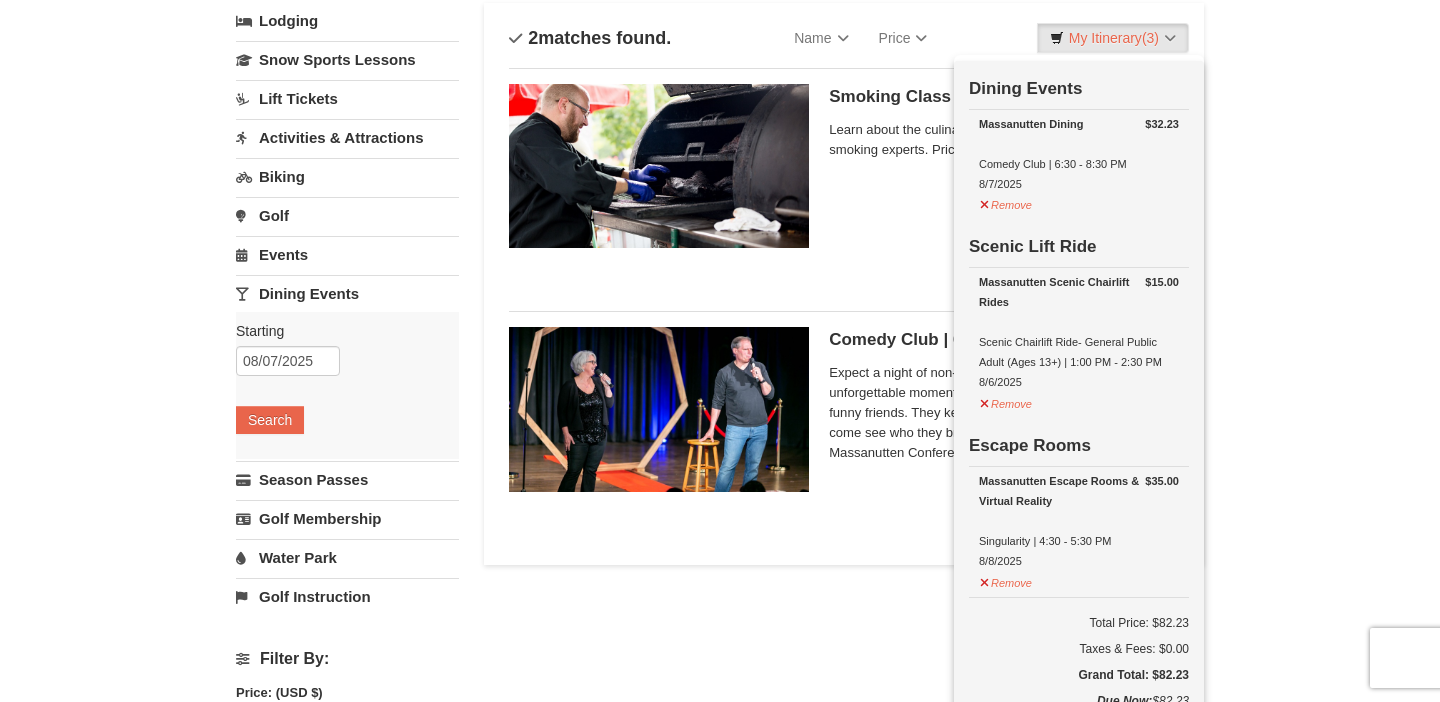scroll, scrollTop: 142, scrollLeft: 0, axis: vertical 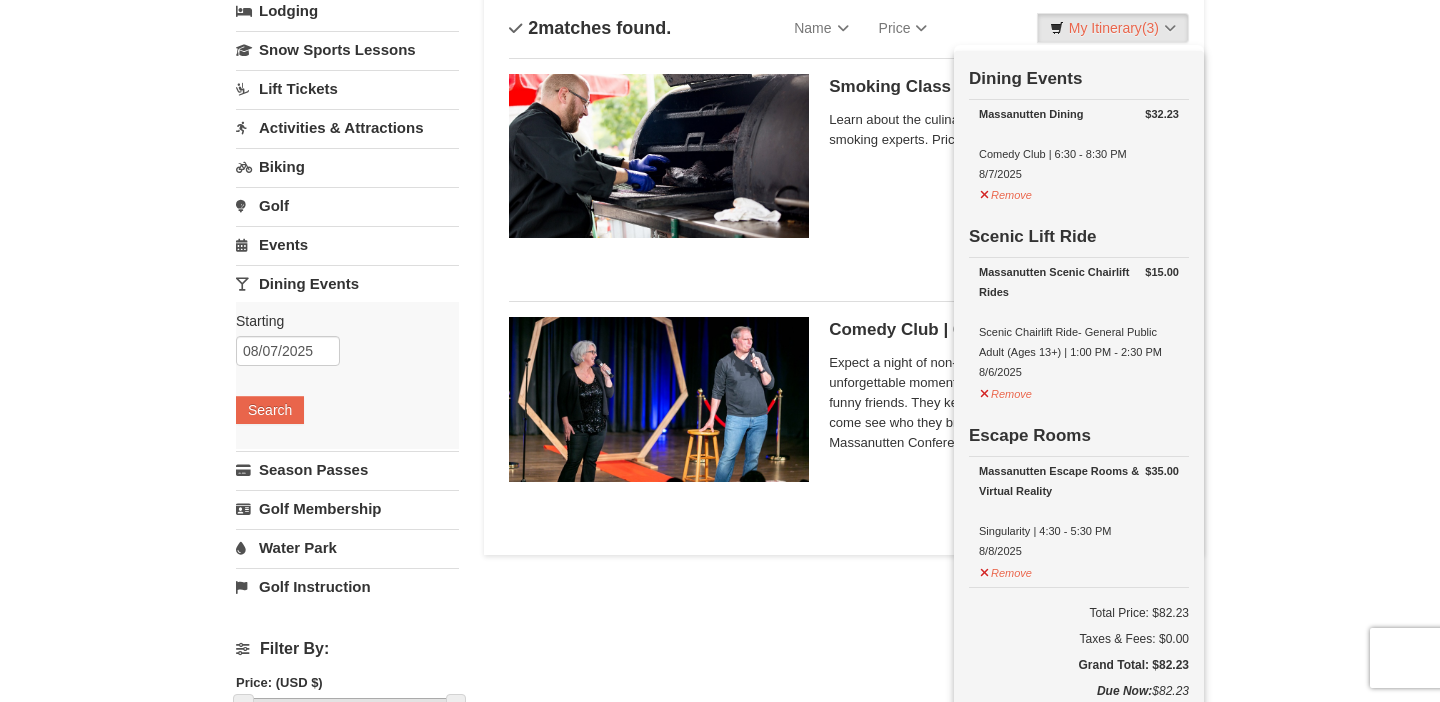 click on "Dining Events" at bounding box center (347, 283) 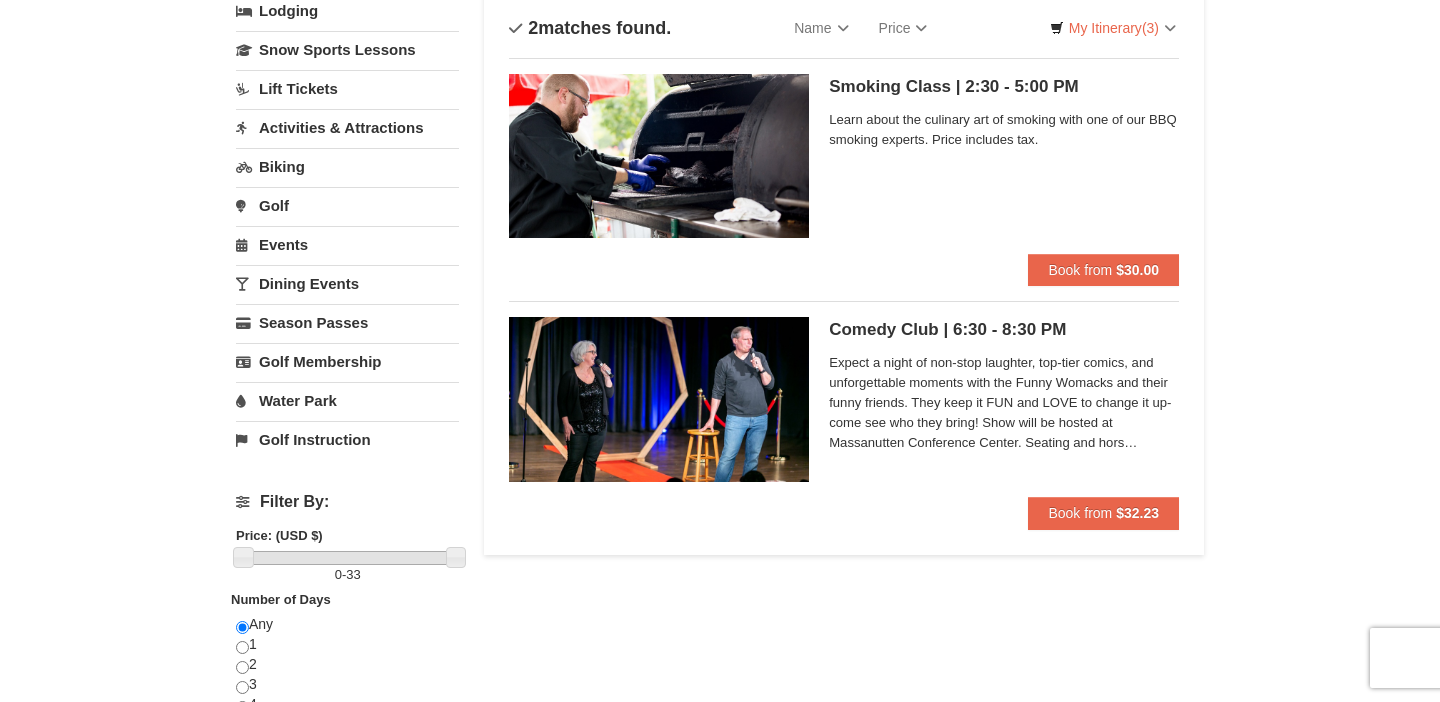 click on "Dining Events" at bounding box center [347, 283] 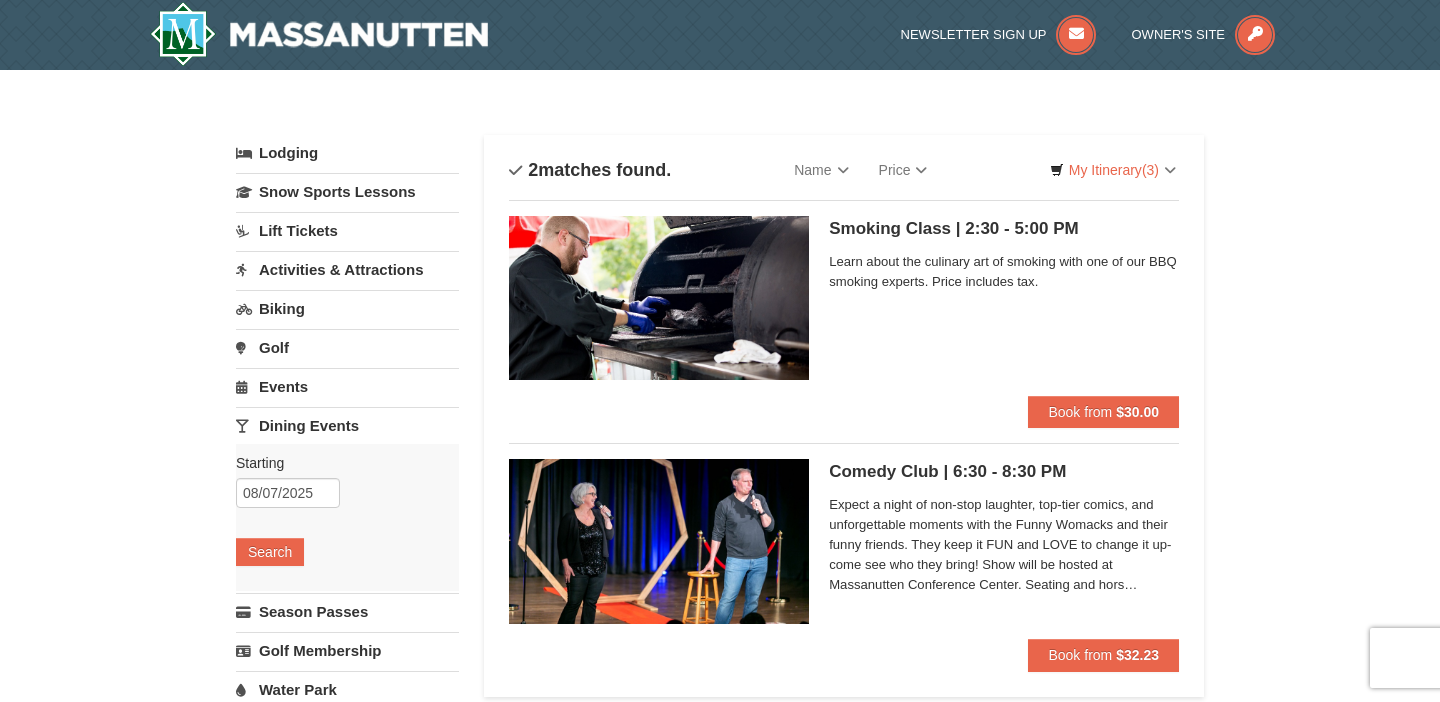 scroll, scrollTop: 1, scrollLeft: 0, axis: vertical 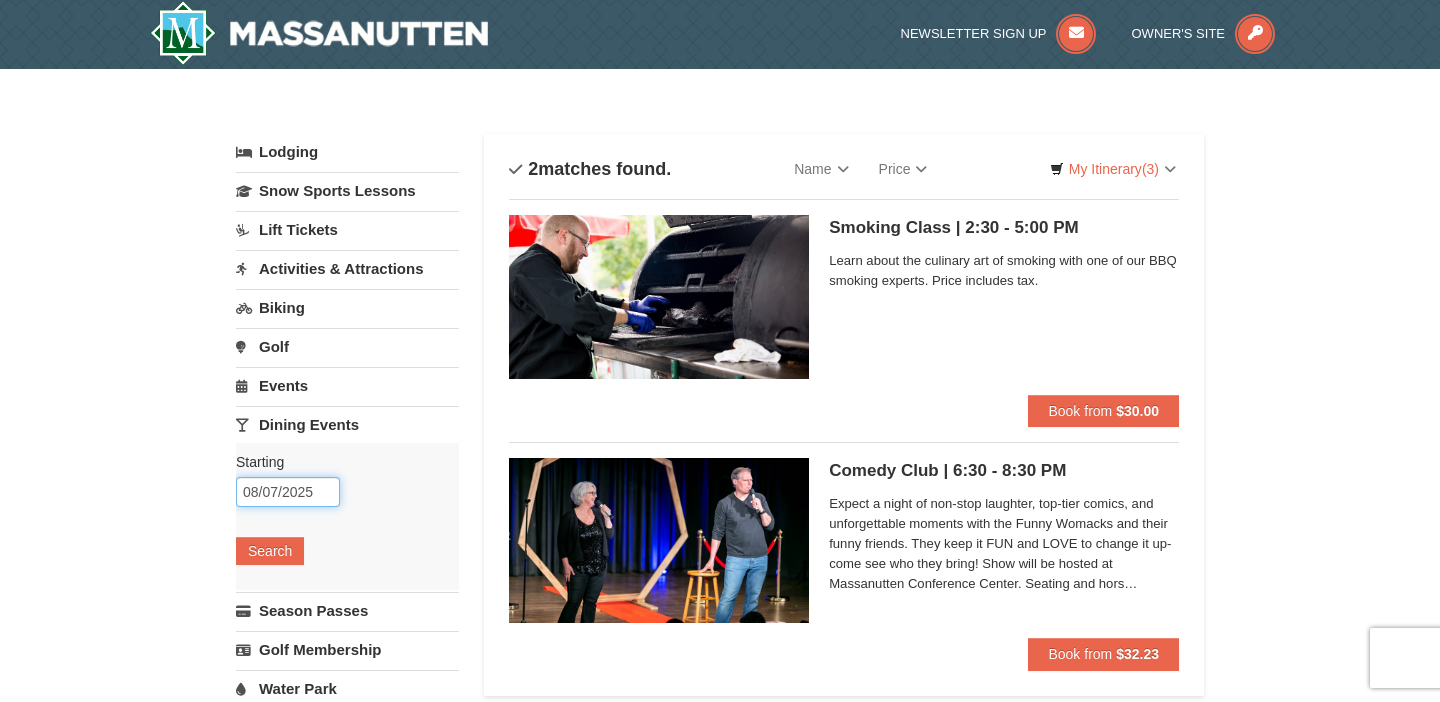 click on "08/07/2025" at bounding box center (288, 492) 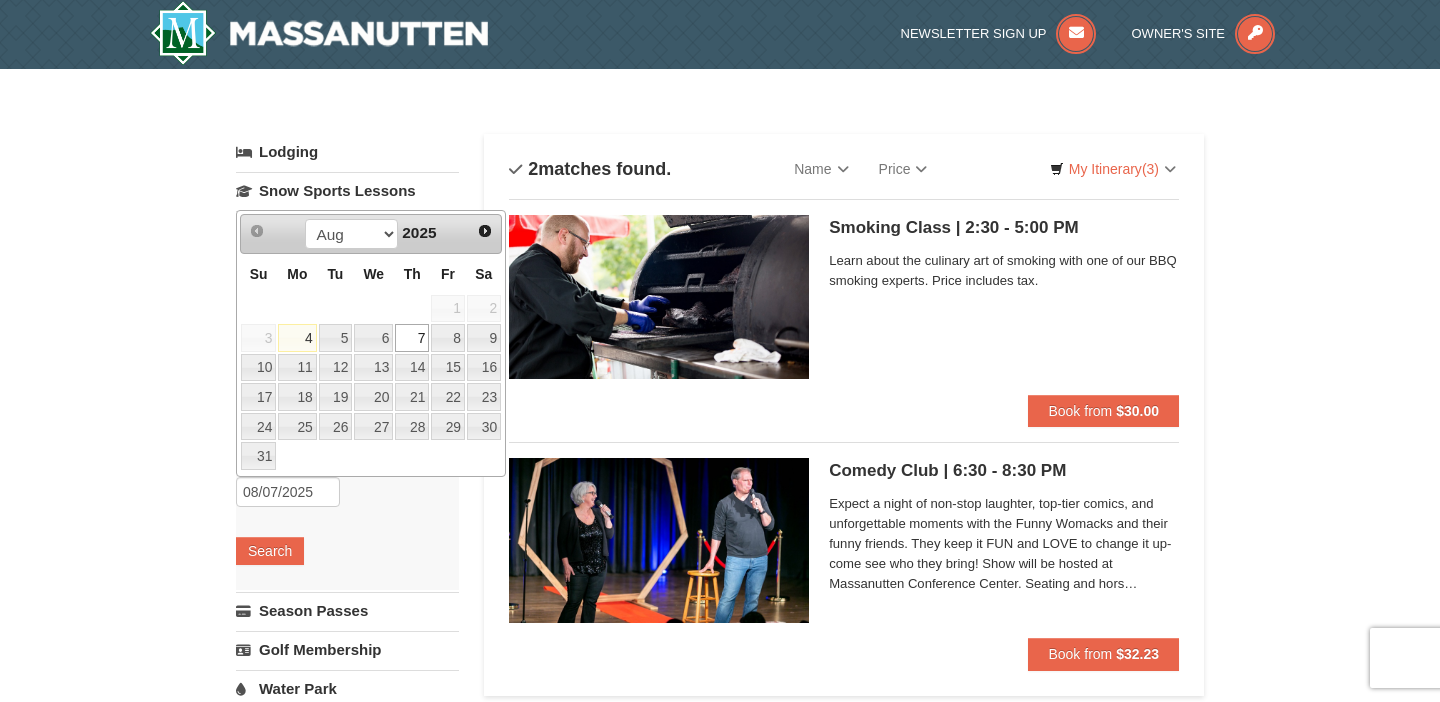 click on "7" at bounding box center (412, 338) 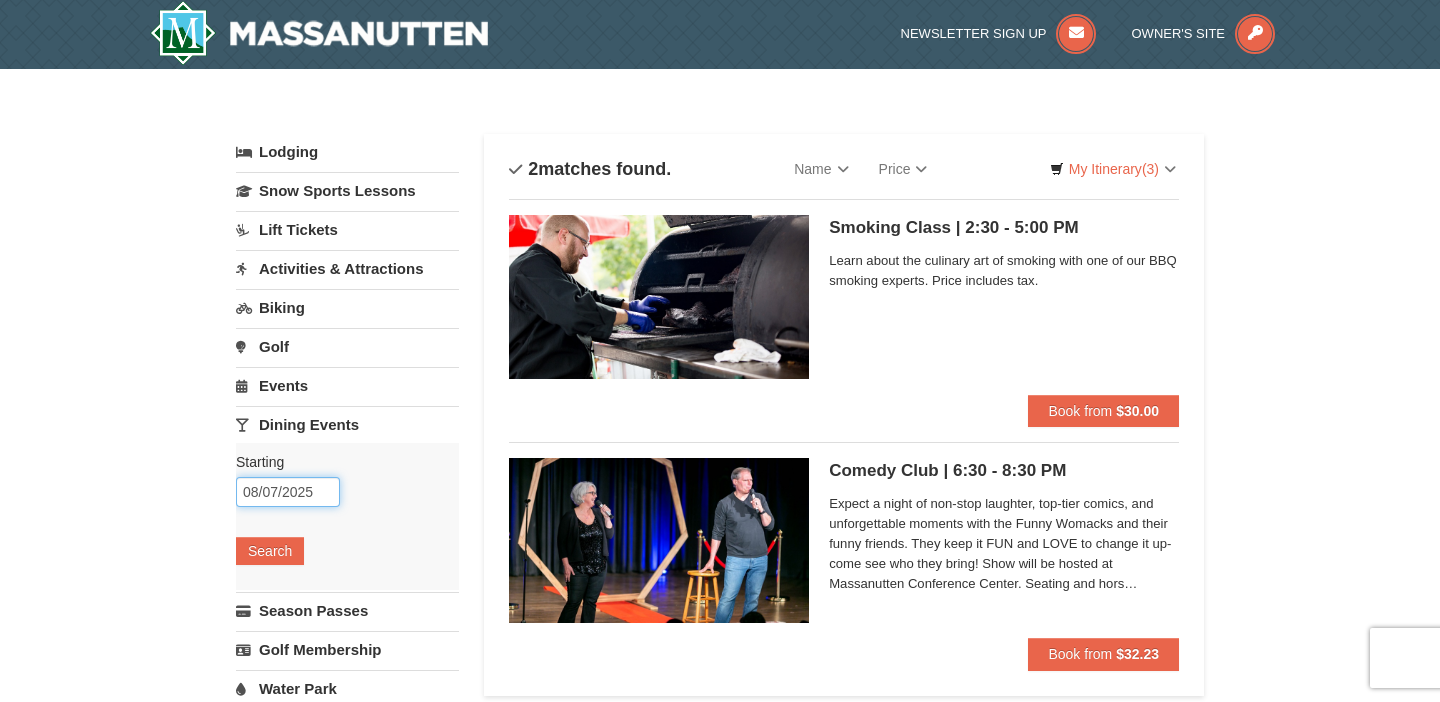 click on "08/07/2025" at bounding box center (288, 492) 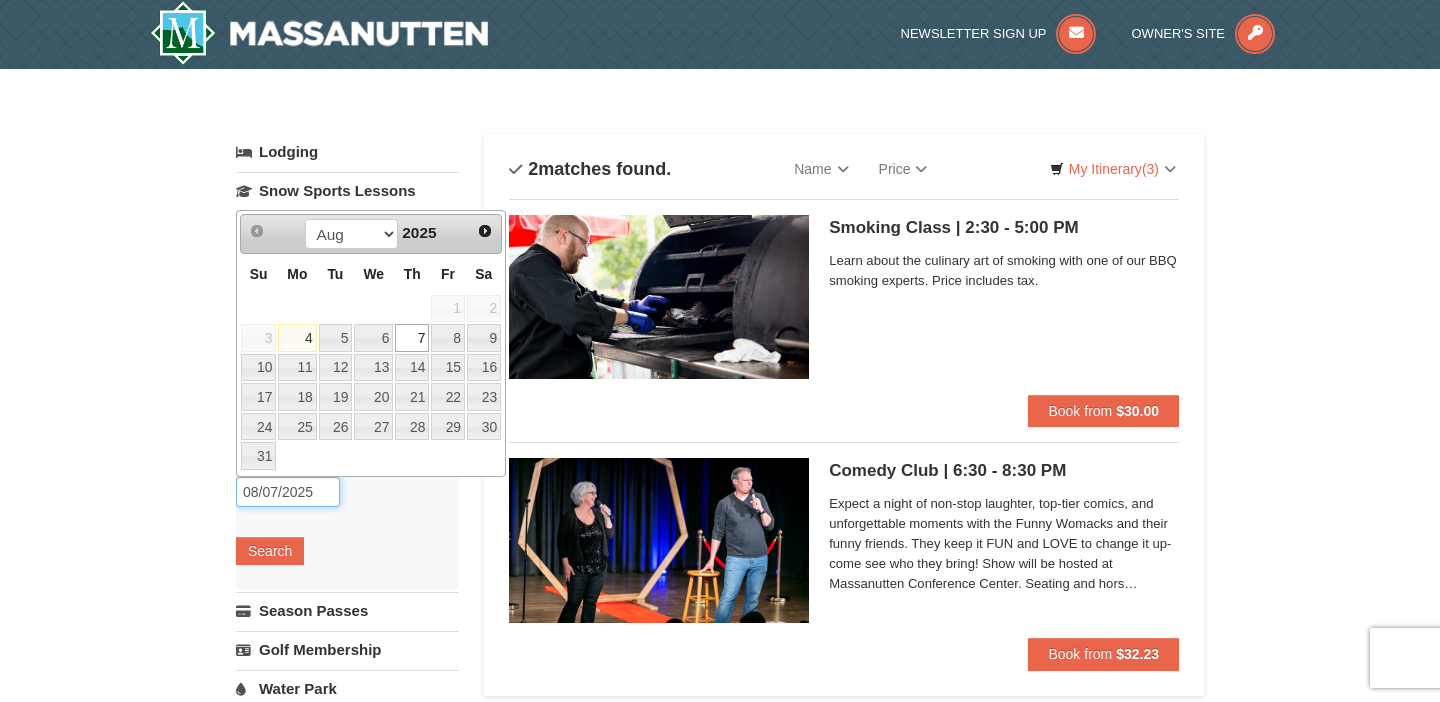 scroll, scrollTop: 3, scrollLeft: 0, axis: vertical 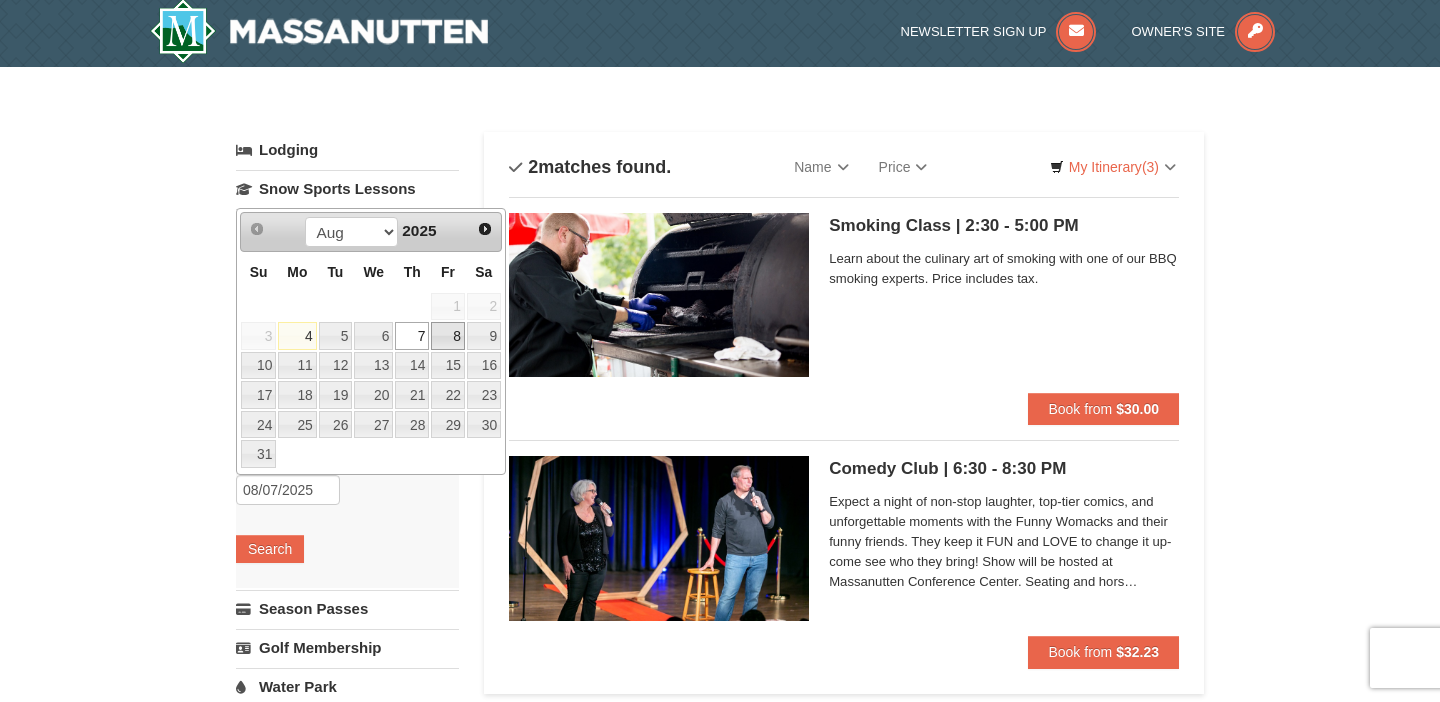click on "8" at bounding box center [448, 336] 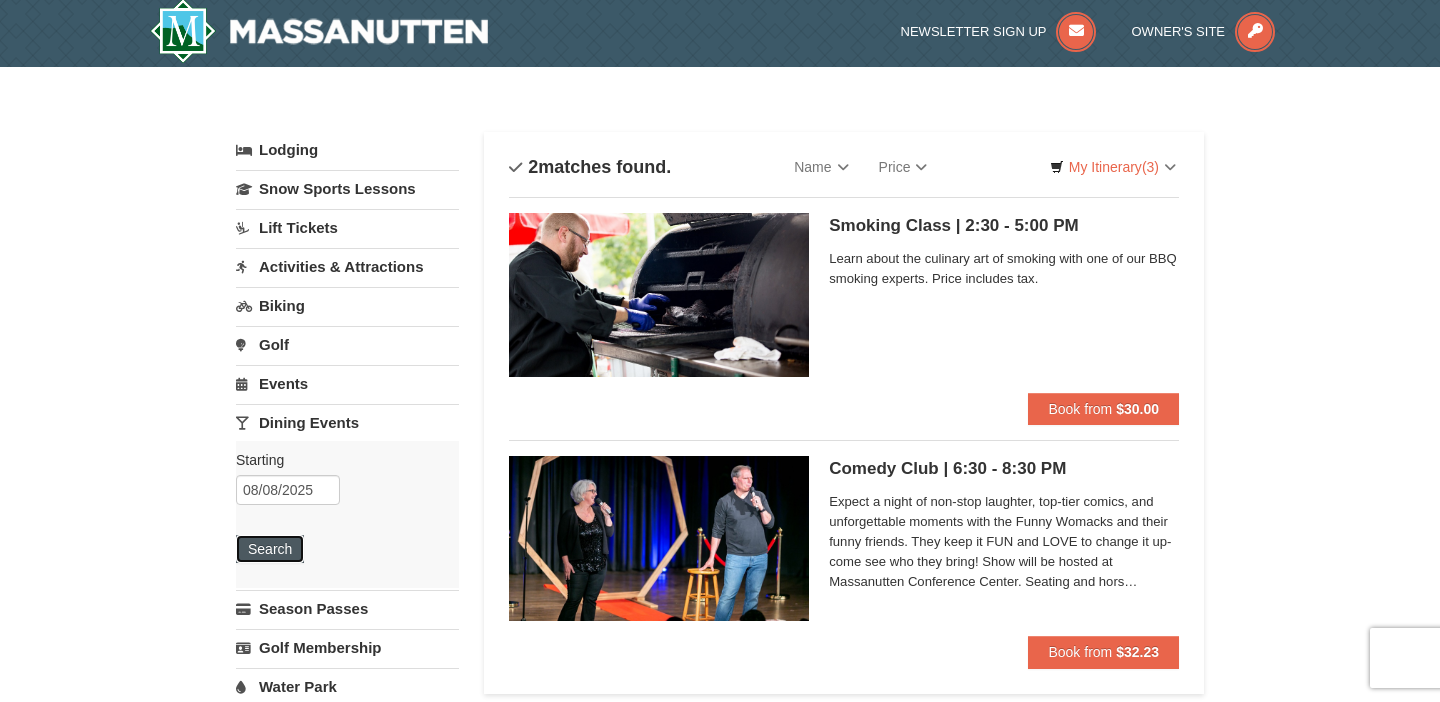 click on "Search" at bounding box center (270, 549) 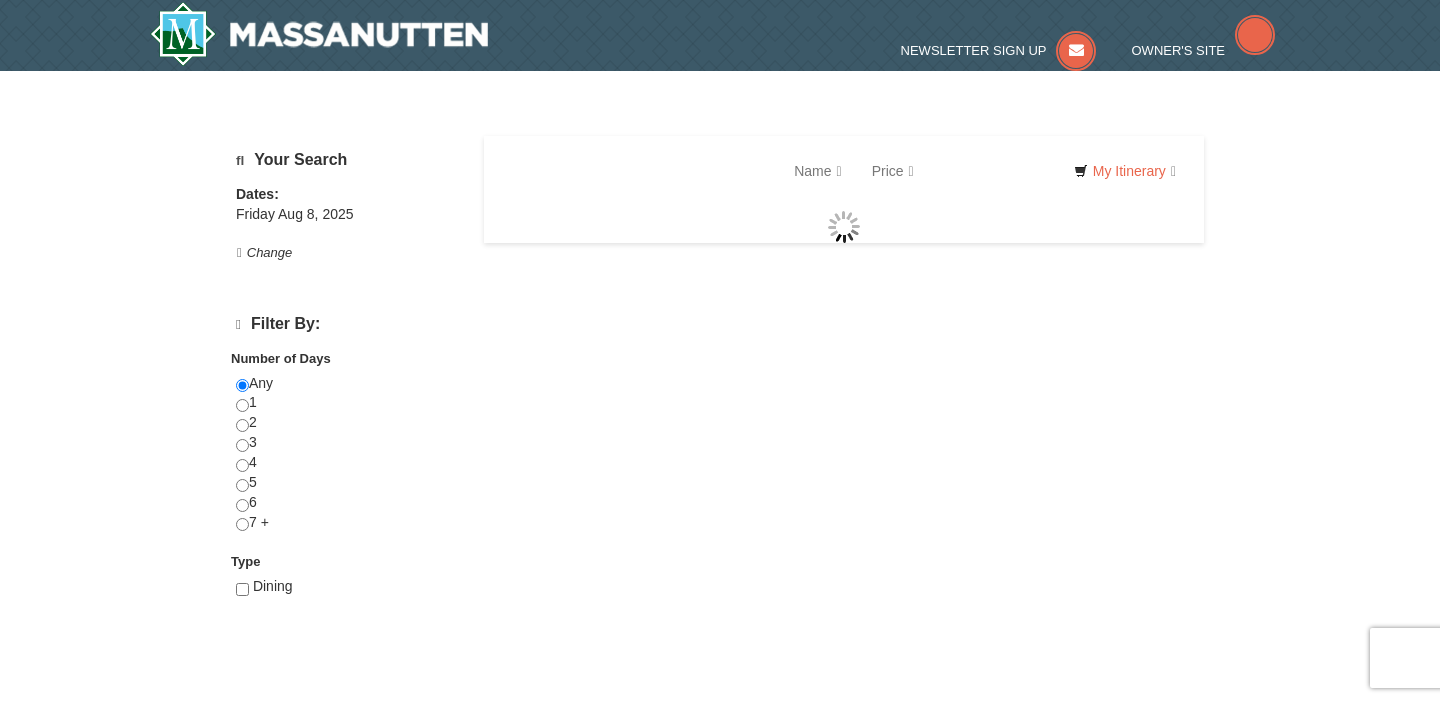 scroll, scrollTop: 0, scrollLeft: 0, axis: both 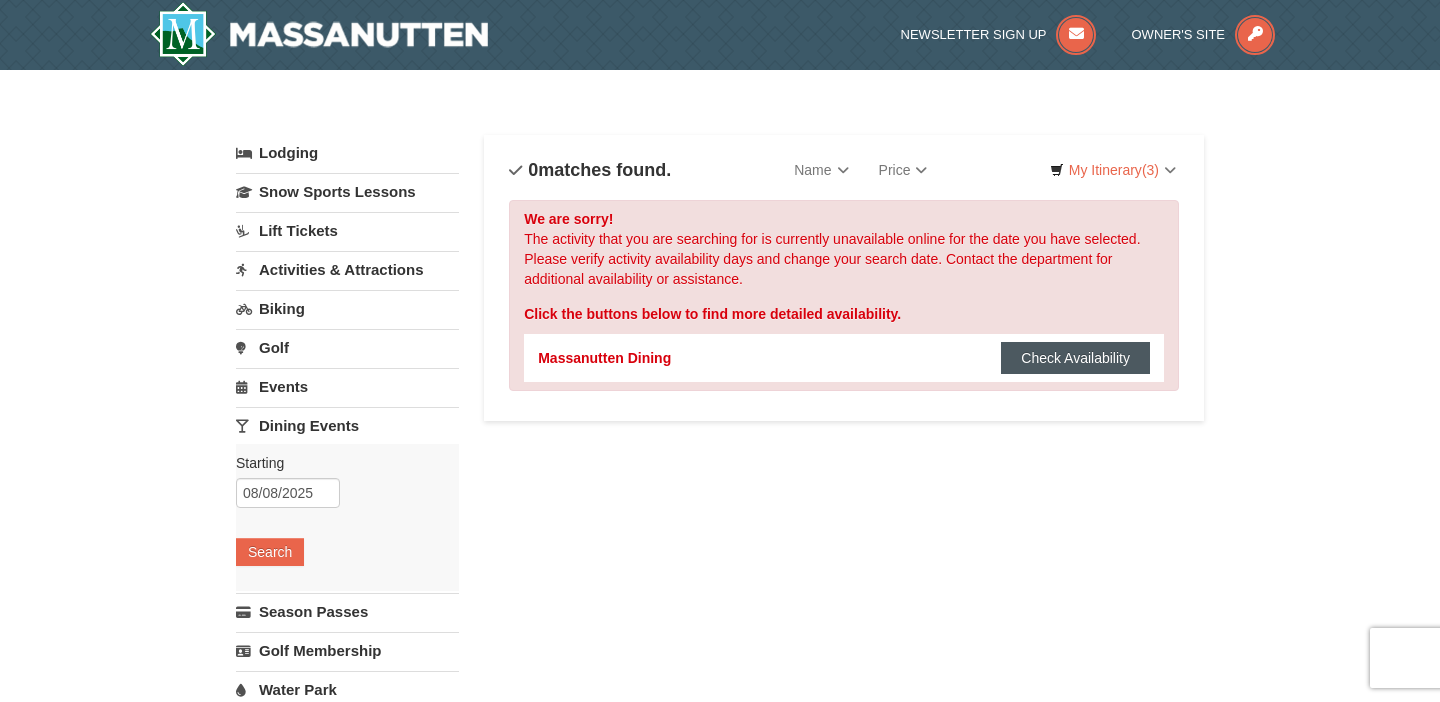 click on "Check Availability" at bounding box center [1075, 358] 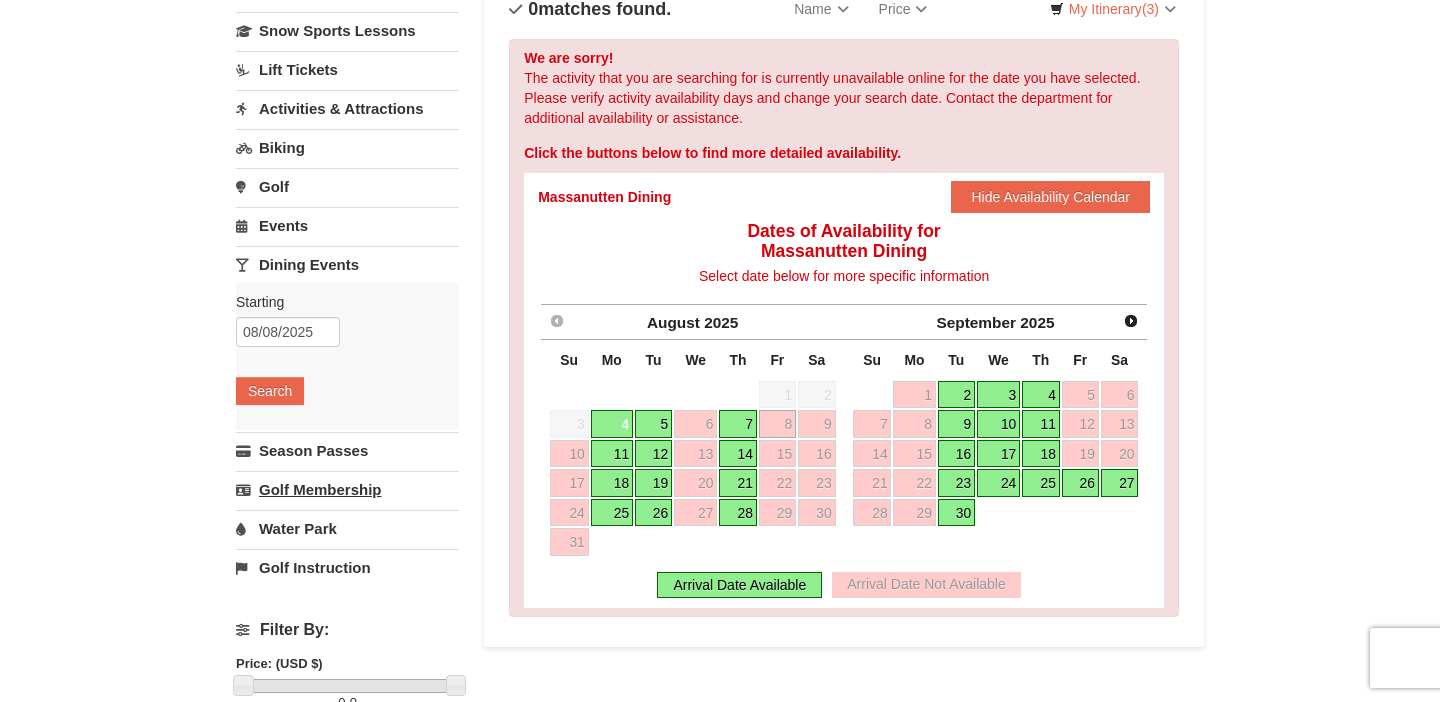 scroll, scrollTop: 162, scrollLeft: 0, axis: vertical 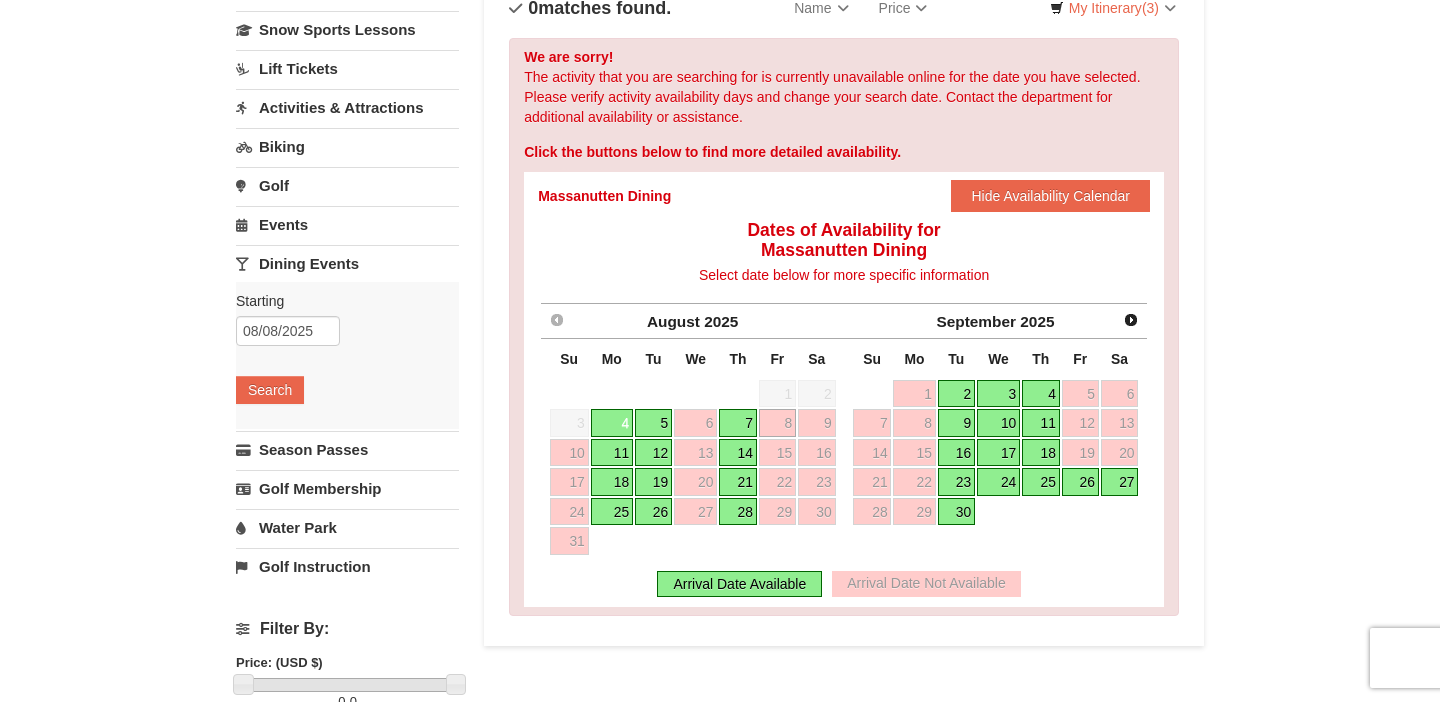 click on "Golf Instruction" at bounding box center [347, 566] 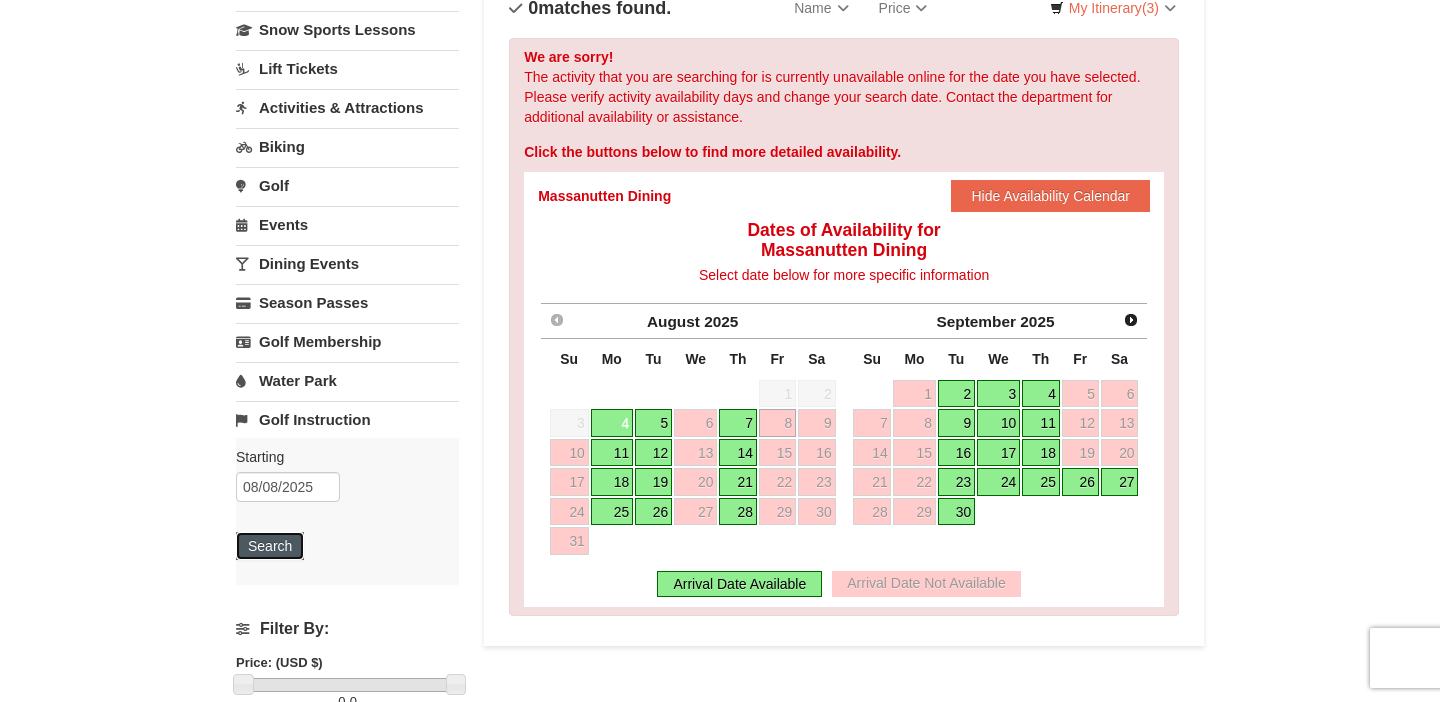 click on "Search" at bounding box center [270, 546] 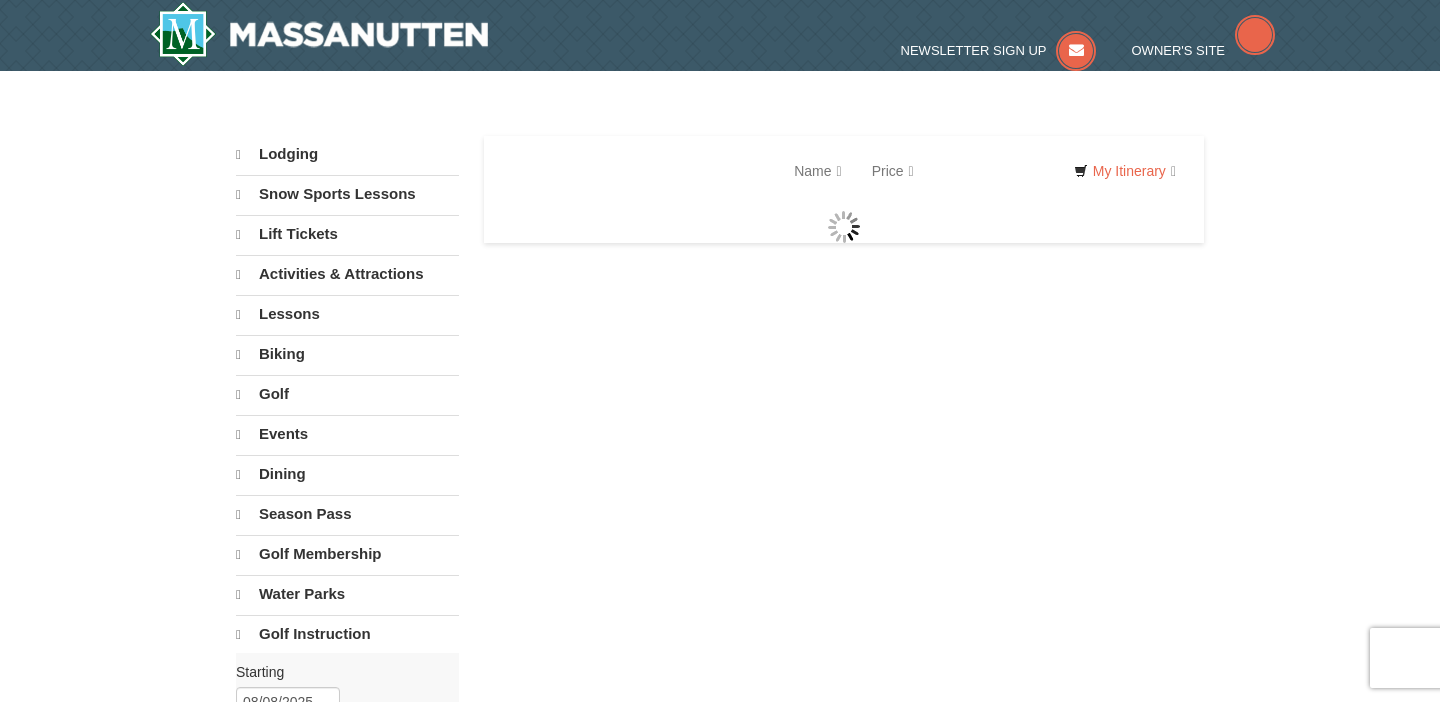 scroll, scrollTop: 0, scrollLeft: 0, axis: both 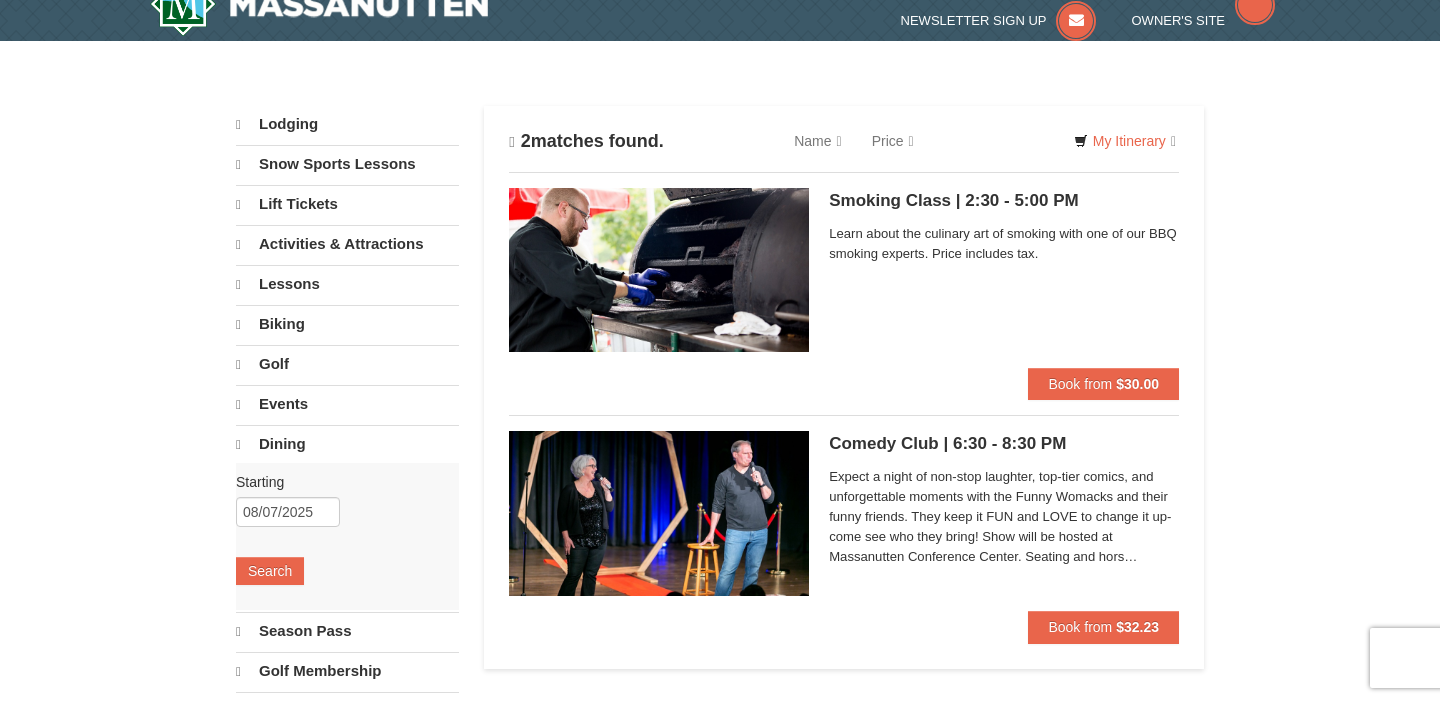 select on "8" 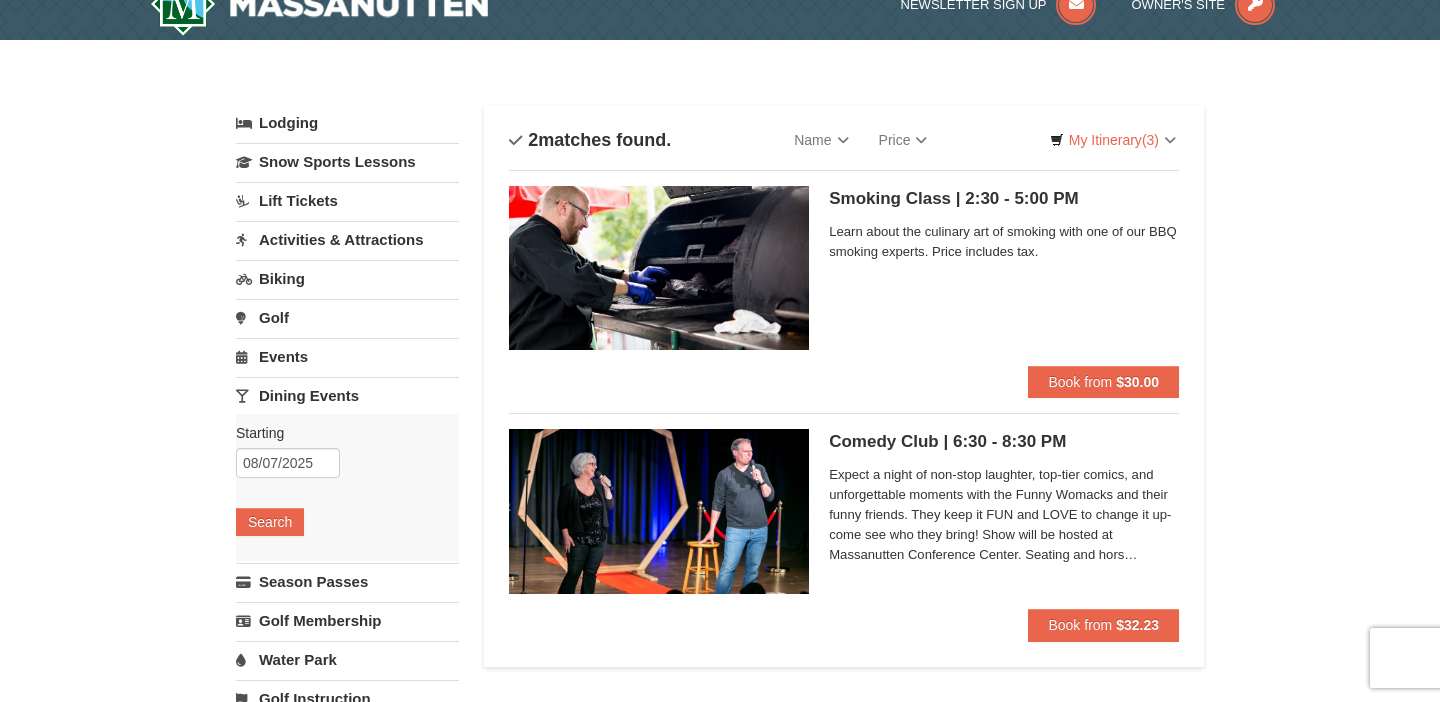 scroll, scrollTop: 3, scrollLeft: 0, axis: vertical 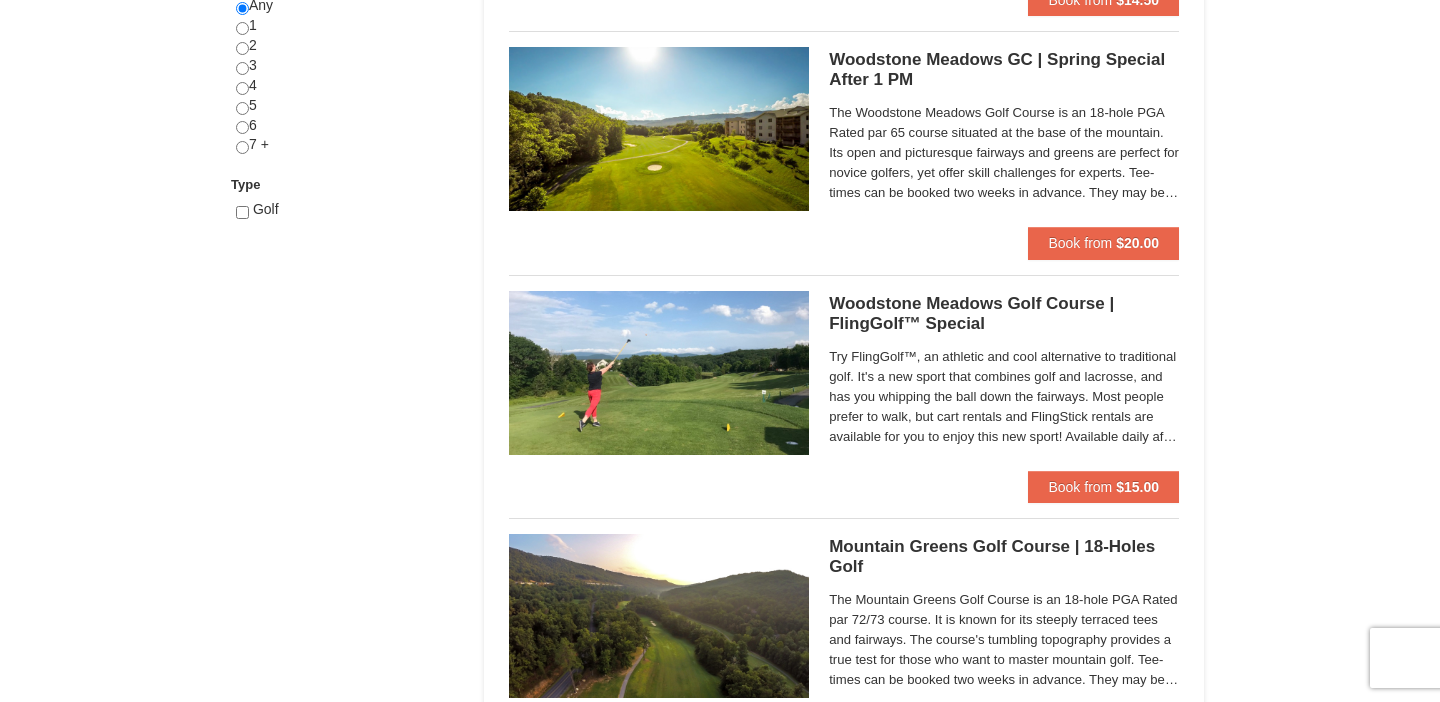 select on "8" 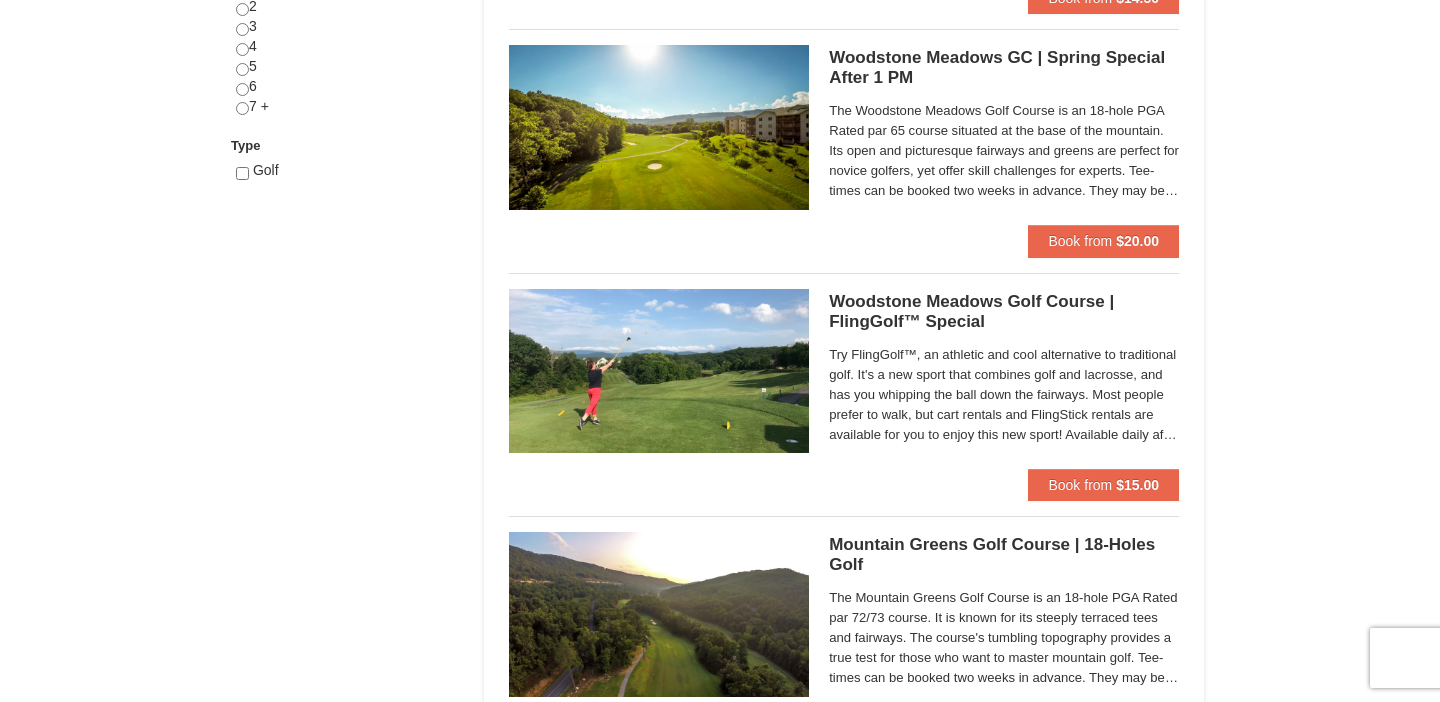 scroll, scrollTop: 905, scrollLeft: 0, axis: vertical 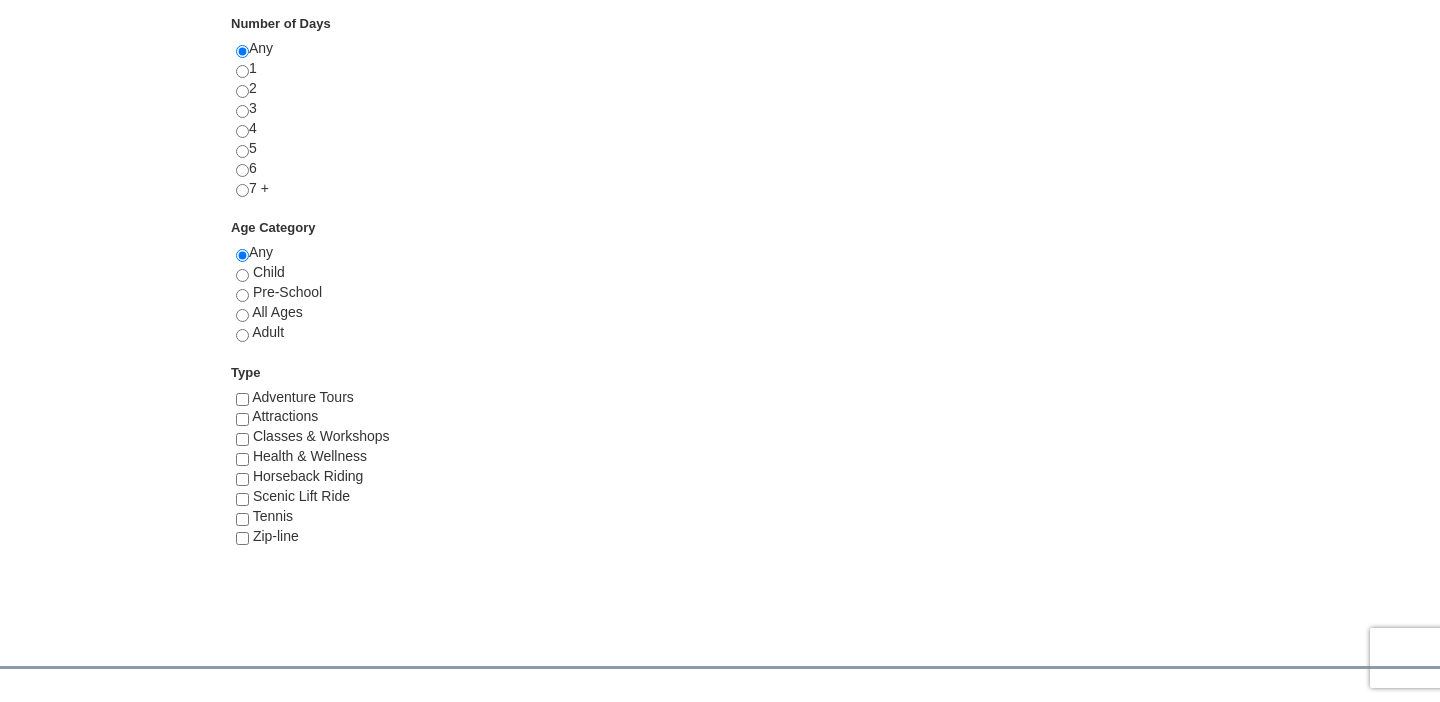 select on "8" 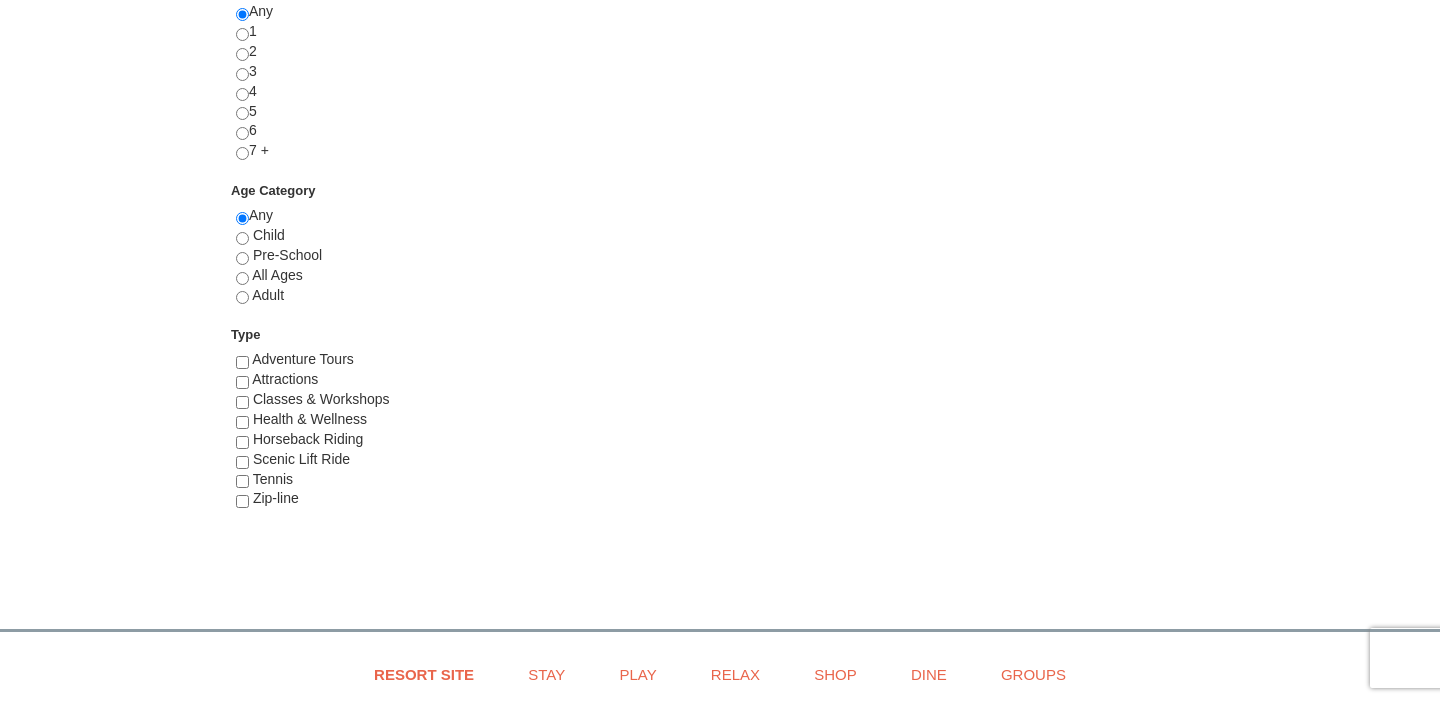 scroll, scrollTop: 834, scrollLeft: 0, axis: vertical 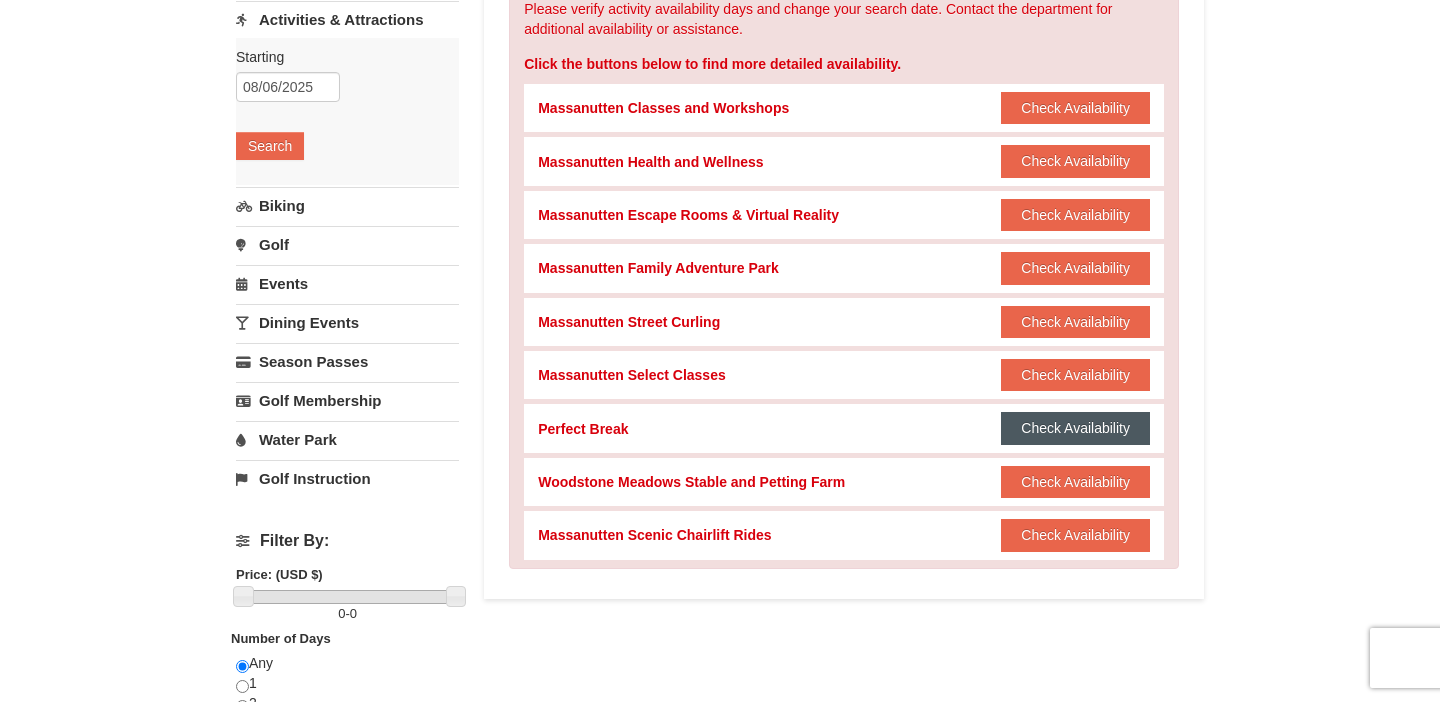 click on "Check Availability" at bounding box center [1075, 428] 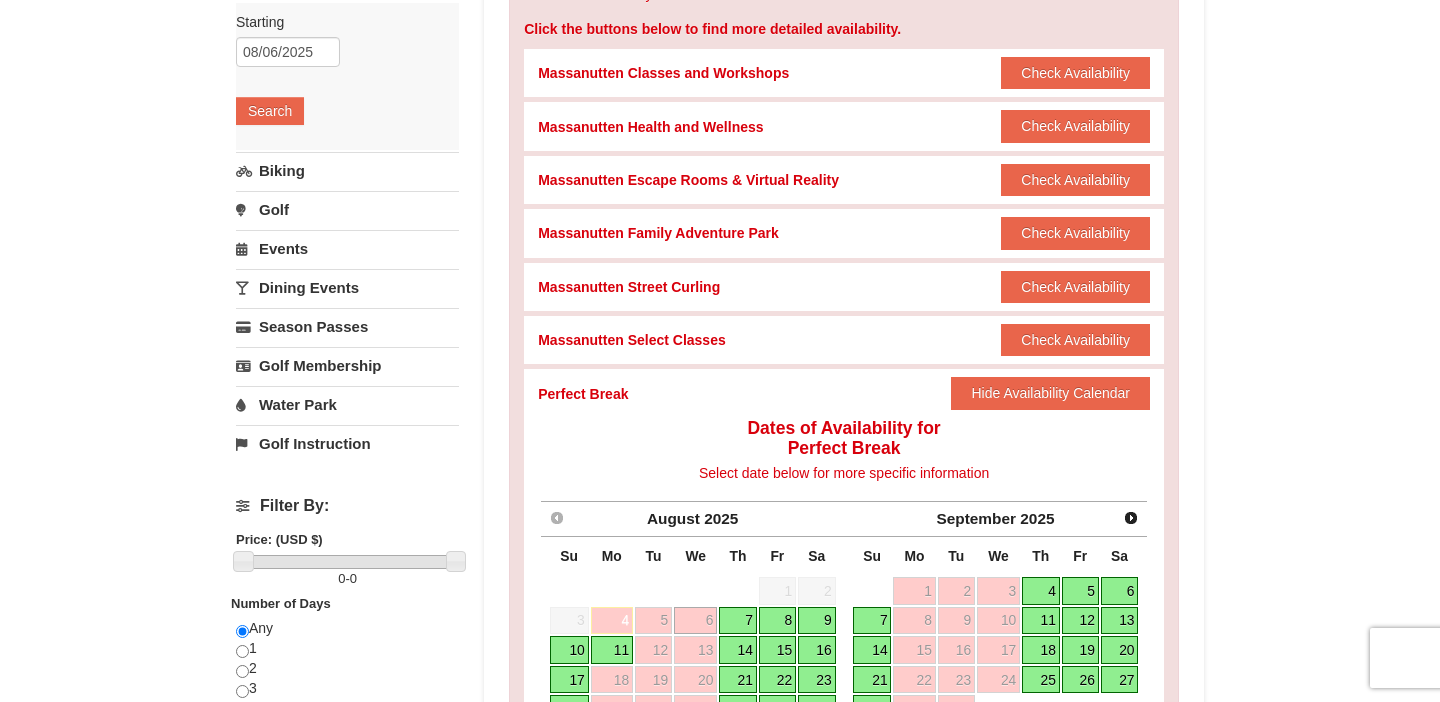 scroll, scrollTop: 303, scrollLeft: 0, axis: vertical 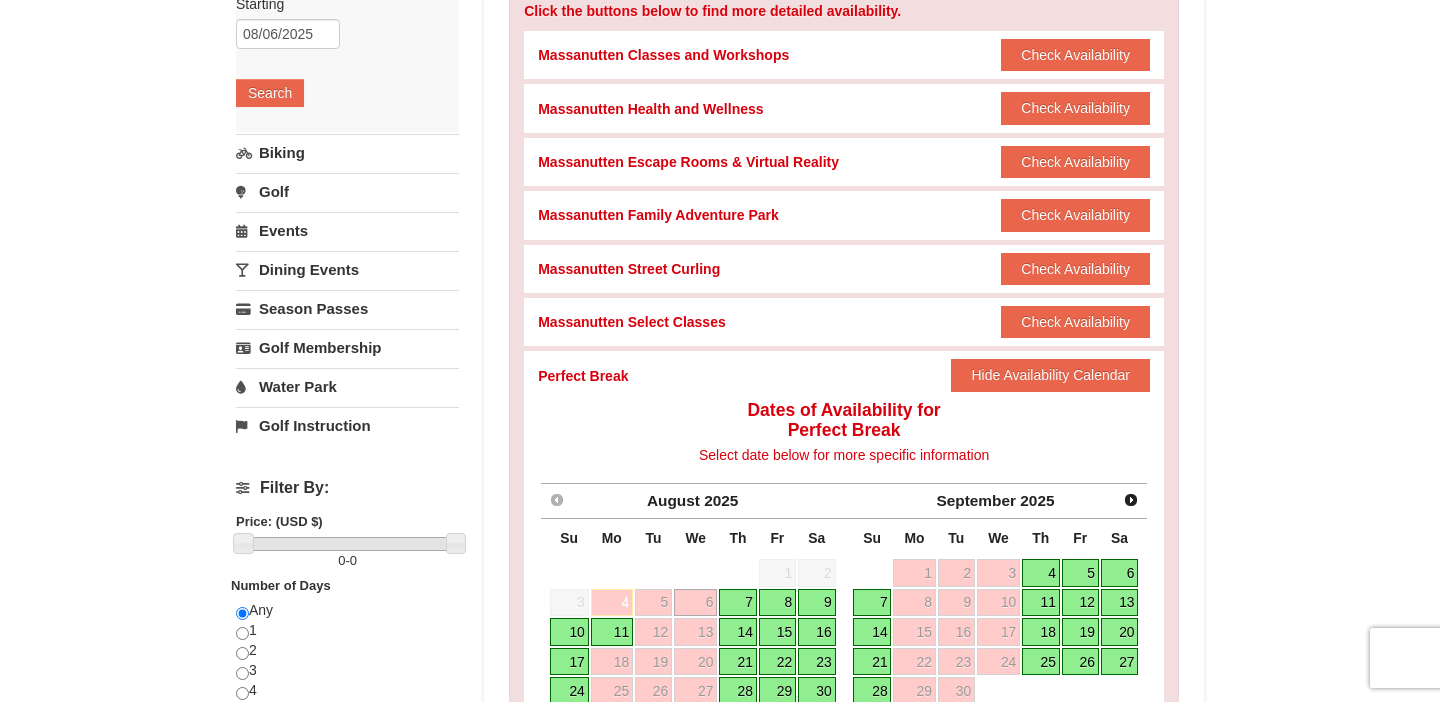 click on "8" at bounding box center (777, 603) 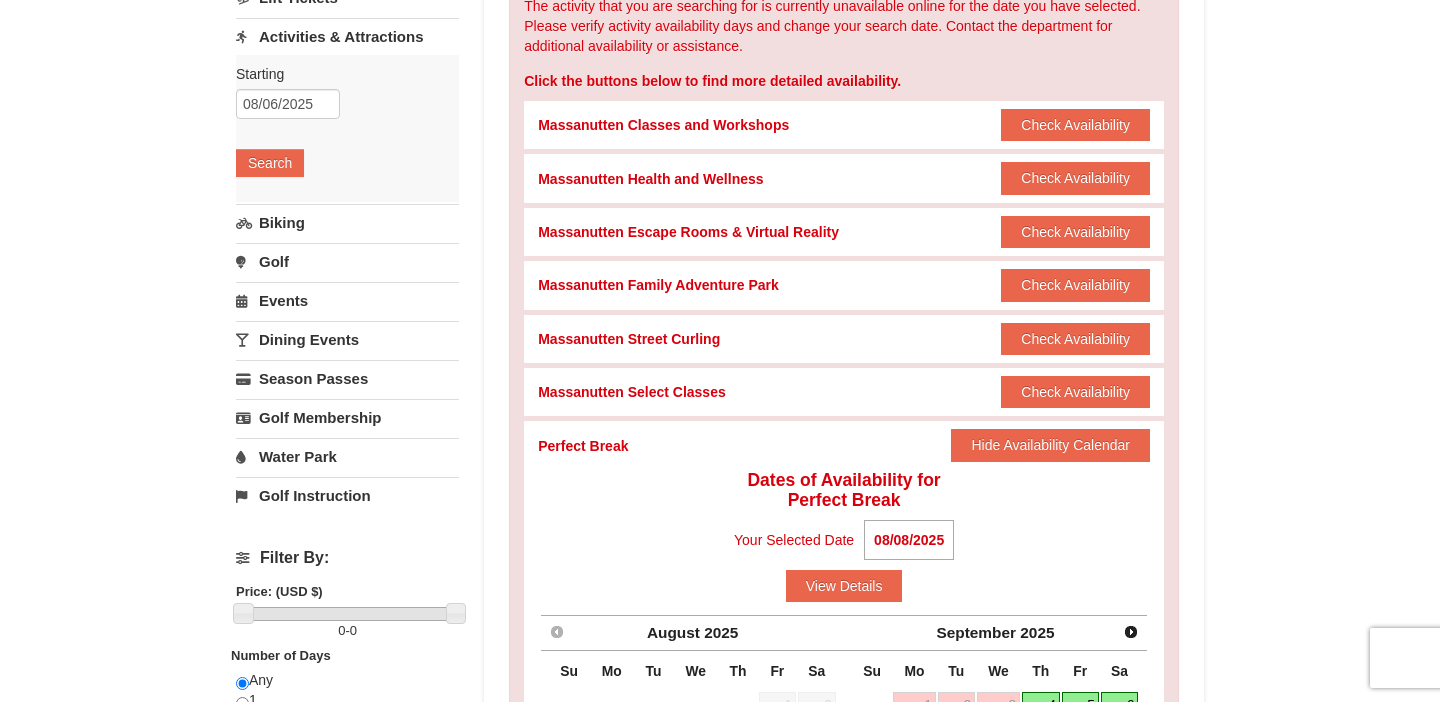 scroll, scrollTop: 187, scrollLeft: 0, axis: vertical 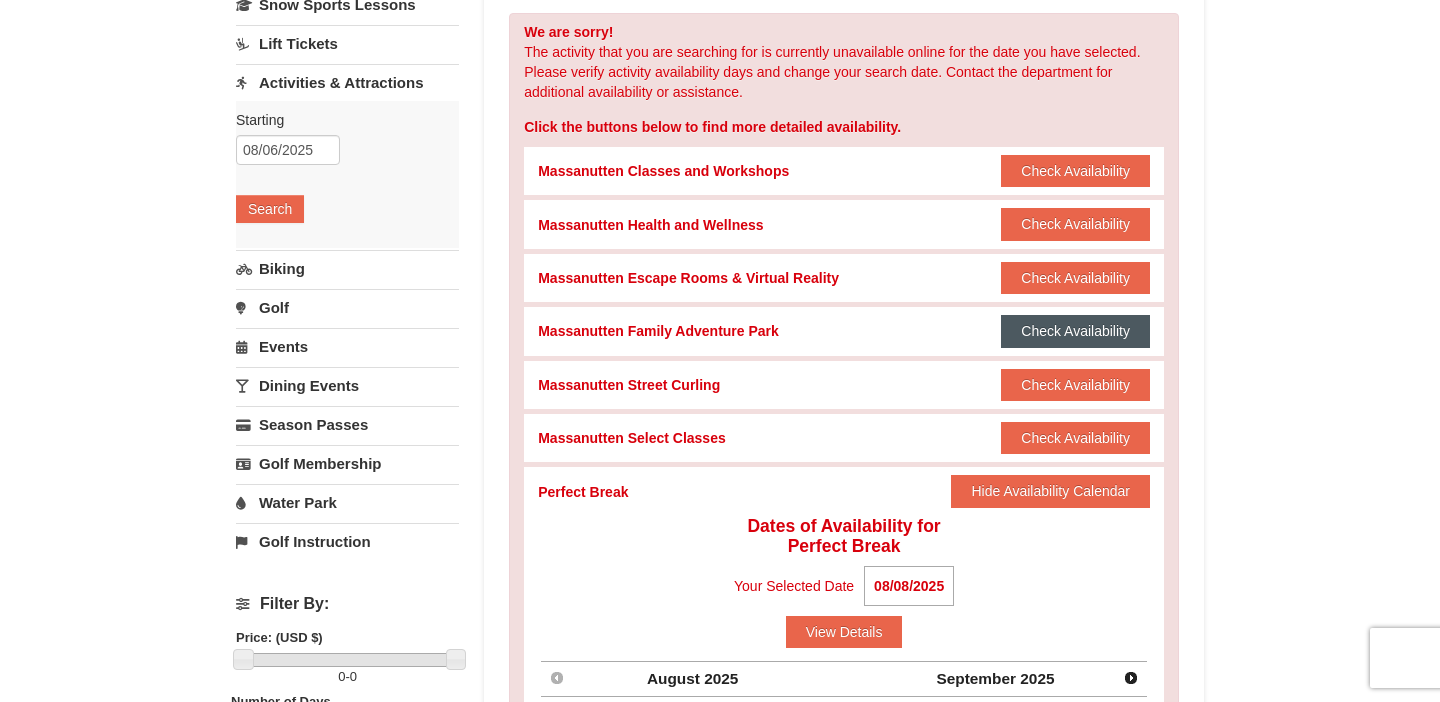 click on "Check Availability" at bounding box center (1075, 331) 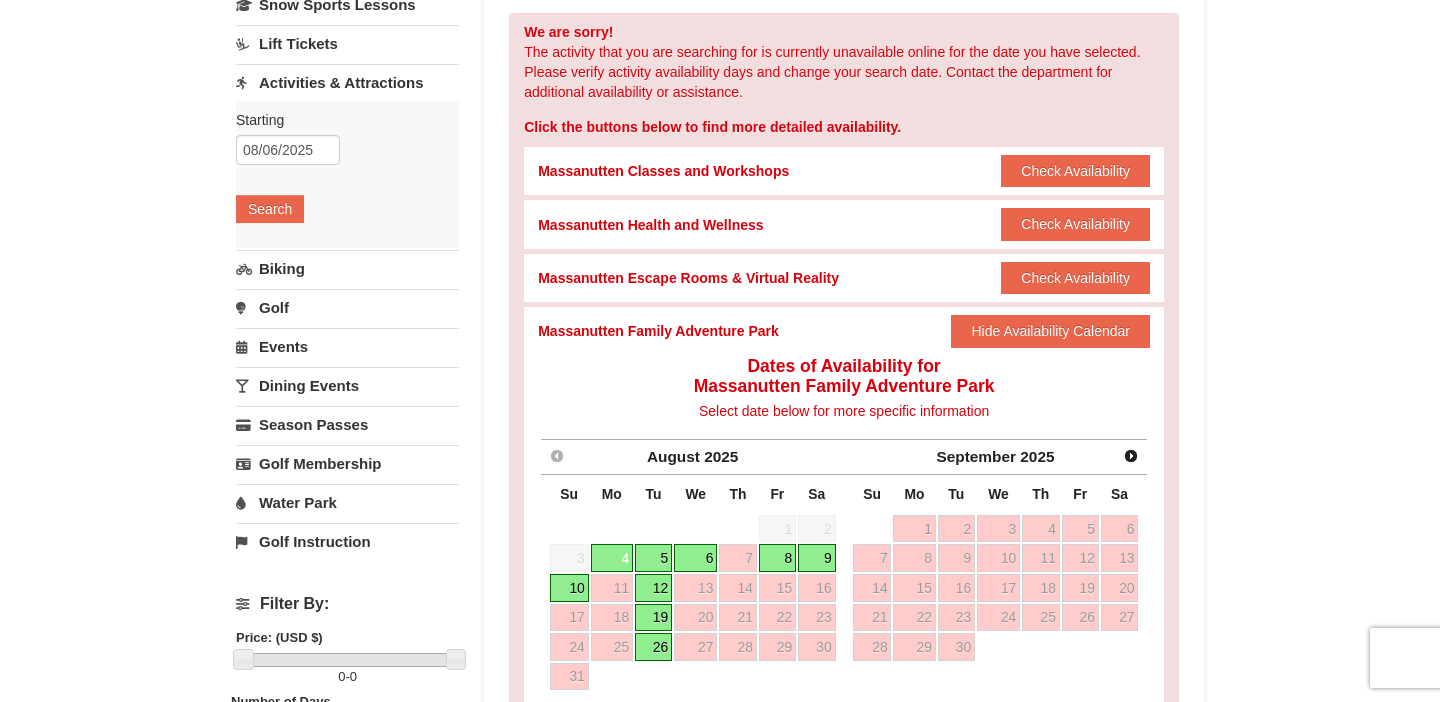 click on "8" at bounding box center (777, 558) 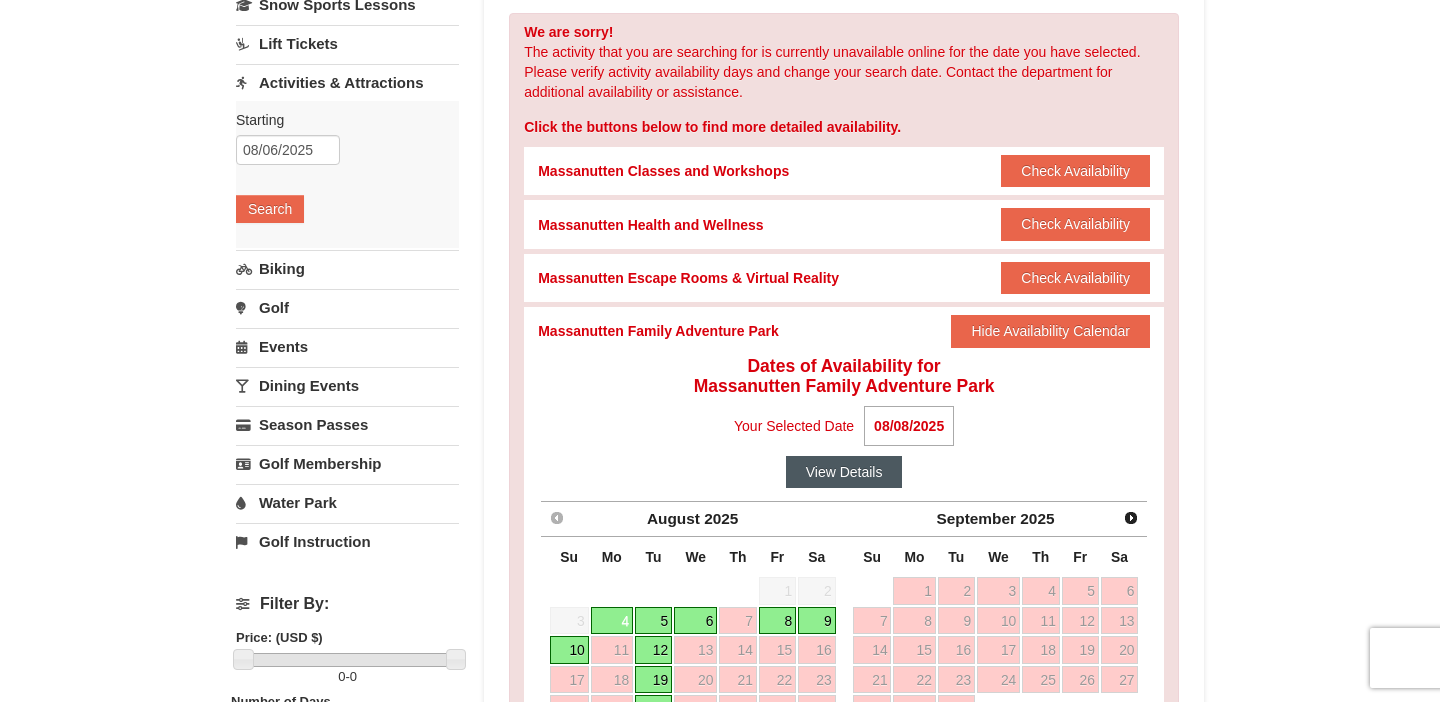 click on "View Details" at bounding box center [844, 472] 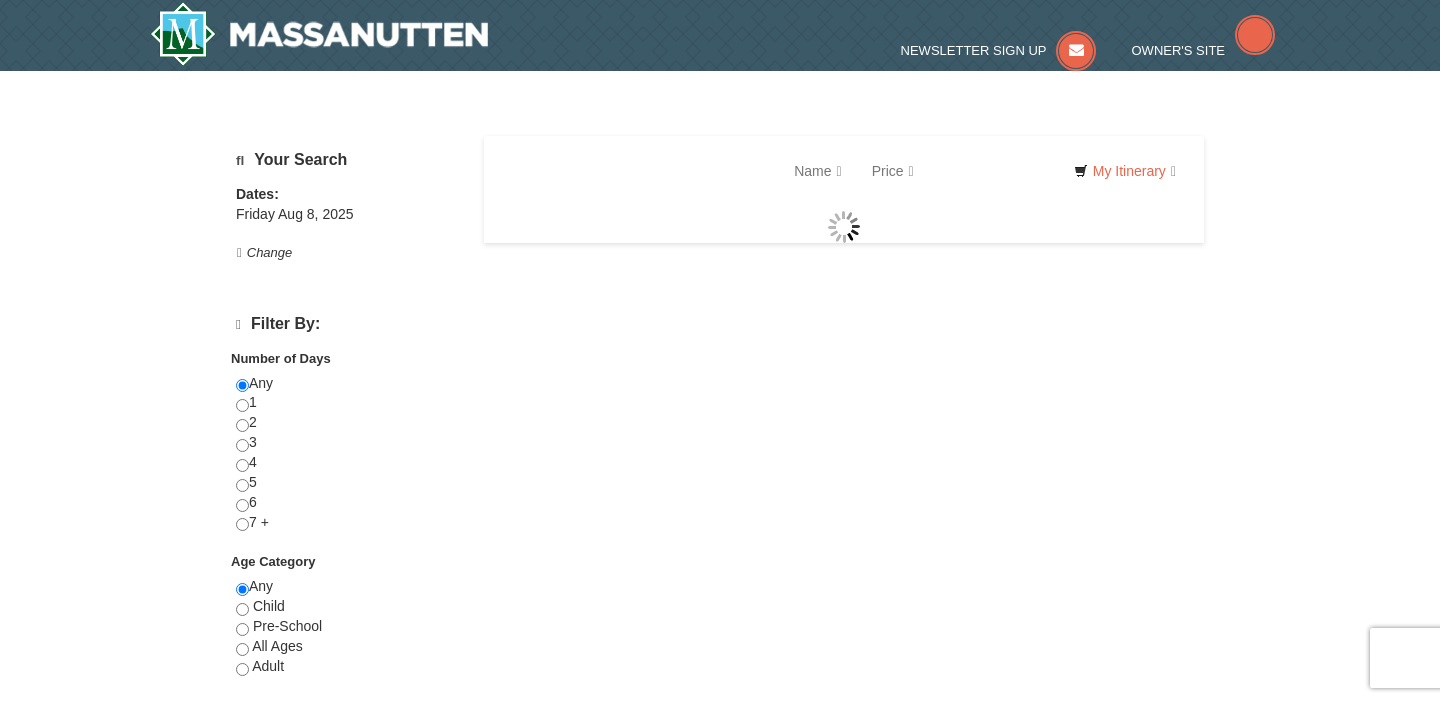 scroll, scrollTop: 0, scrollLeft: 0, axis: both 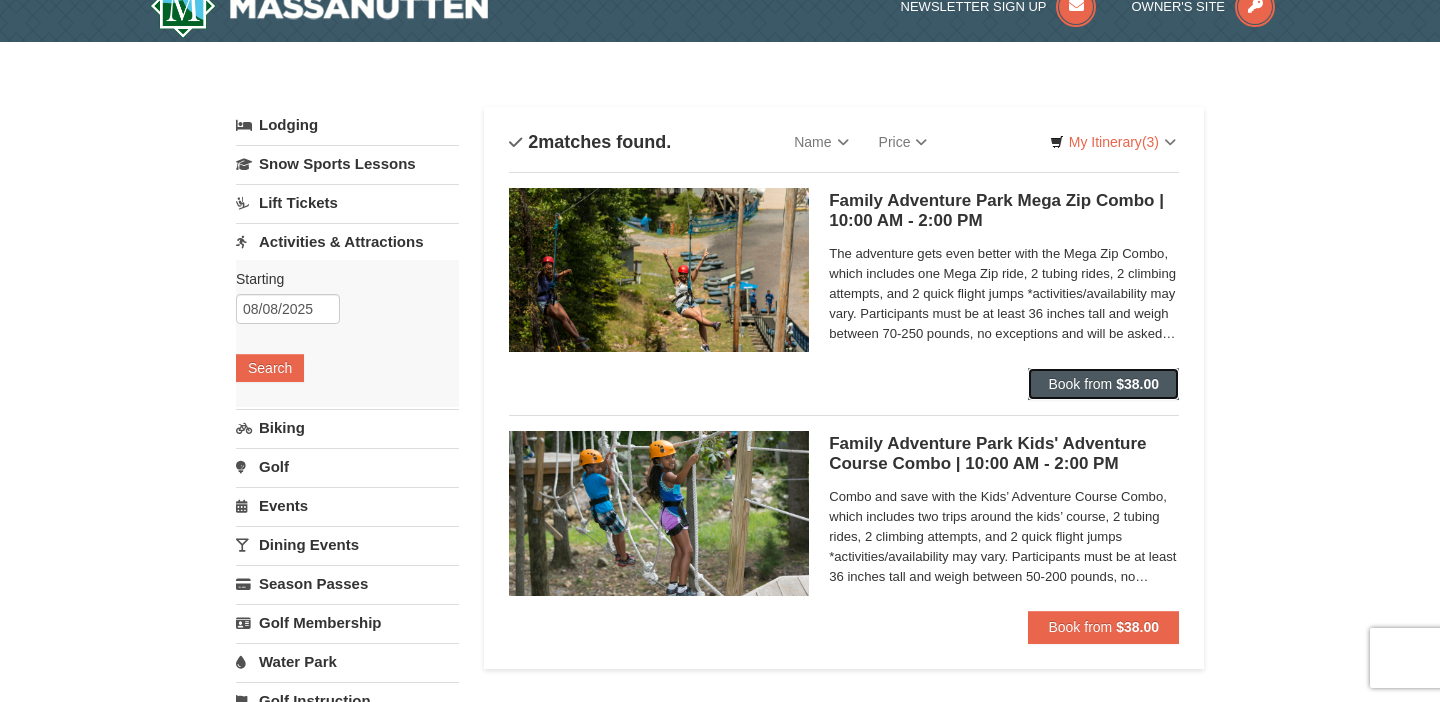 click on "Book from" at bounding box center (1080, 384) 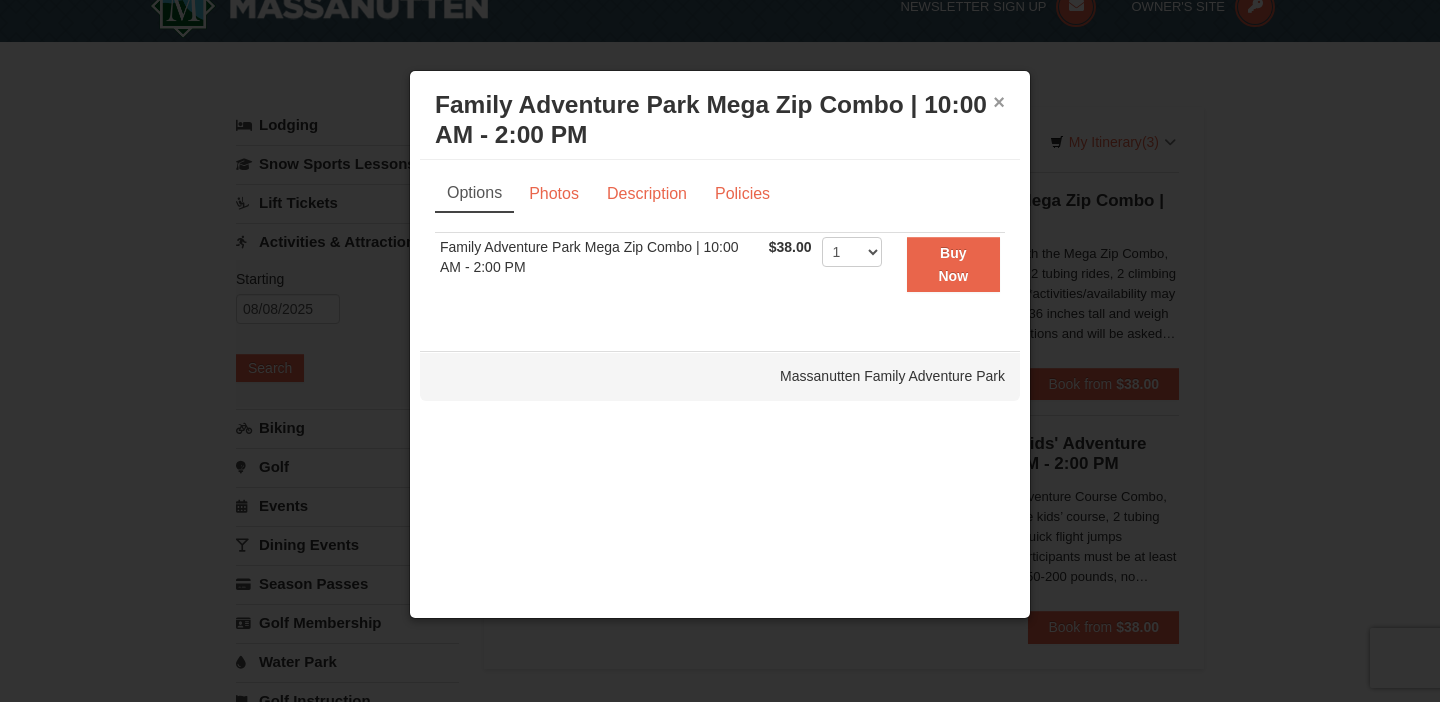 click on "×" at bounding box center [999, 102] 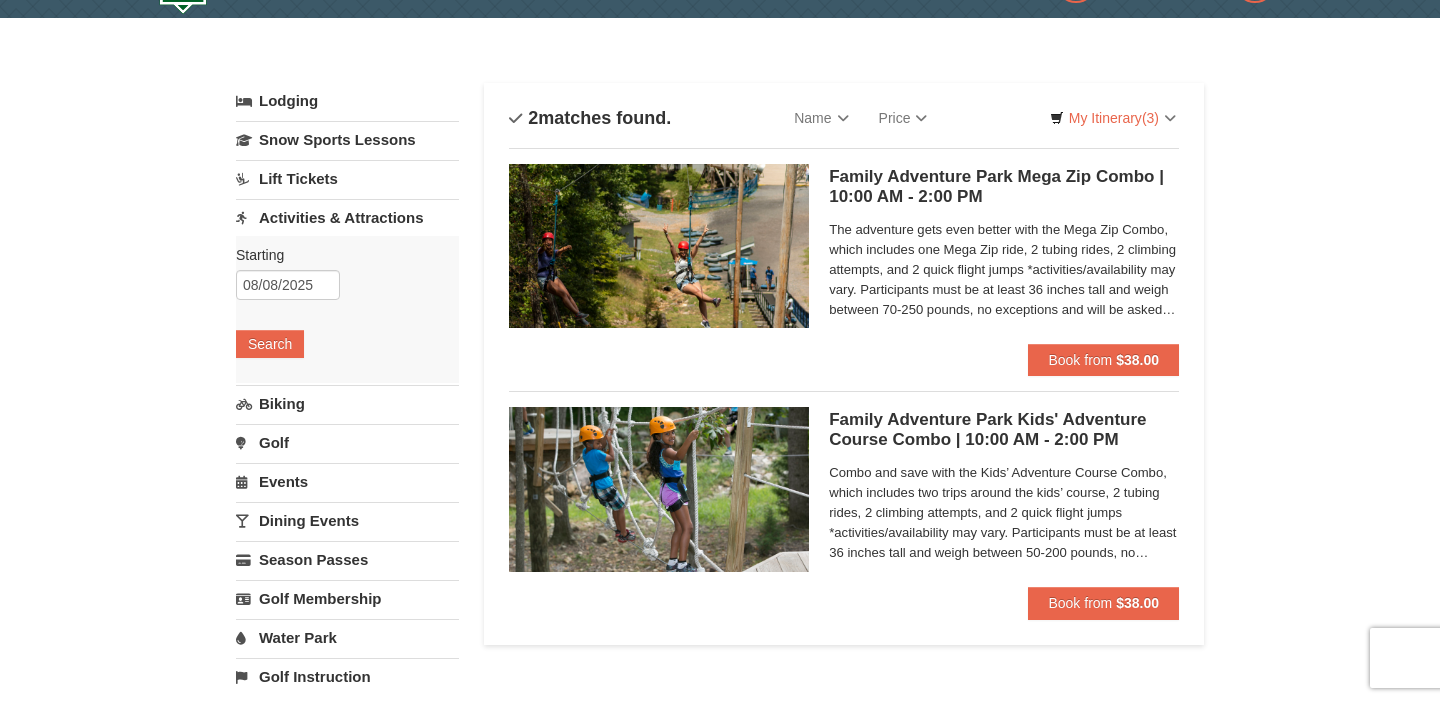 scroll, scrollTop: 0, scrollLeft: 0, axis: both 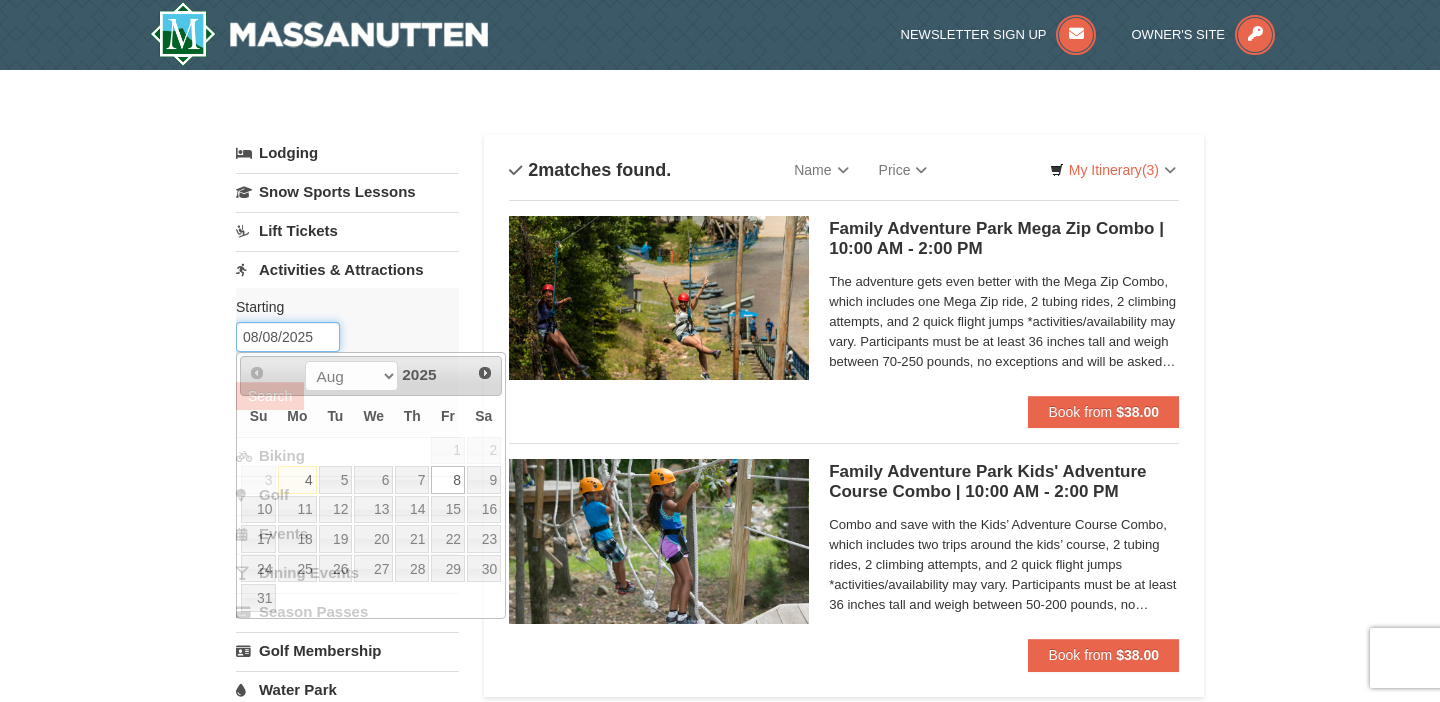 click on "08/08/2025" at bounding box center (288, 337) 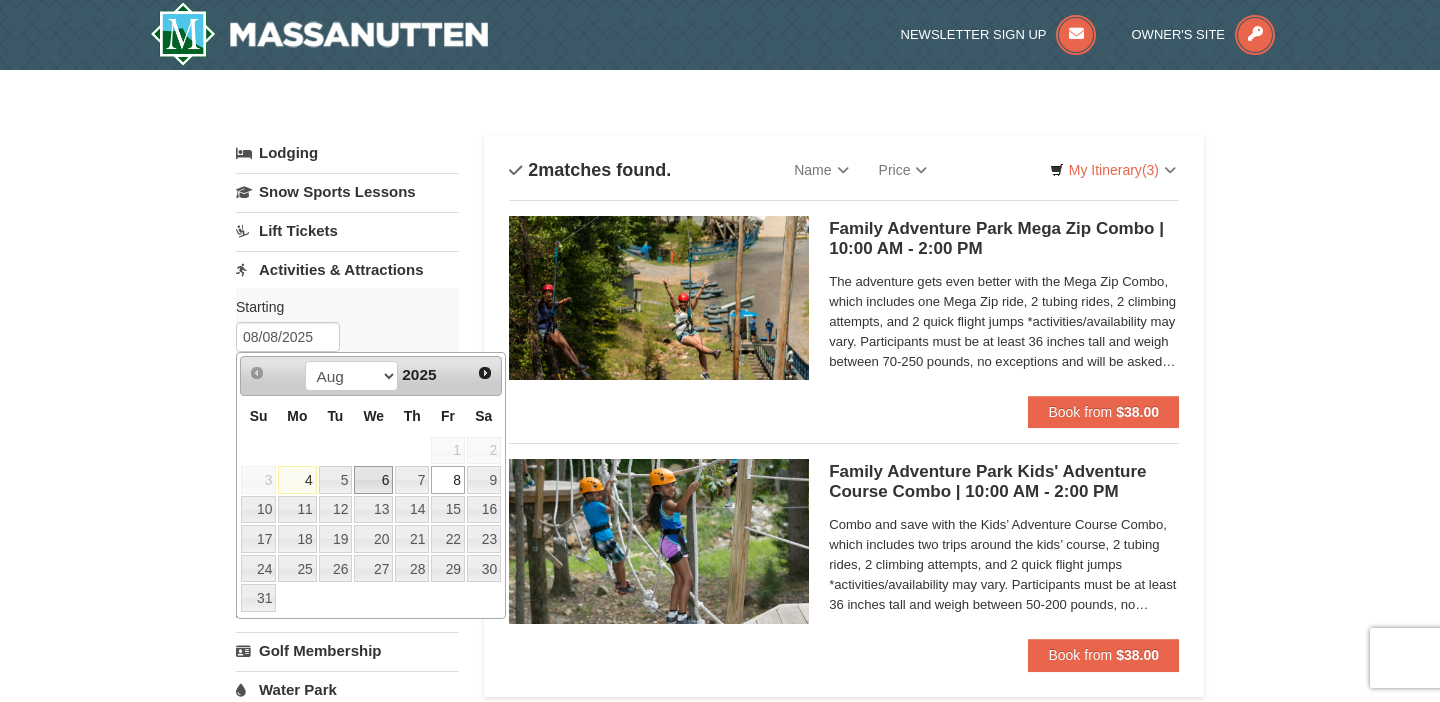 click on "6" at bounding box center [373, 480] 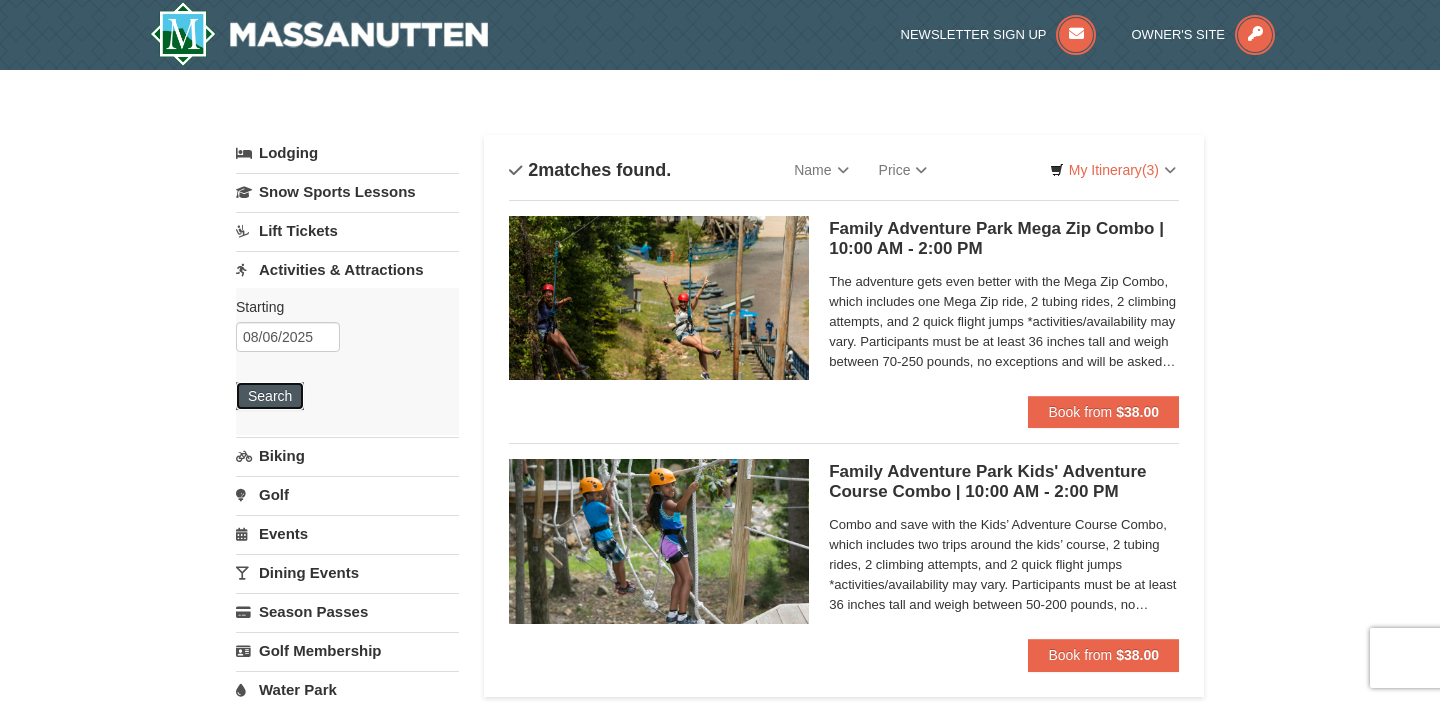 click on "Search" at bounding box center (270, 396) 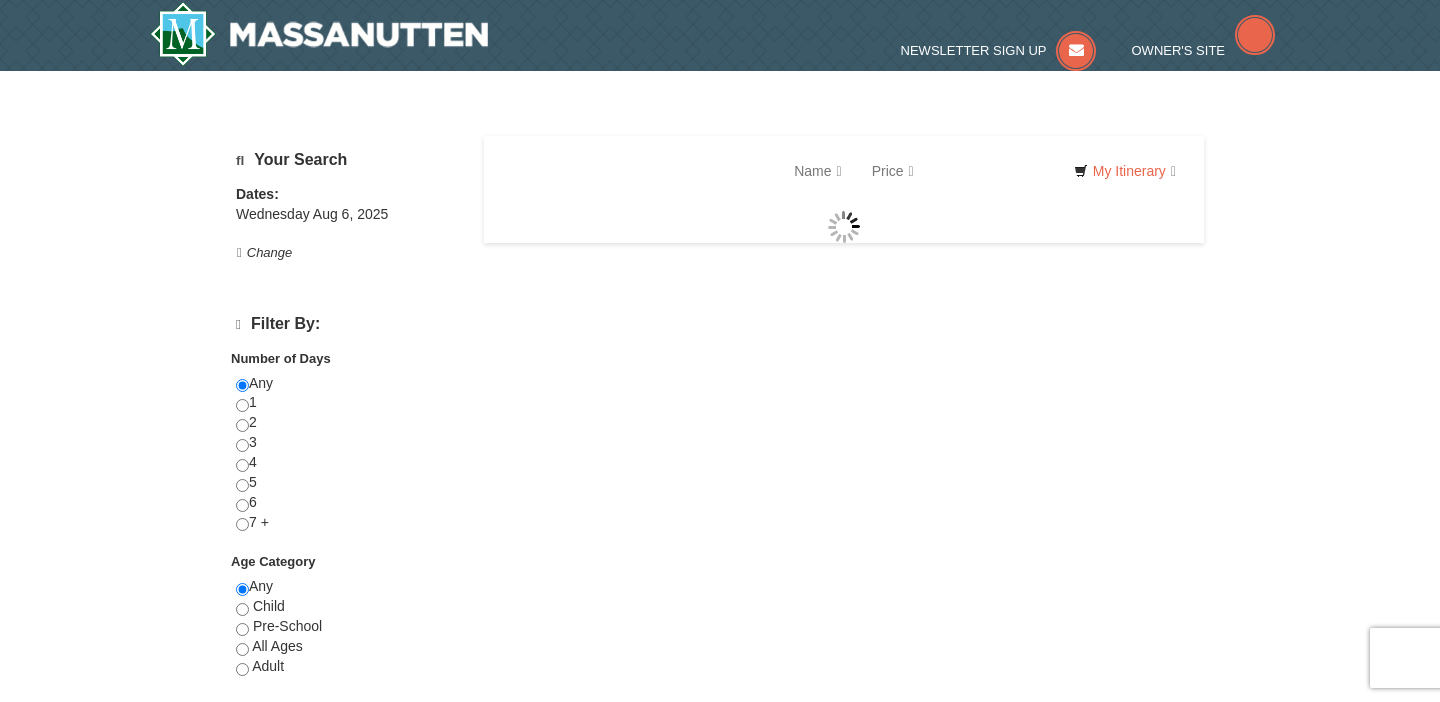scroll, scrollTop: 0, scrollLeft: 0, axis: both 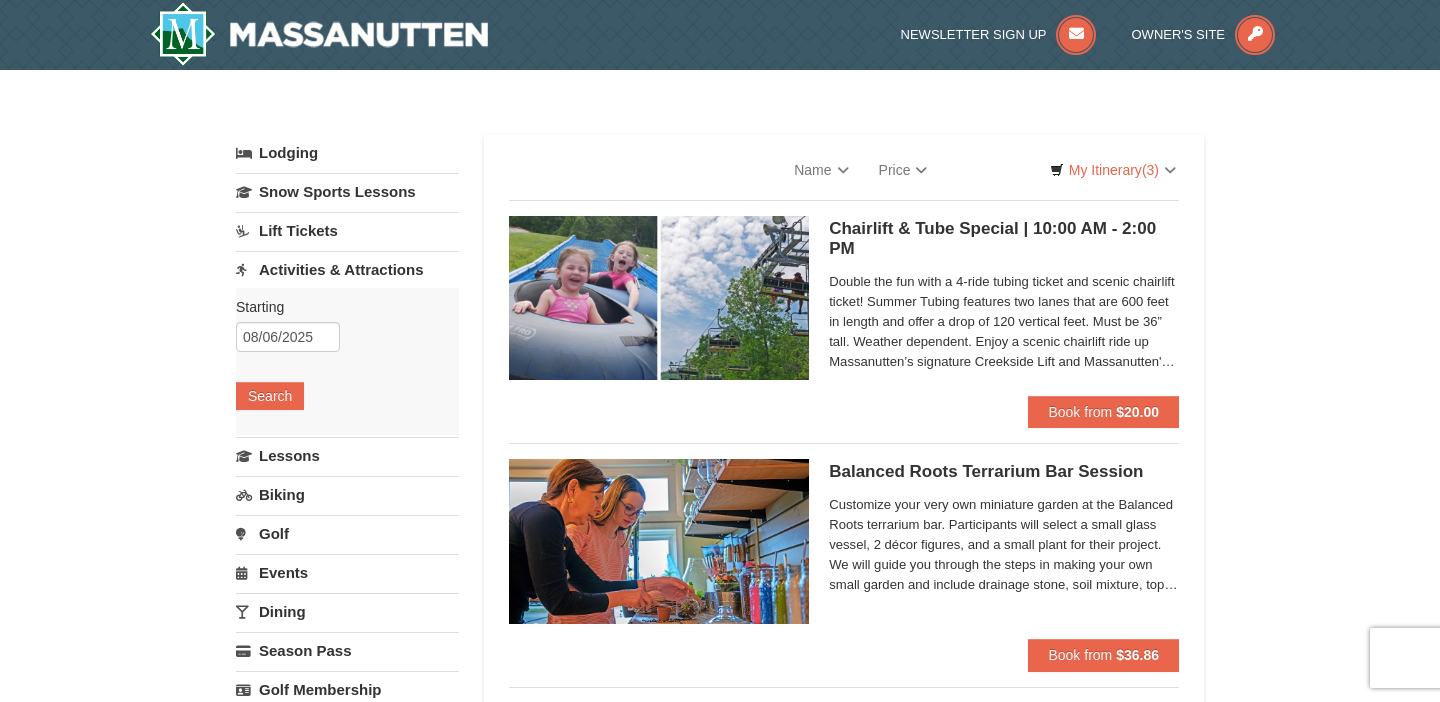 select on "8" 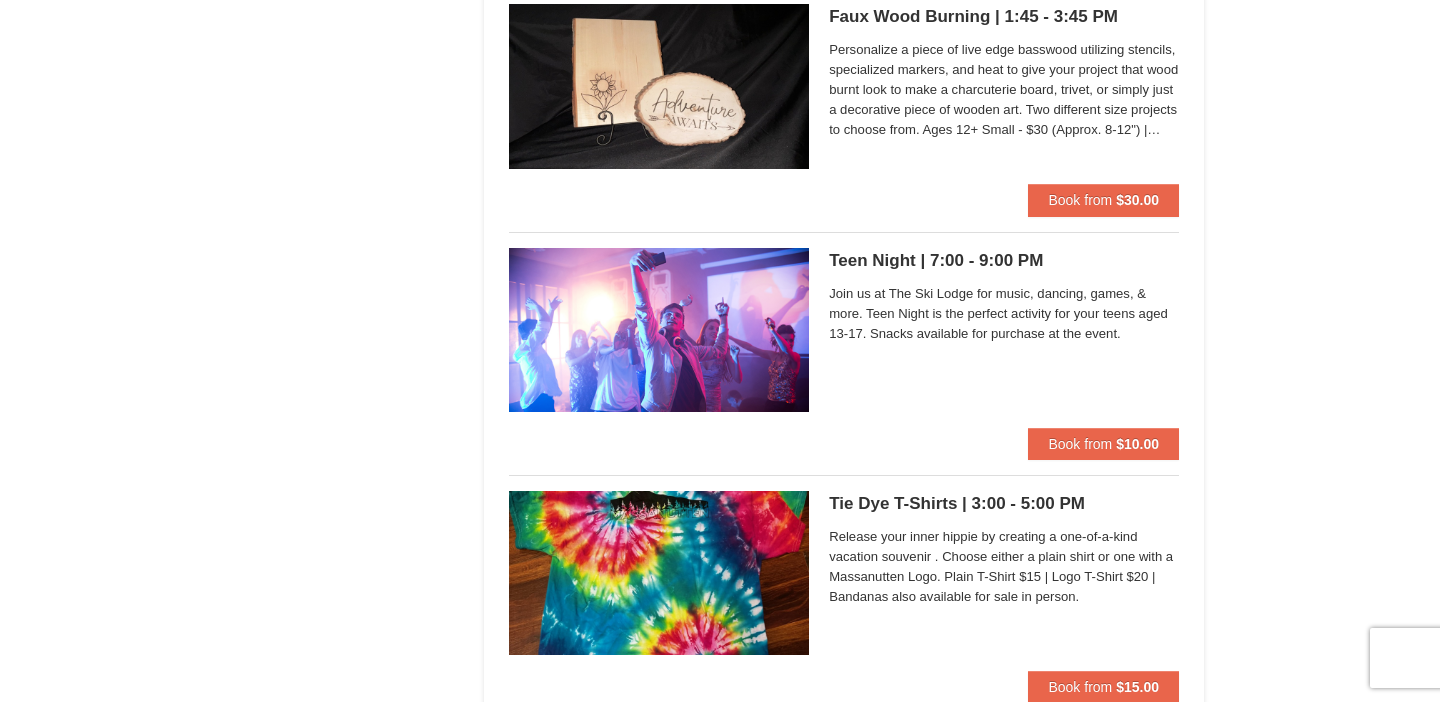 scroll, scrollTop: 5794, scrollLeft: 0, axis: vertical 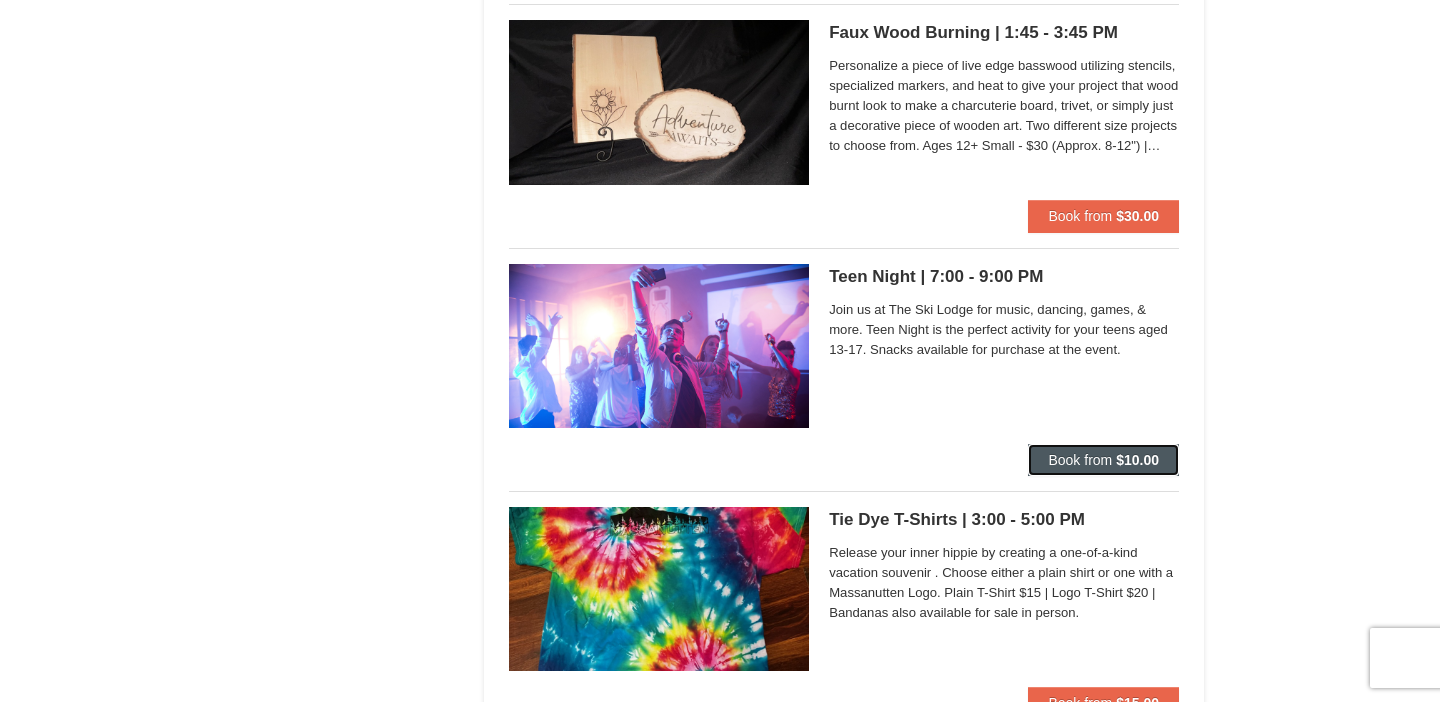 click on "Book from" at bounding box center (1080, 460) 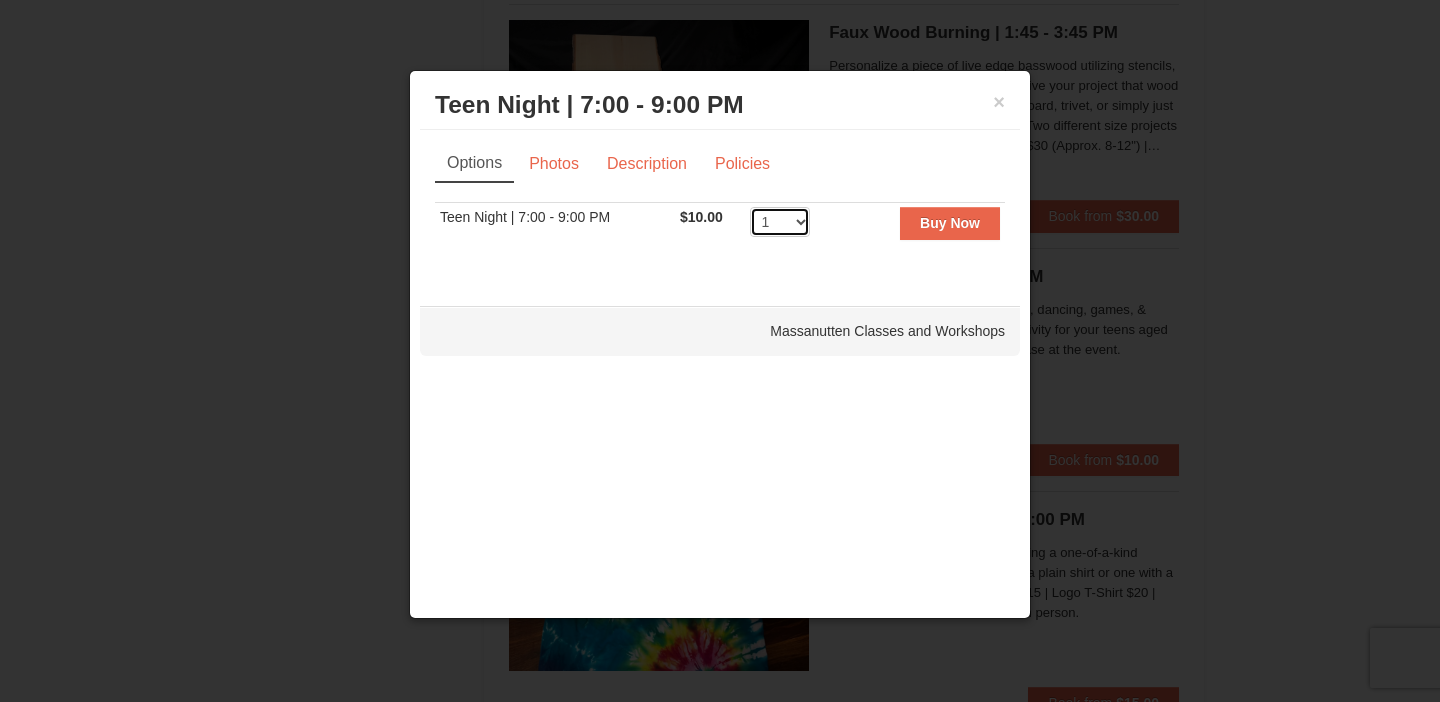 click on "1 2 3 4 5 6 7 8 9 10 11 12 13 14 15 16 17 18 19 20 21 22 23 24 25 26 27 28 29 30 31 32 33 34 35 36 37 38 39 40 41 42 43 44 45 46 47 48 49 50" at bounding box center (780, 222) 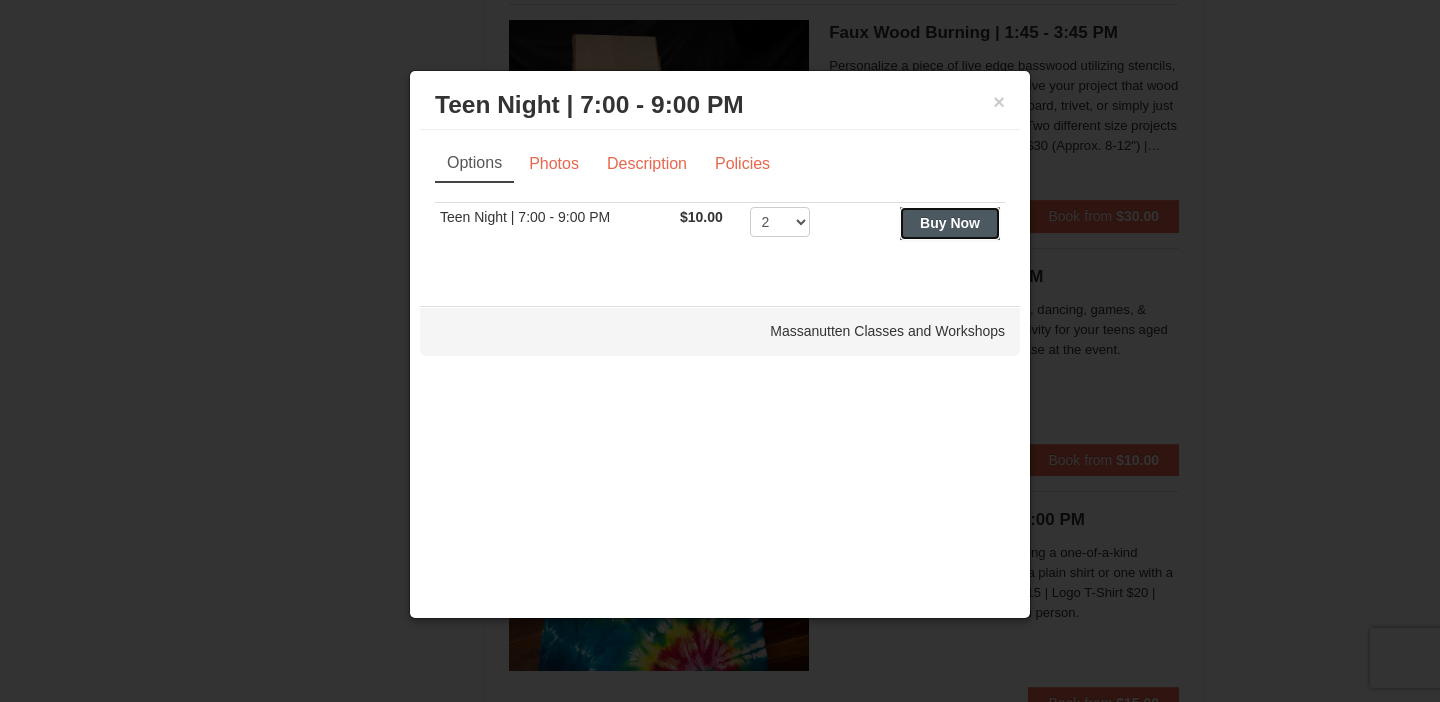 click on "Buy Now" at bounding box center (950, 223) 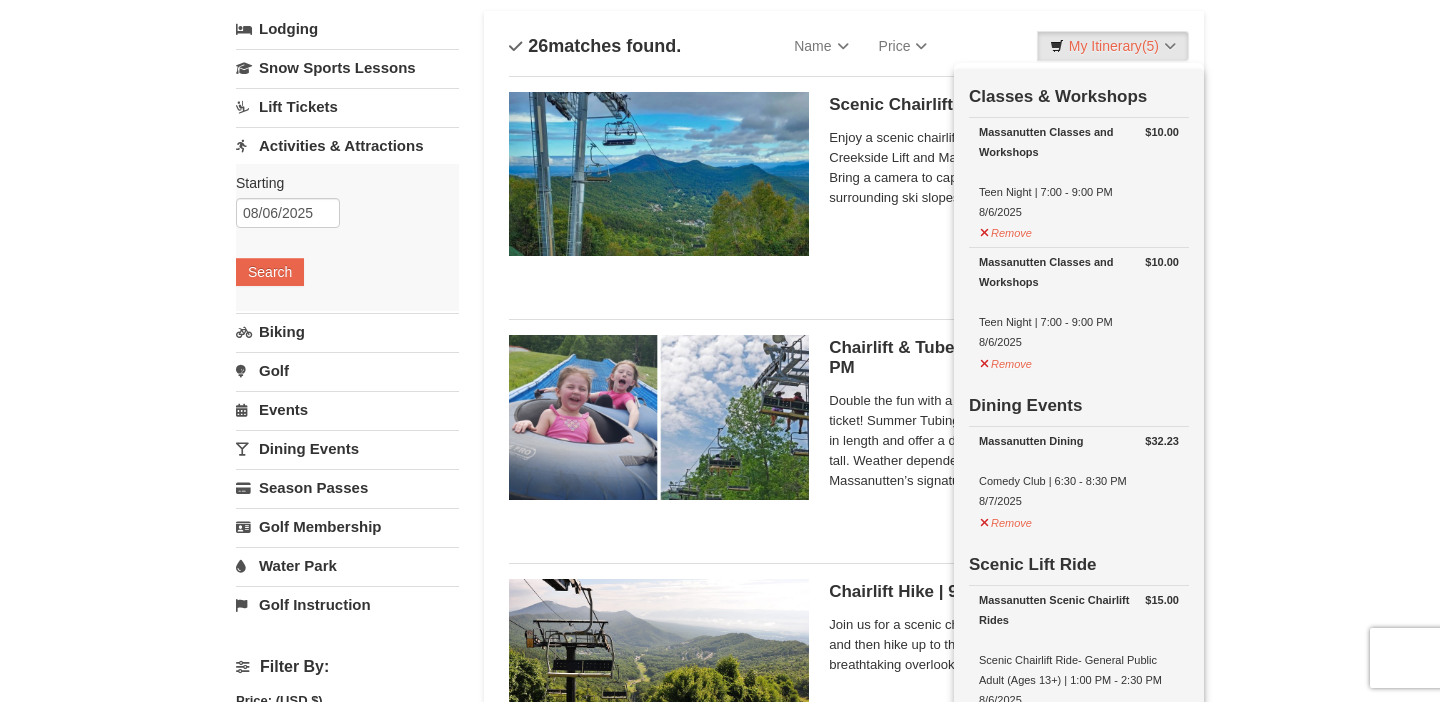 scroll, scrollTop: 113, scrollLeft: 0, axis: vertical 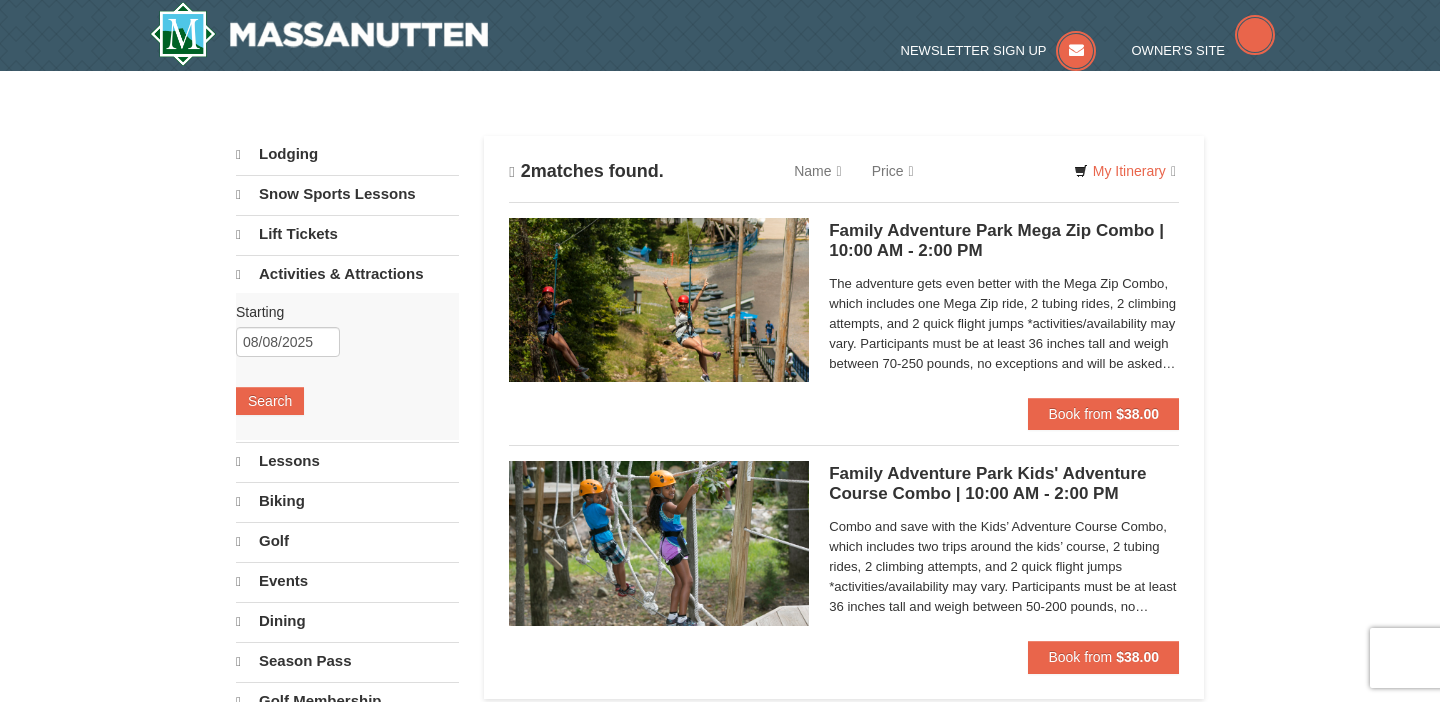 select on "8" 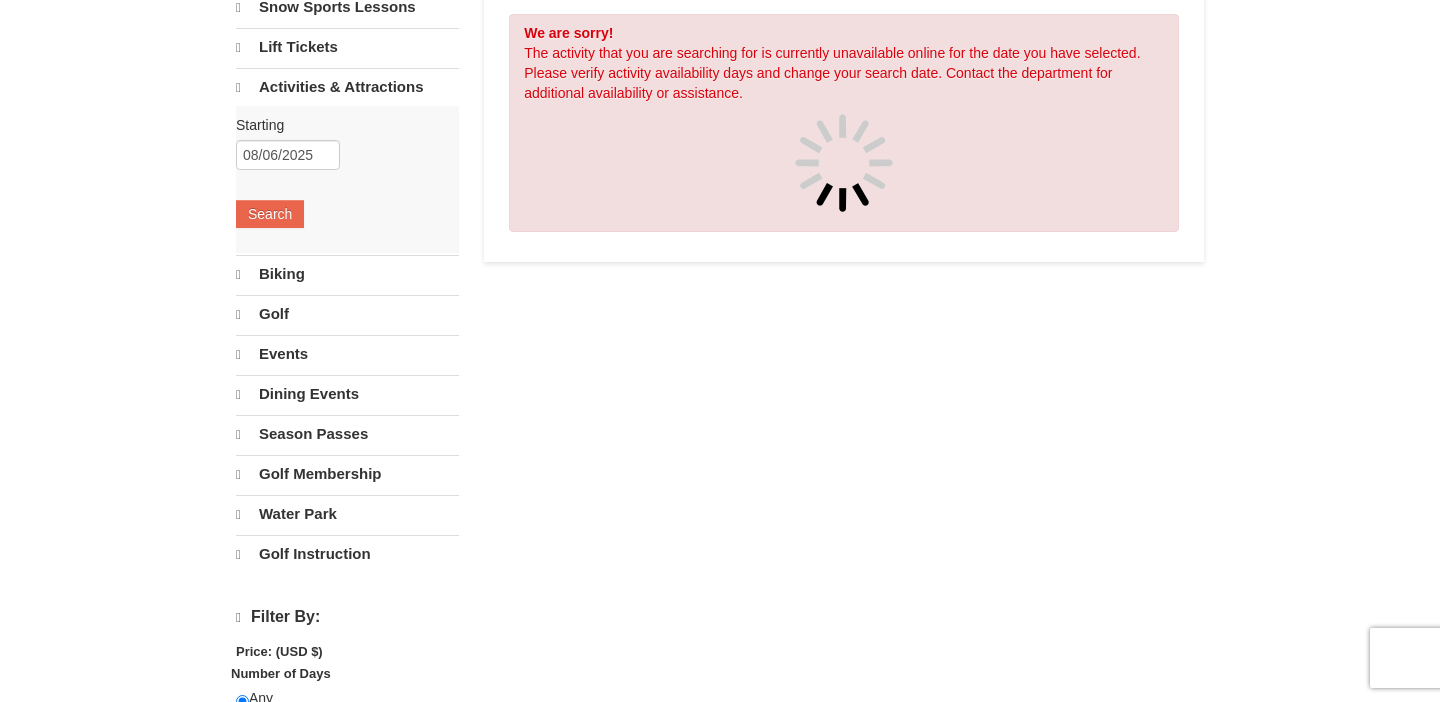 scroll, scrollTop: 187, scrollLeft: 0, axis: vertical 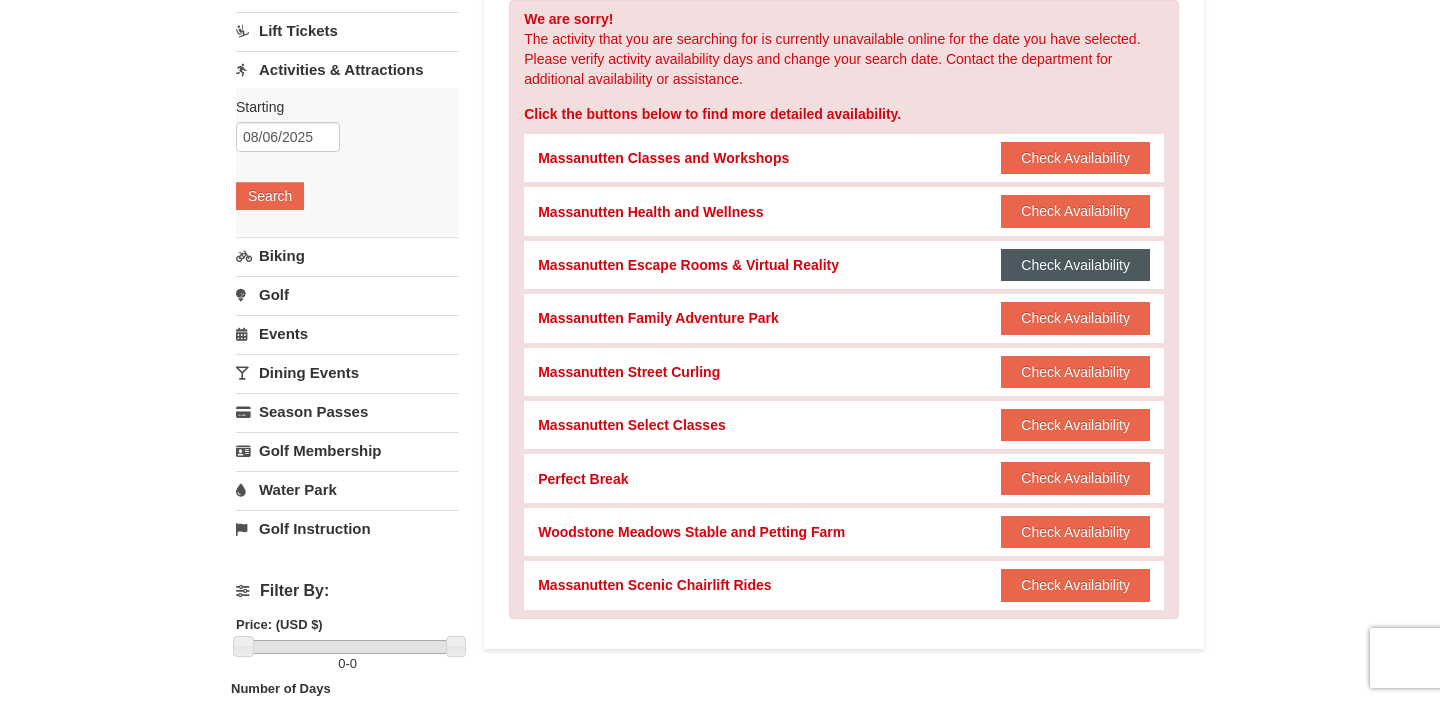 click on "Check Availability" at bounding box center [1075, 265] 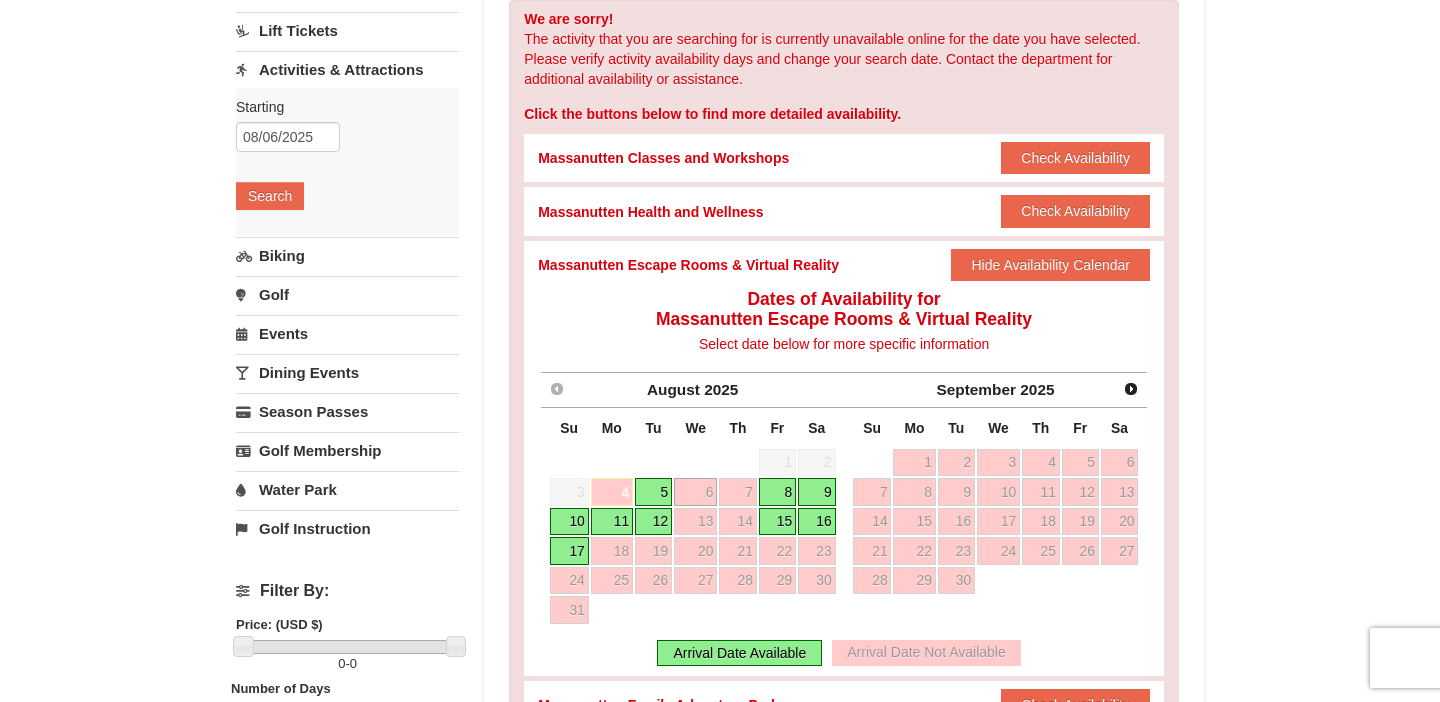 click on "8" at bounding box center (777, 492) 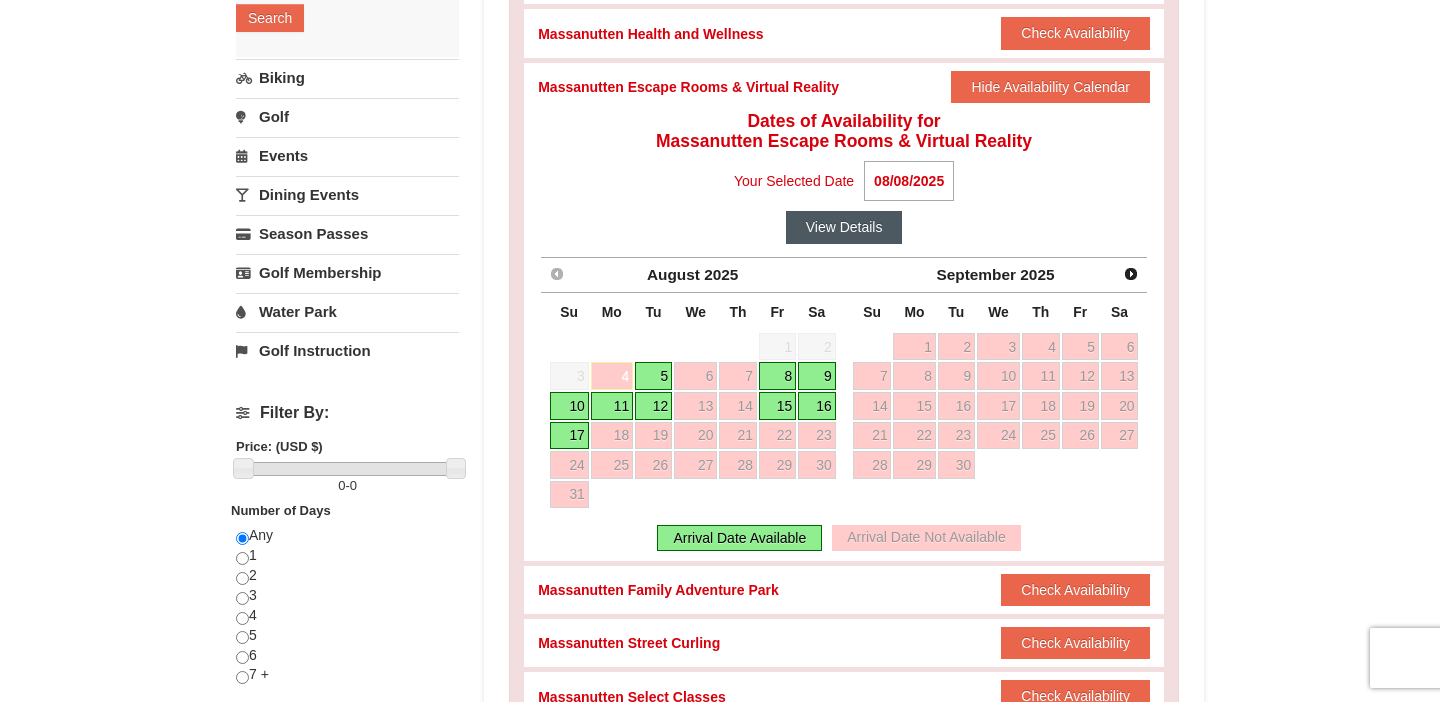 scroll, scrollTop: 340, scrollLeft: 0, axis: vertical 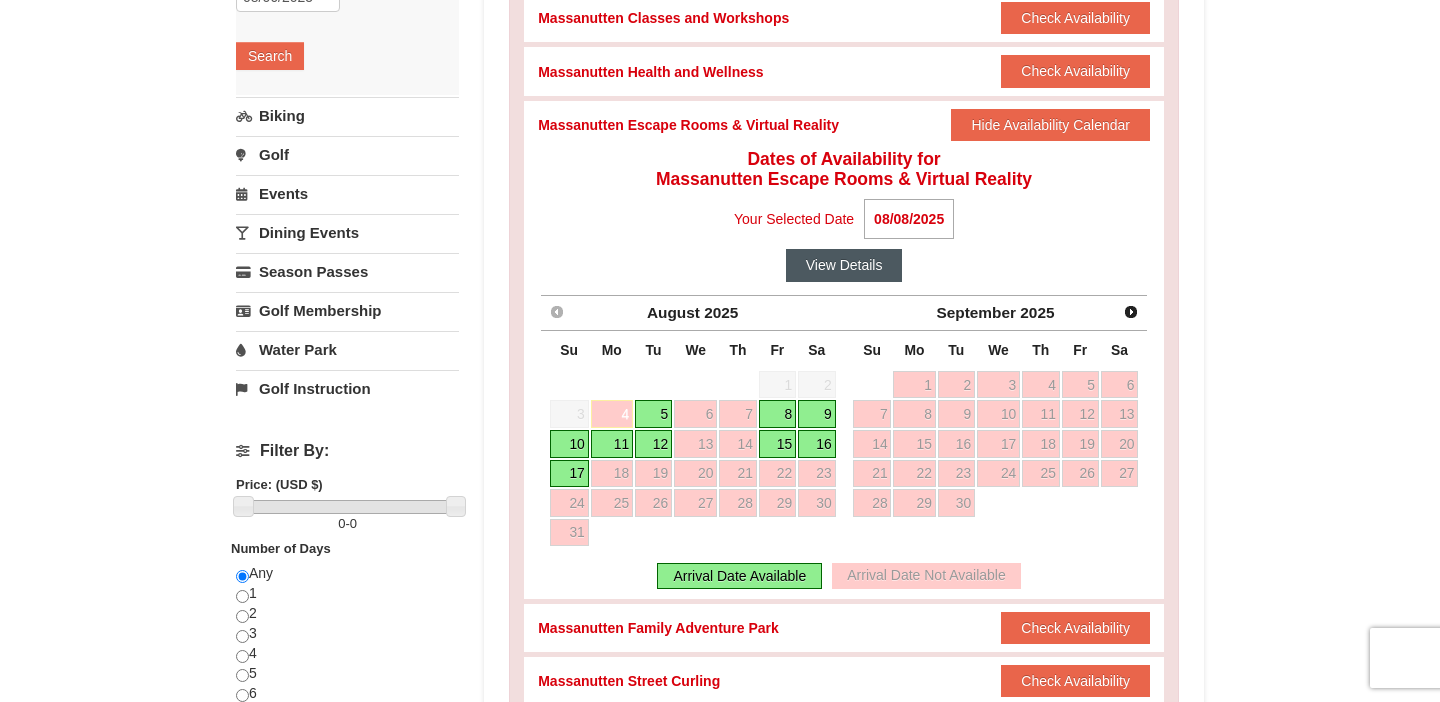 click on "View Details" at bounding box center [844, 265] 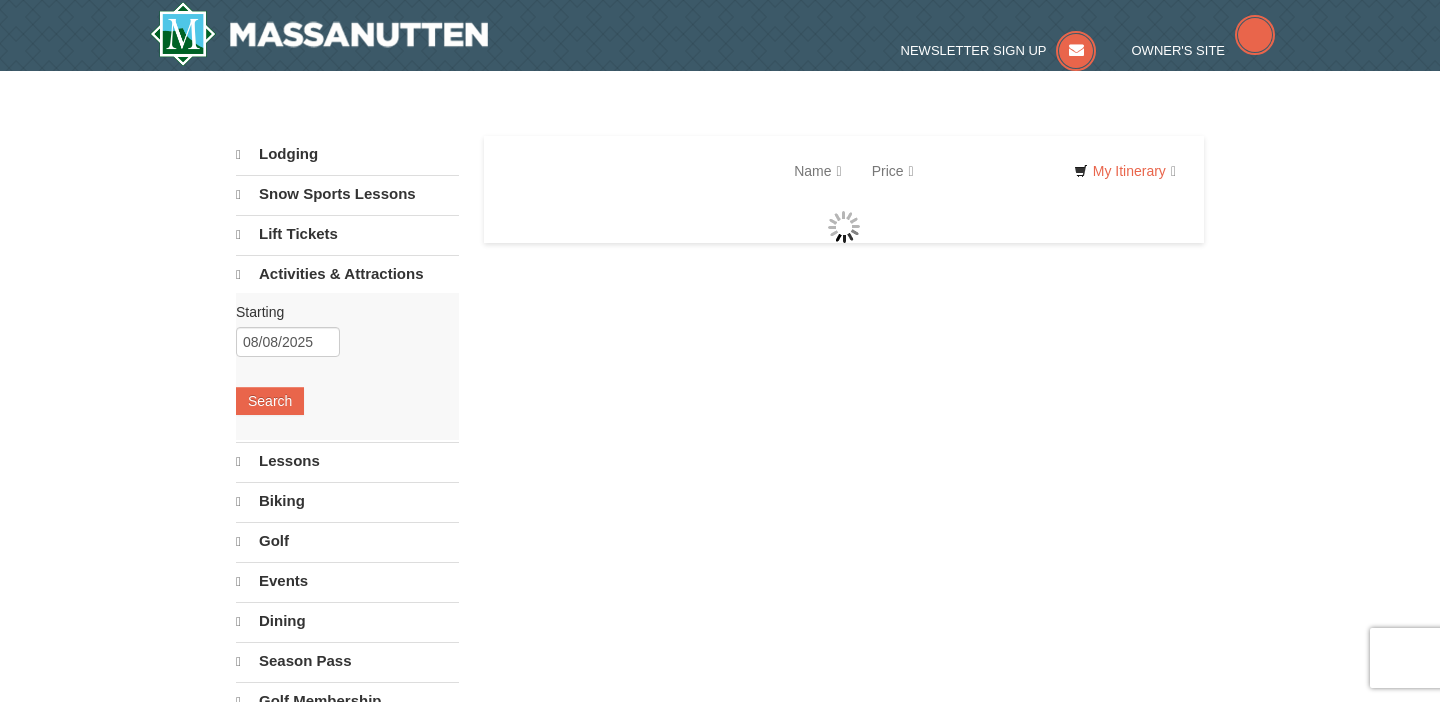 scroll, scrollTop: 0, scrollLeft: 0, axis: both 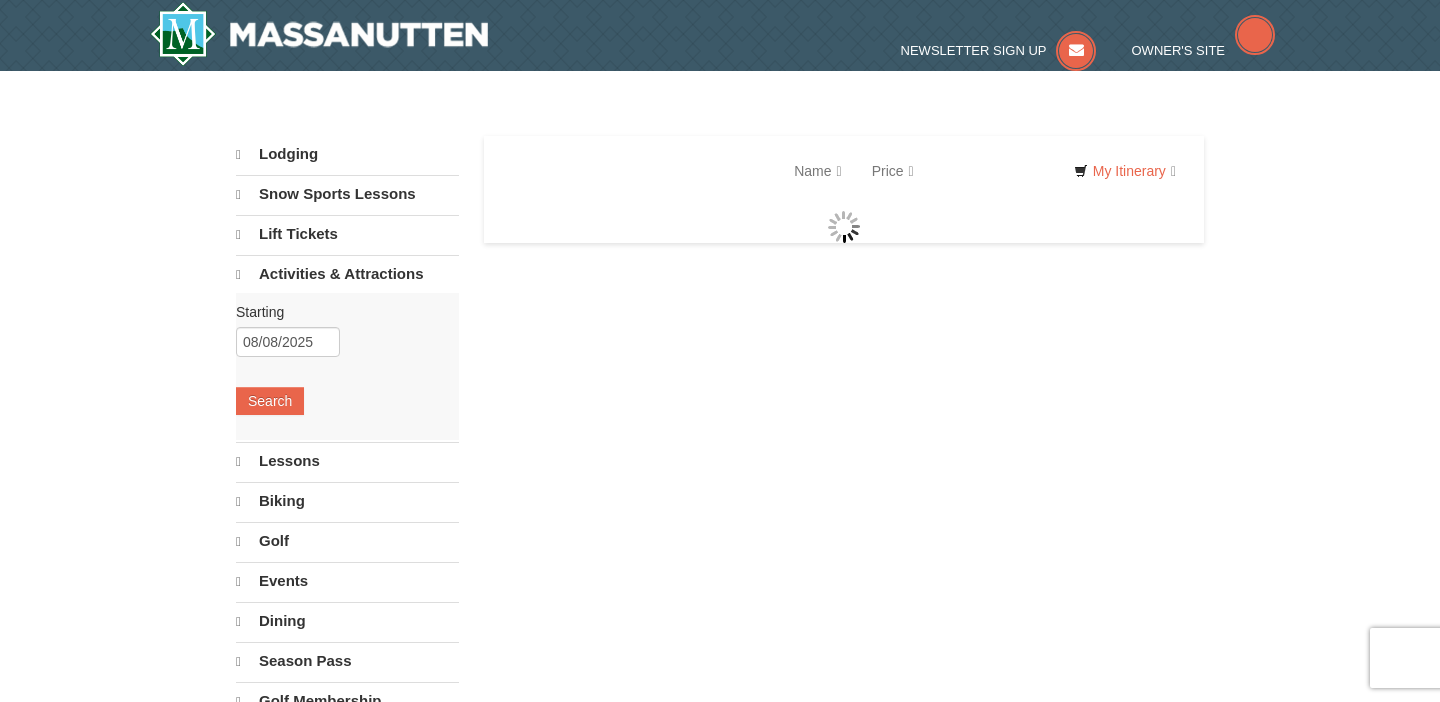 select on "8" 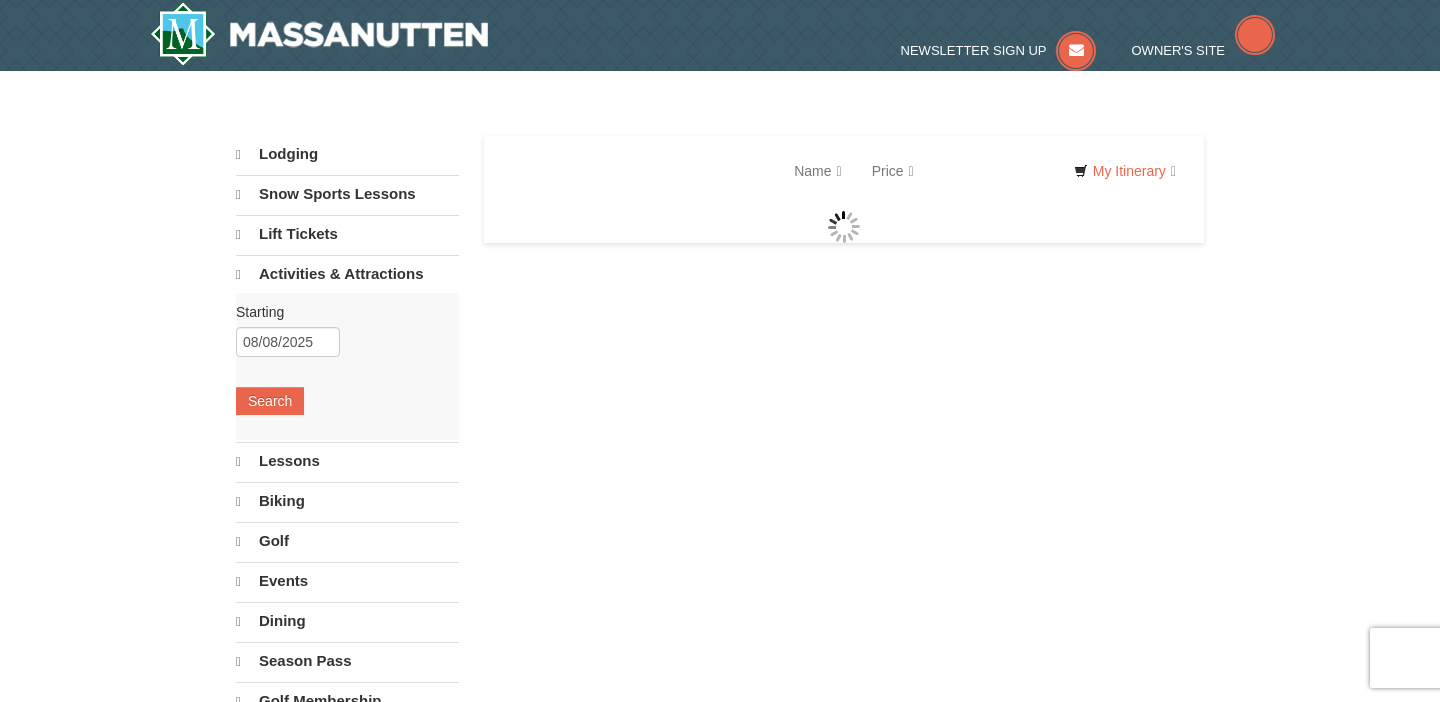 select on "8" 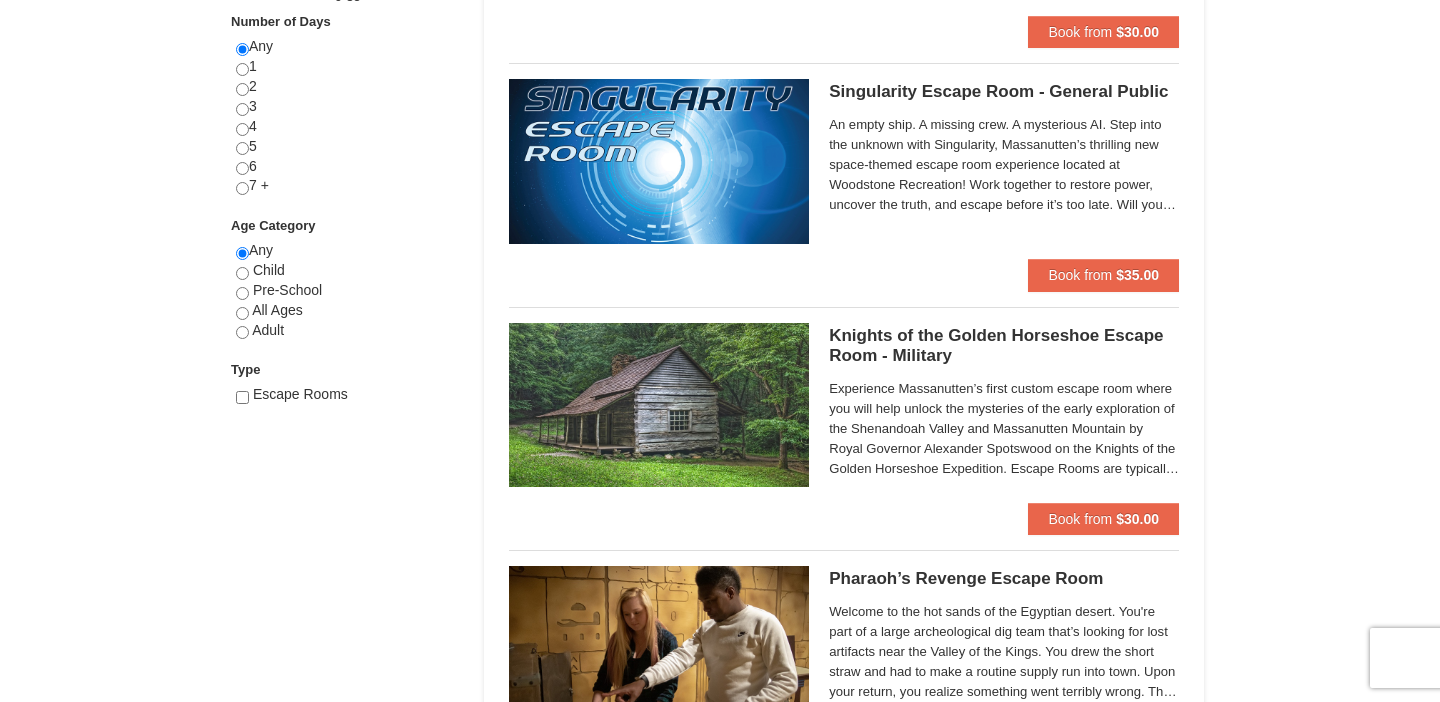 scroll, scrollTop: 856, scrollLeft: 0, axis: vertical 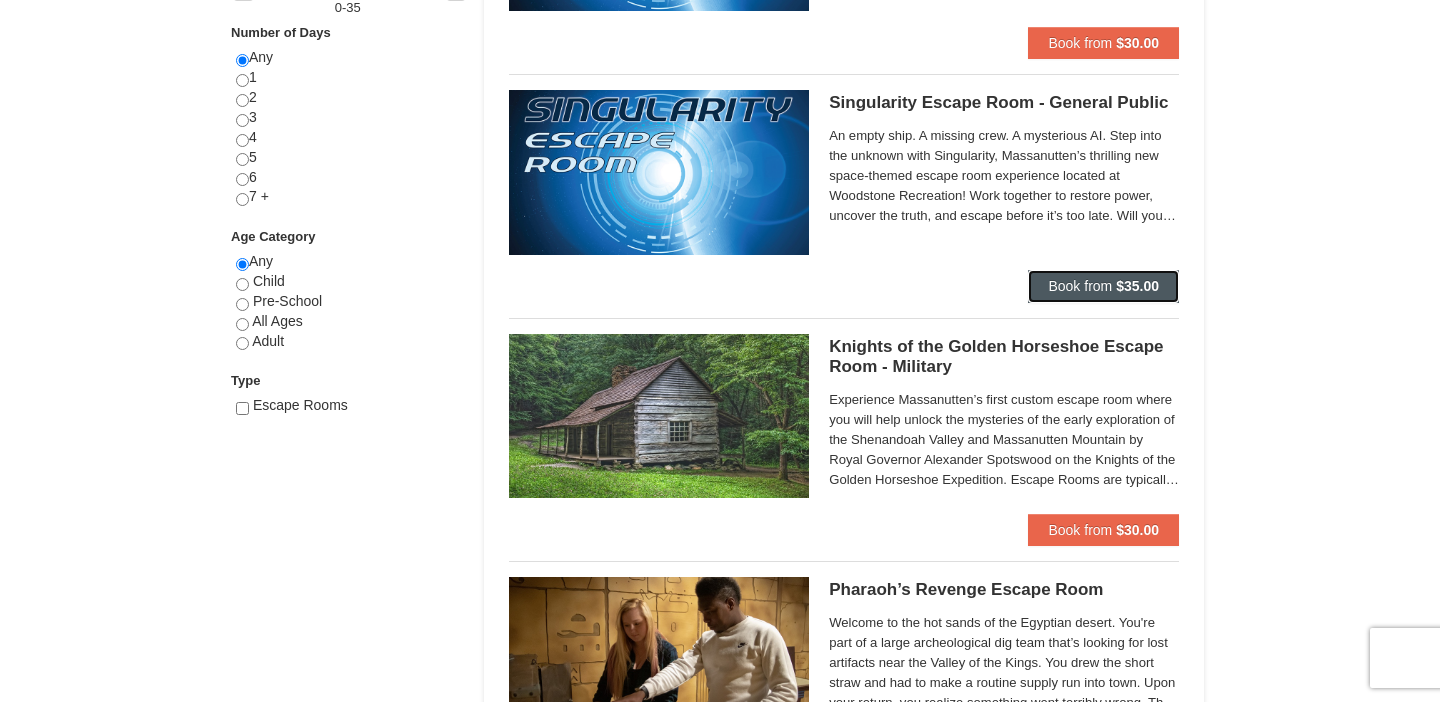 click on "Book from" at bounding box center [1080, 286] 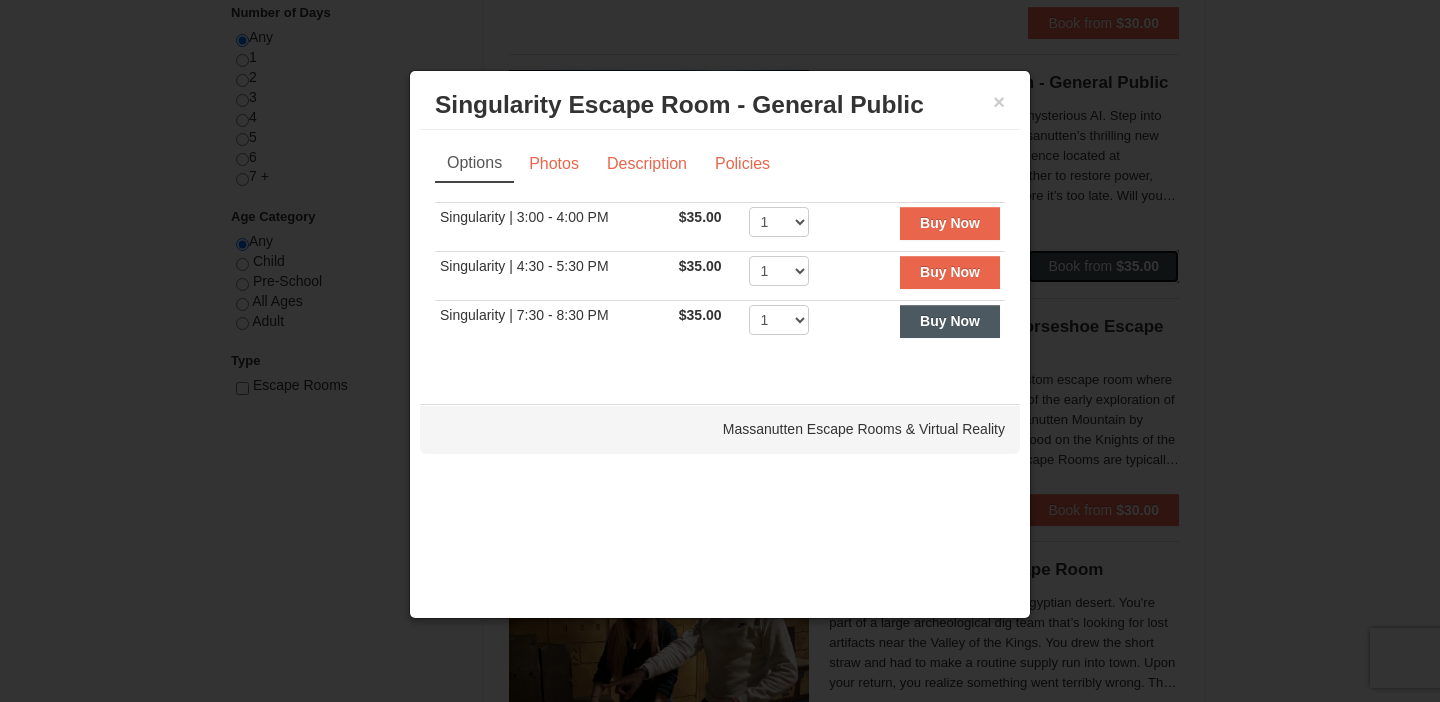 scroll, scrollTop: 871, scrollLeft: 0, axis: vertical 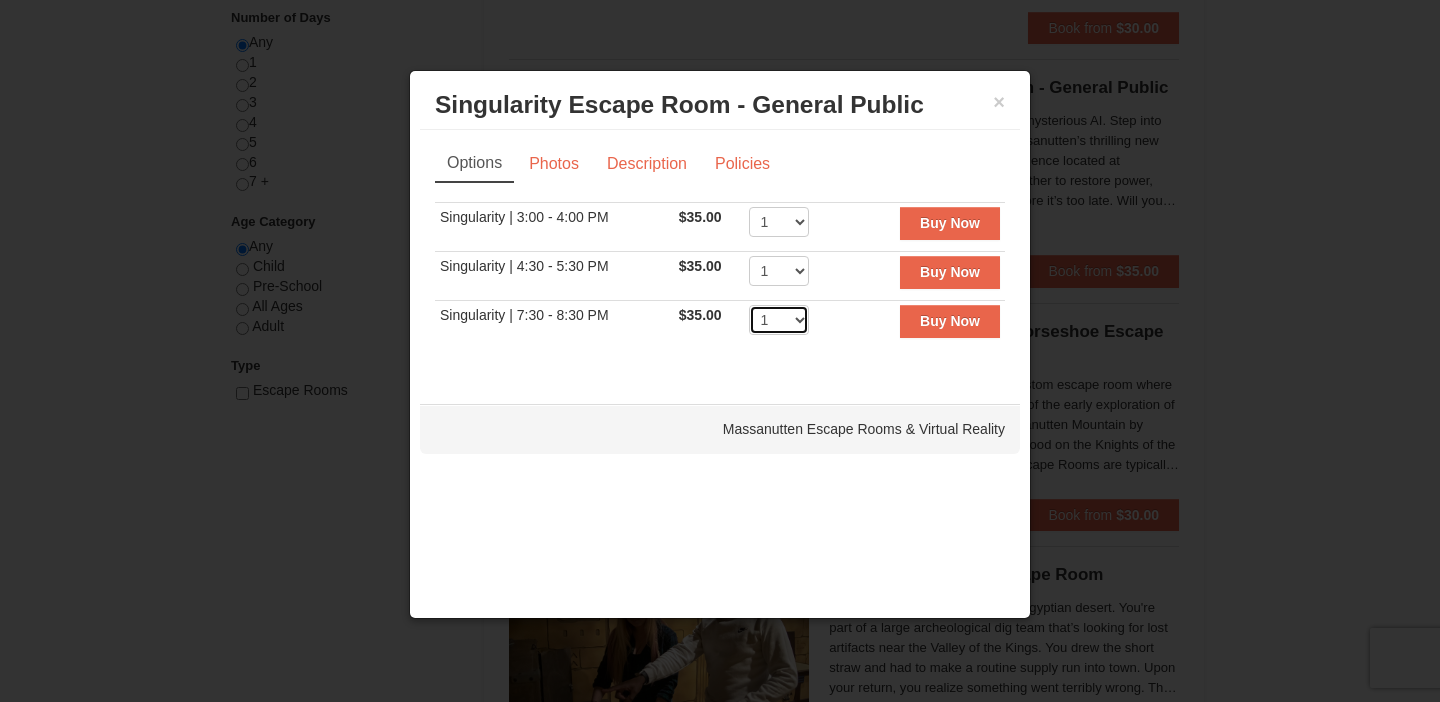 click on "1
2
3
4
5
6
7
8" at bounding box center (779, 320) 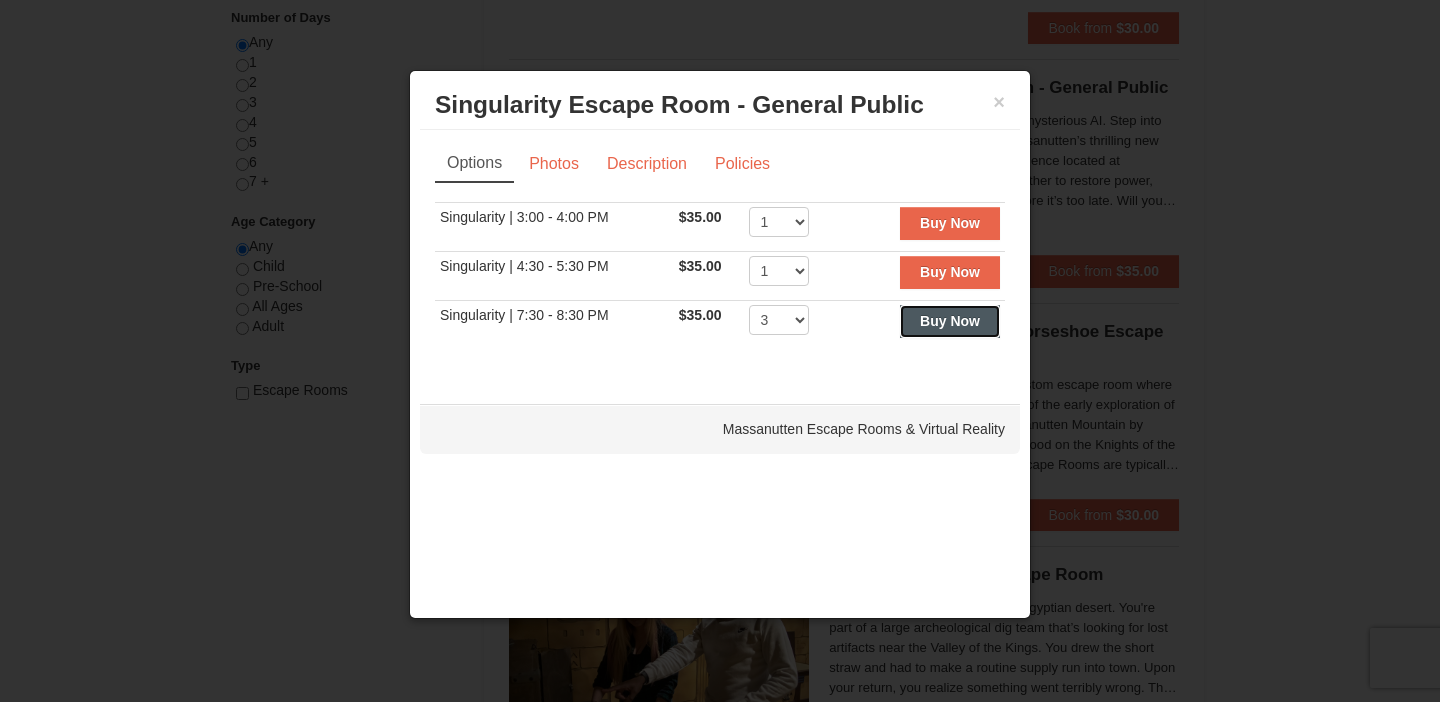 click on "Buy Now" at bounding box center (950, 321) 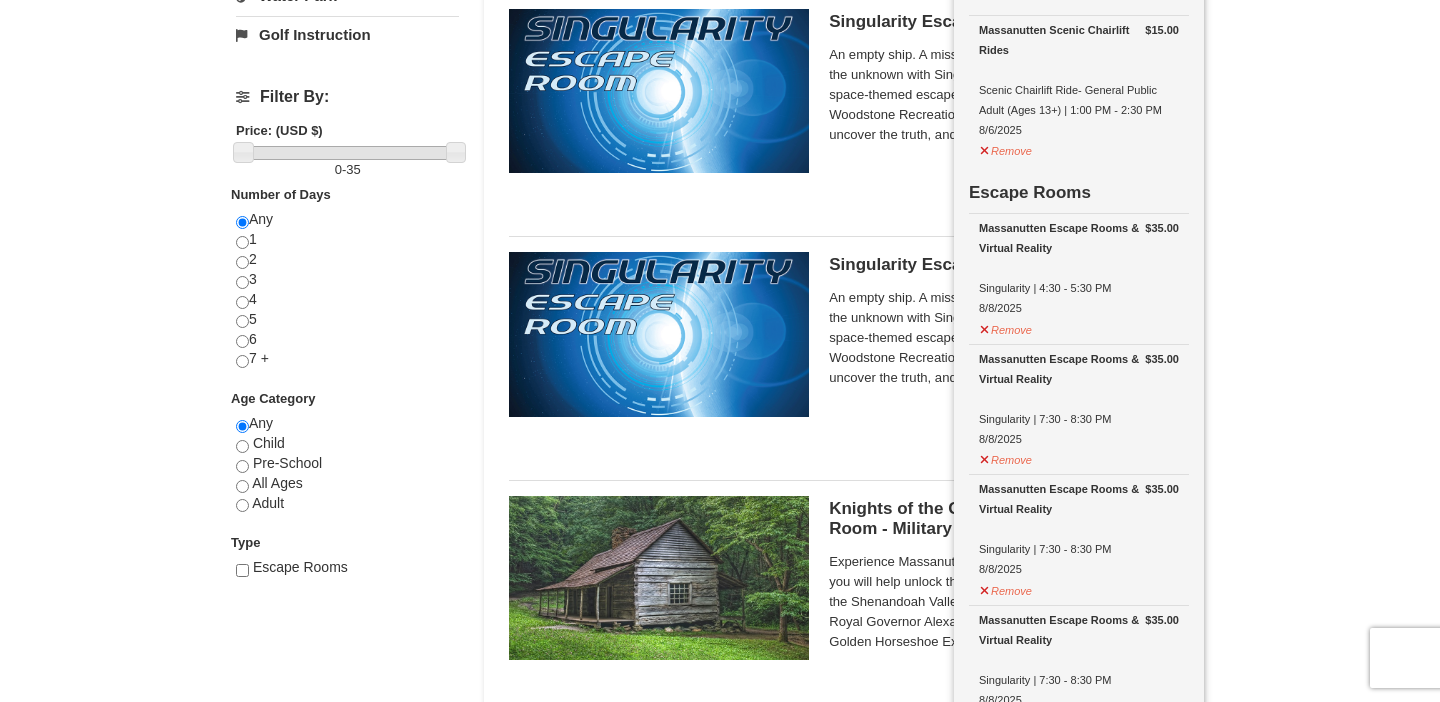 scroll, scrollTop: 705, scrollLeft: 0, axis: vertical 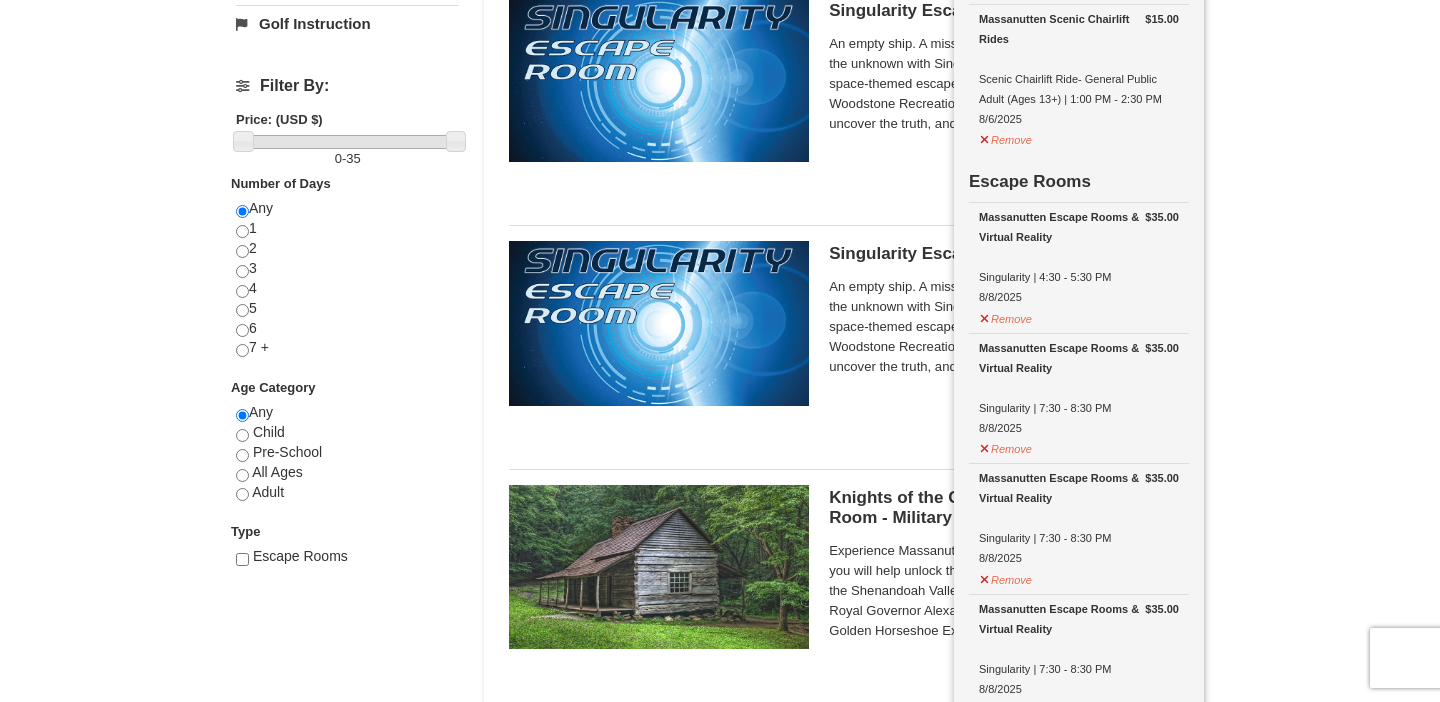 click on "Knights of the Golden Horseshoe Escape Room - Military  Massanutten Escape Rooms & Virtual Reality" at bounding box center [1004, 508] 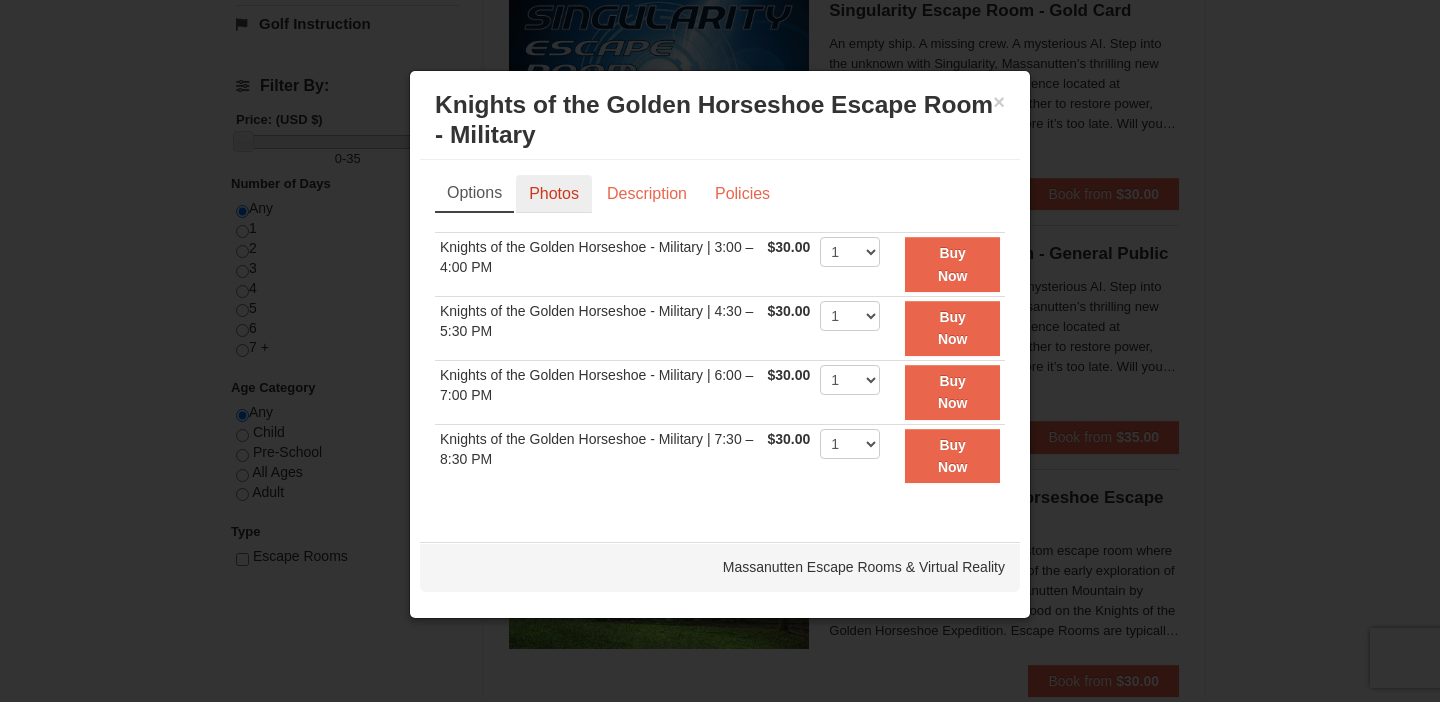 click on "Photos" at bounding box center (554, 194) 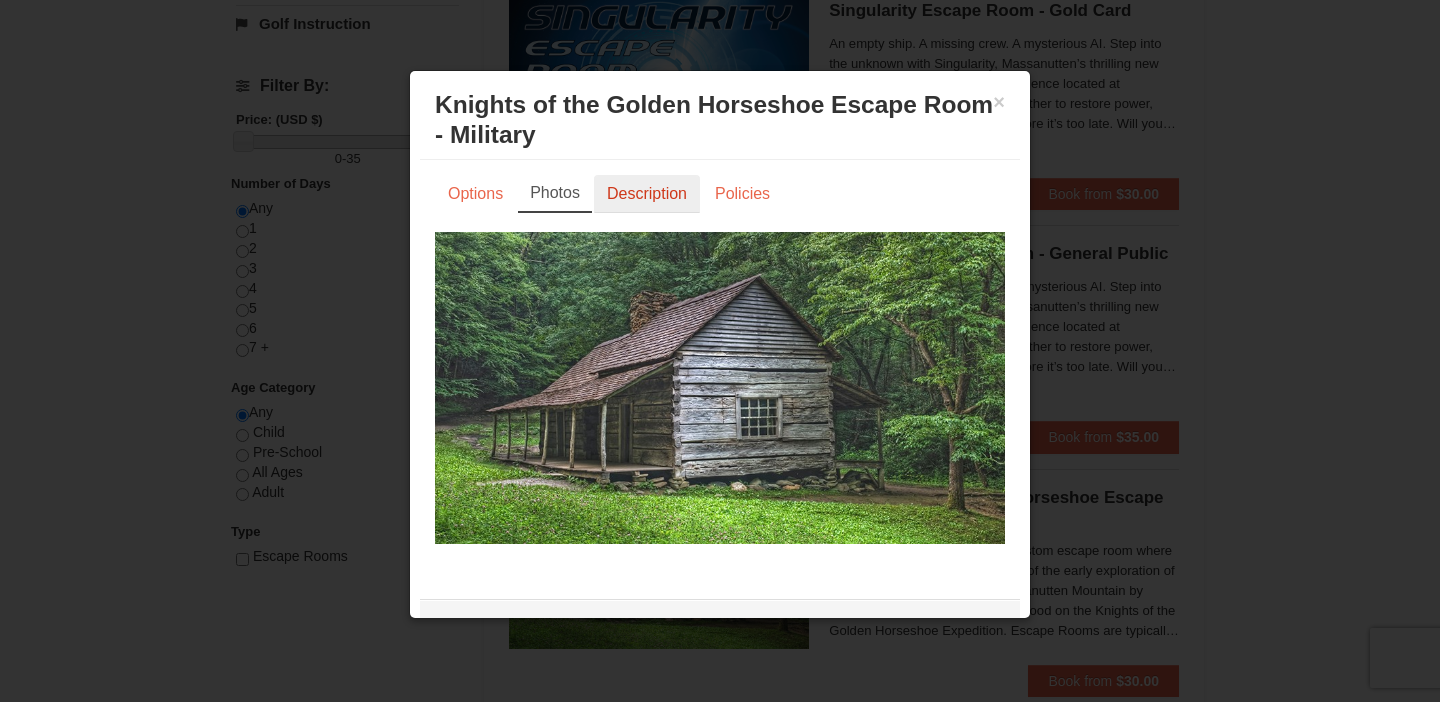 click on "Description" at bounding box center (647, 194) 